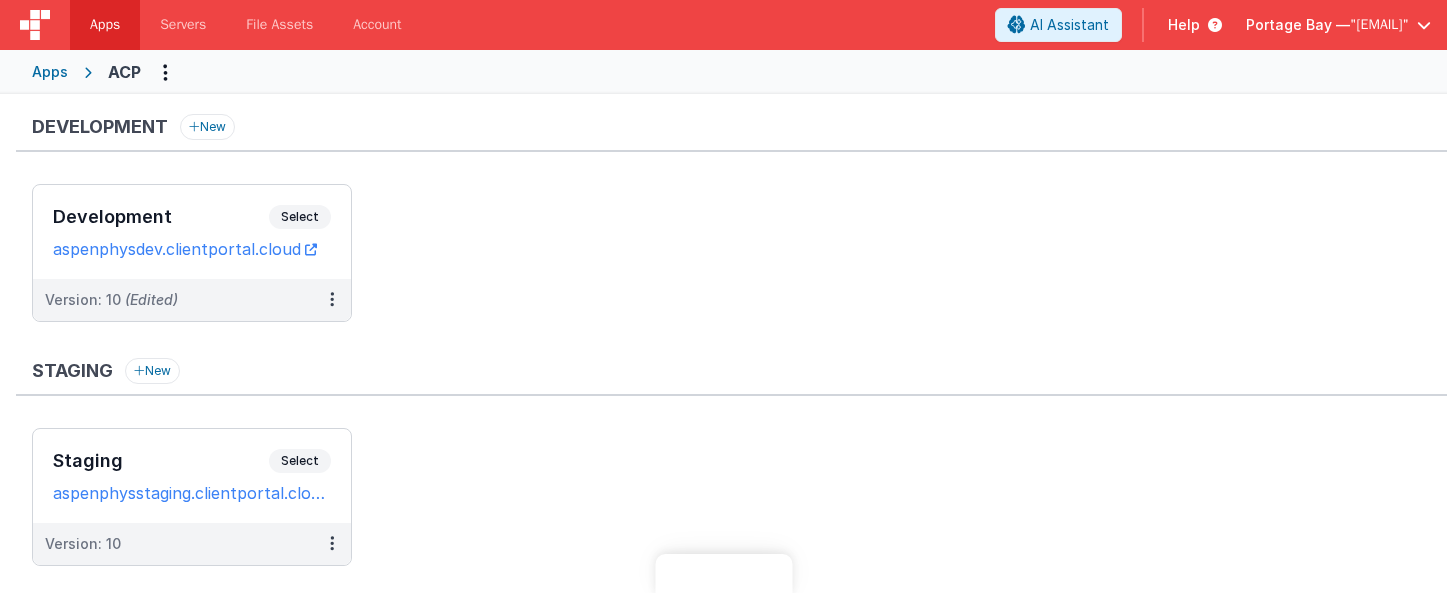 scroll, scrollTop: 0, scrollLeft: 0, axis: both 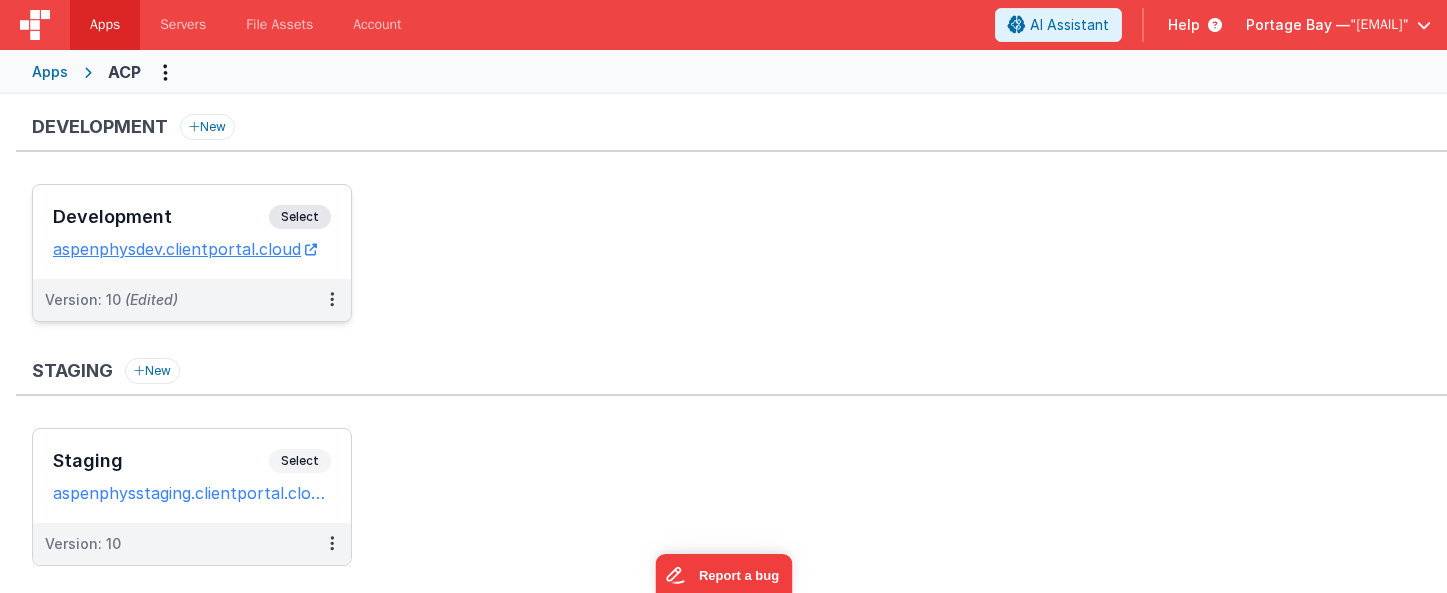 click on "Select" at bounding box center (300, 217) 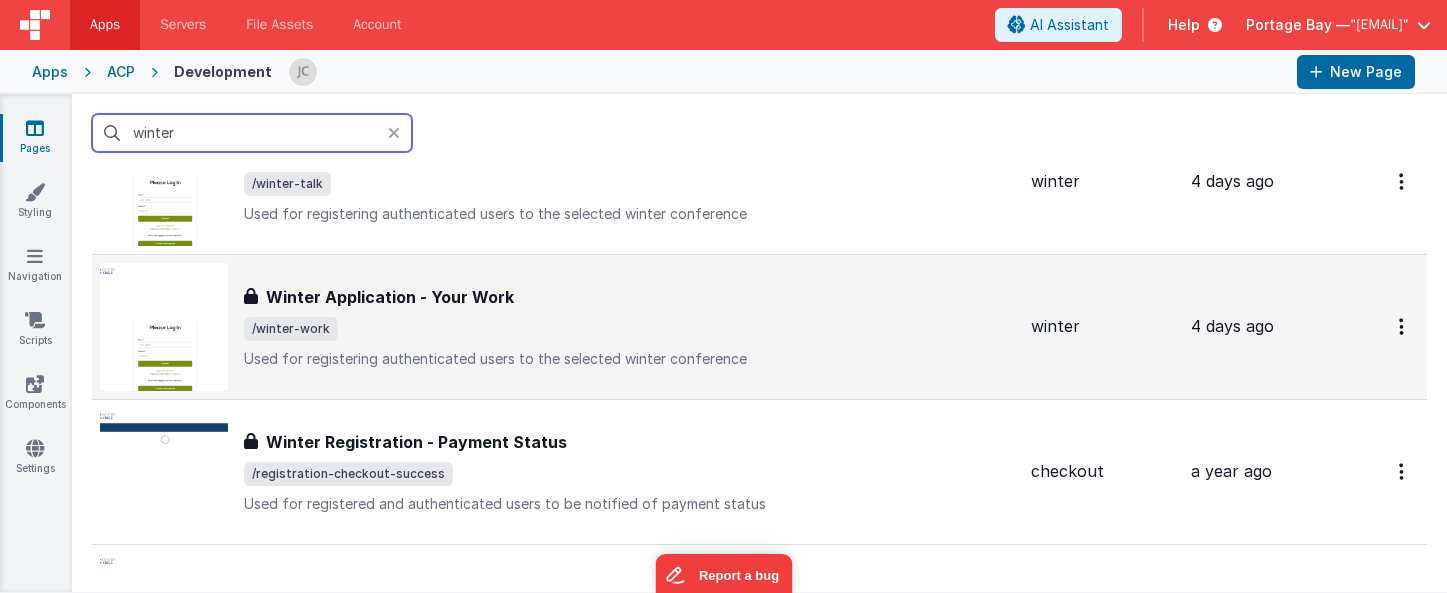 scroll, scrollTop: 1266, scrollLeft: 0, axis: vertical 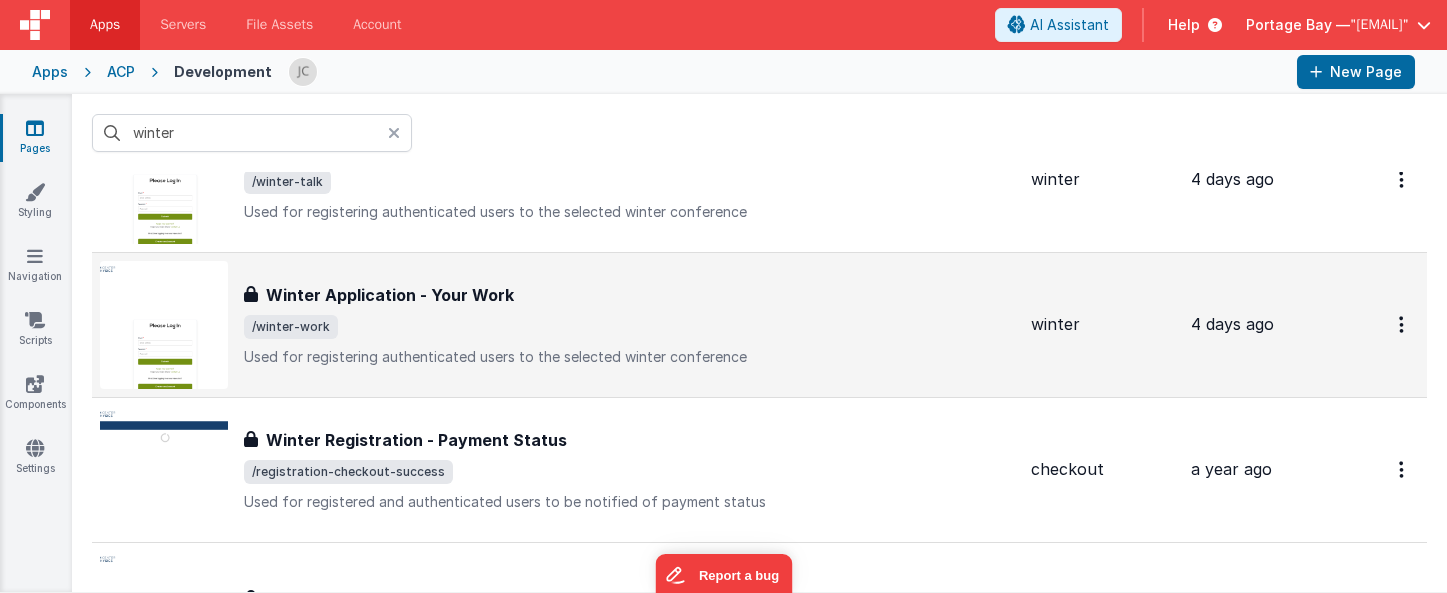 click on "/winter-work" at bounding box center [629, 327] 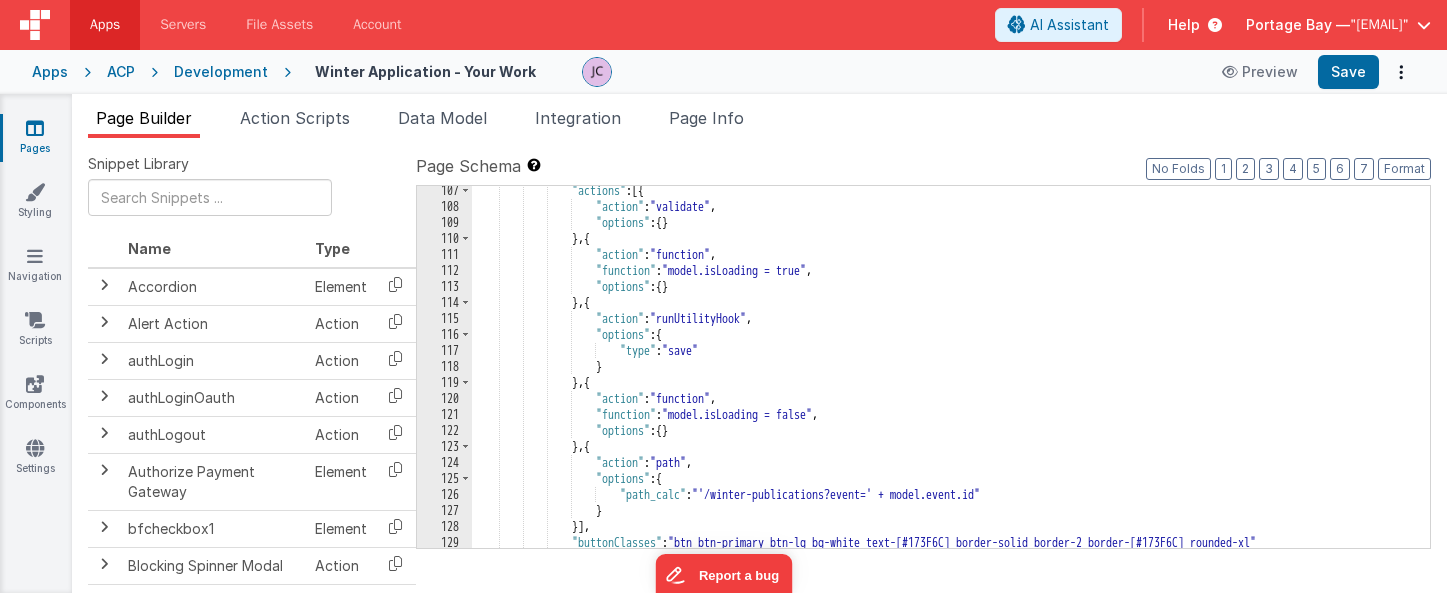 scroll, scrollTop: 1751, scrollLeft: 0, axis: vertical 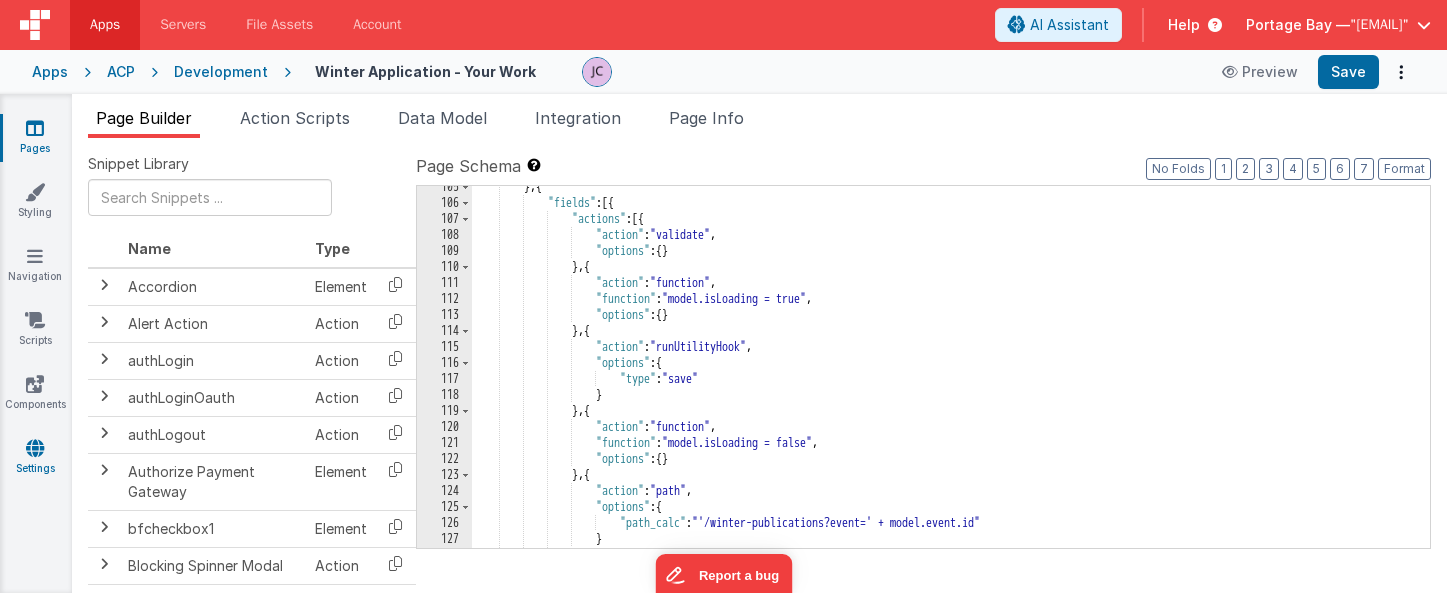 click at bounding box center (35, 448) 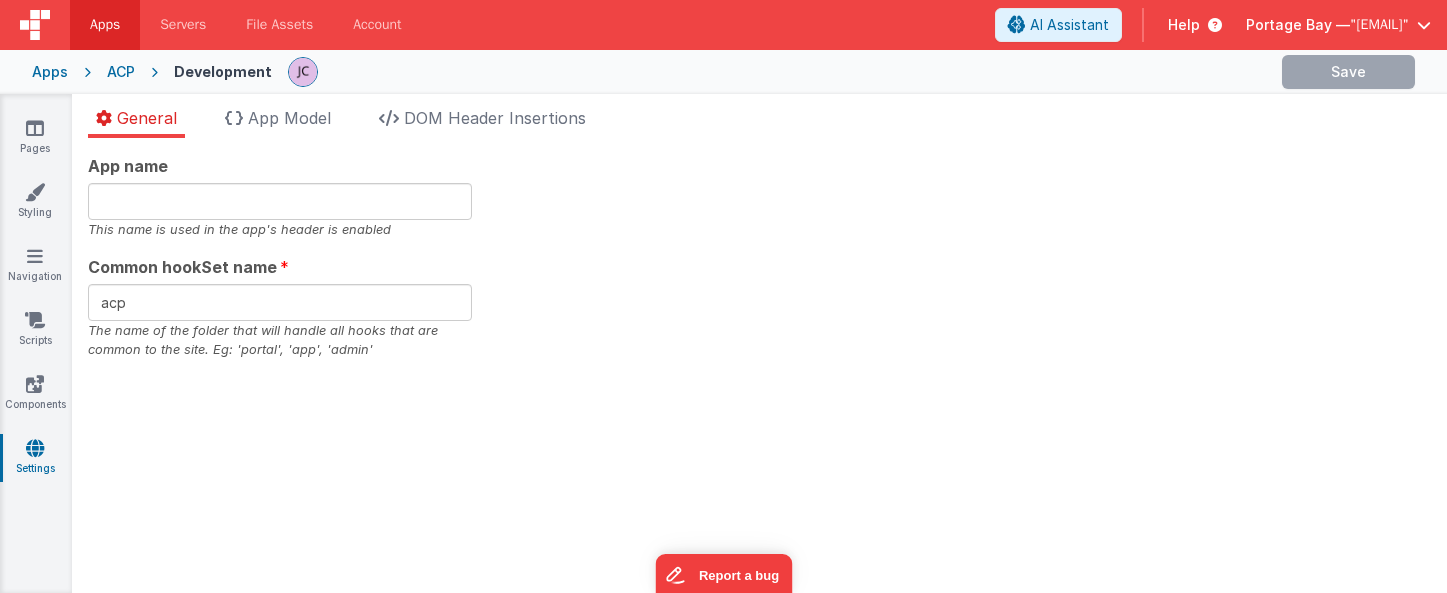 checkbox on "false" 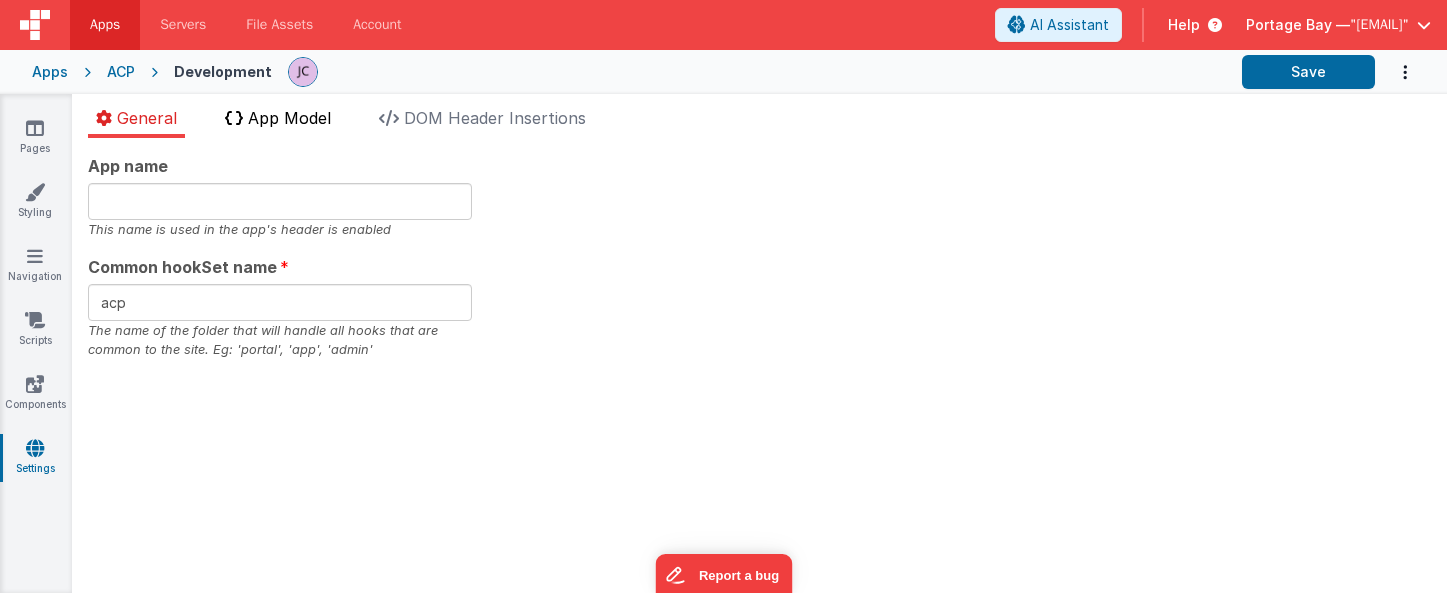 click on "App Model" at bounding box center (289, 118) 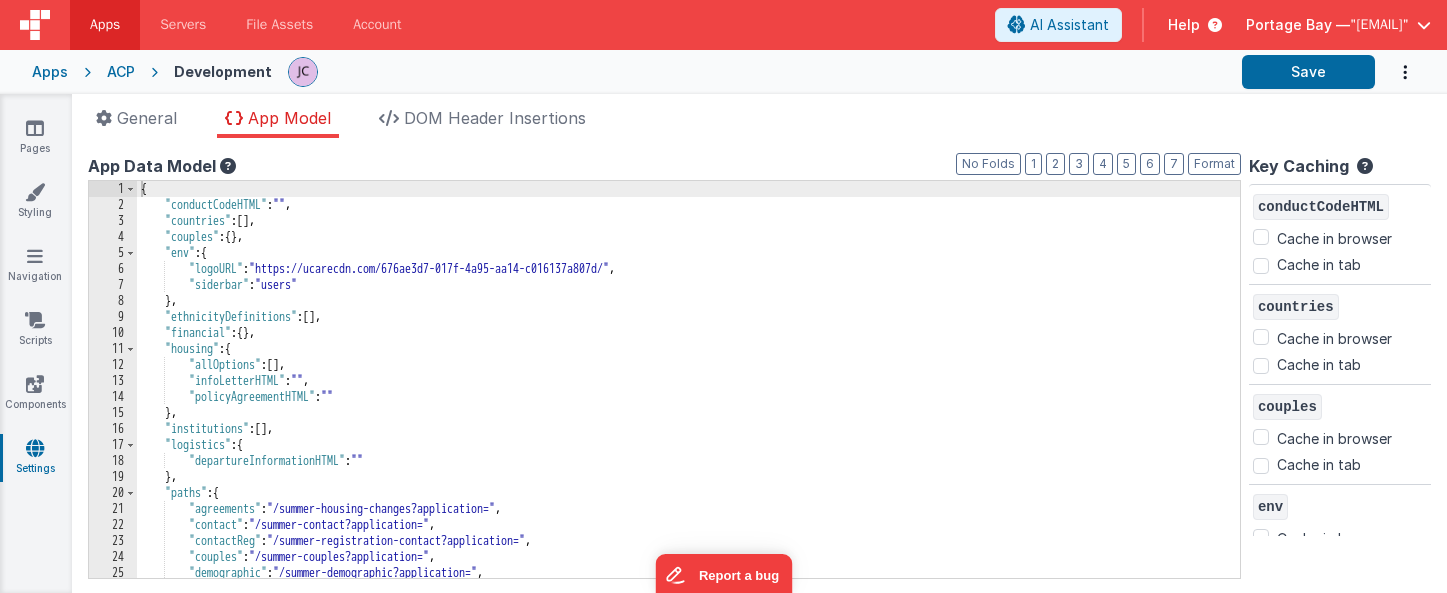 click on "ACP" at bounding box center (121, 72) 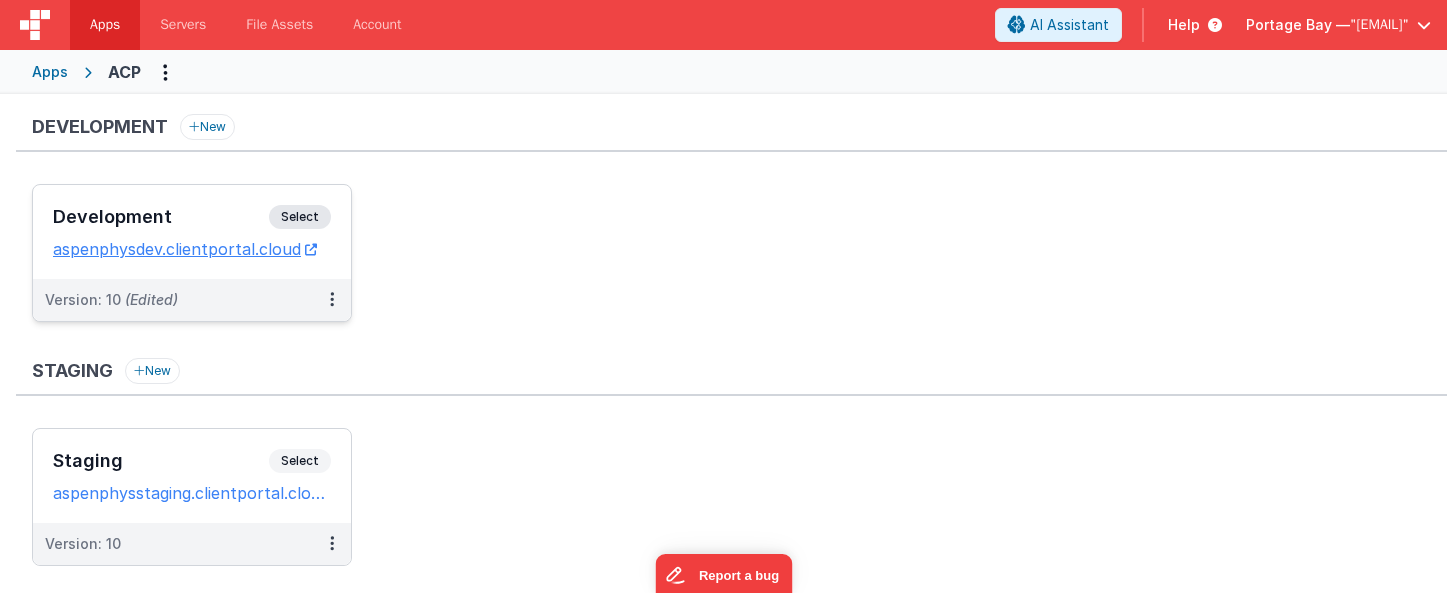click on "Select" at bounding box center (300, 217) 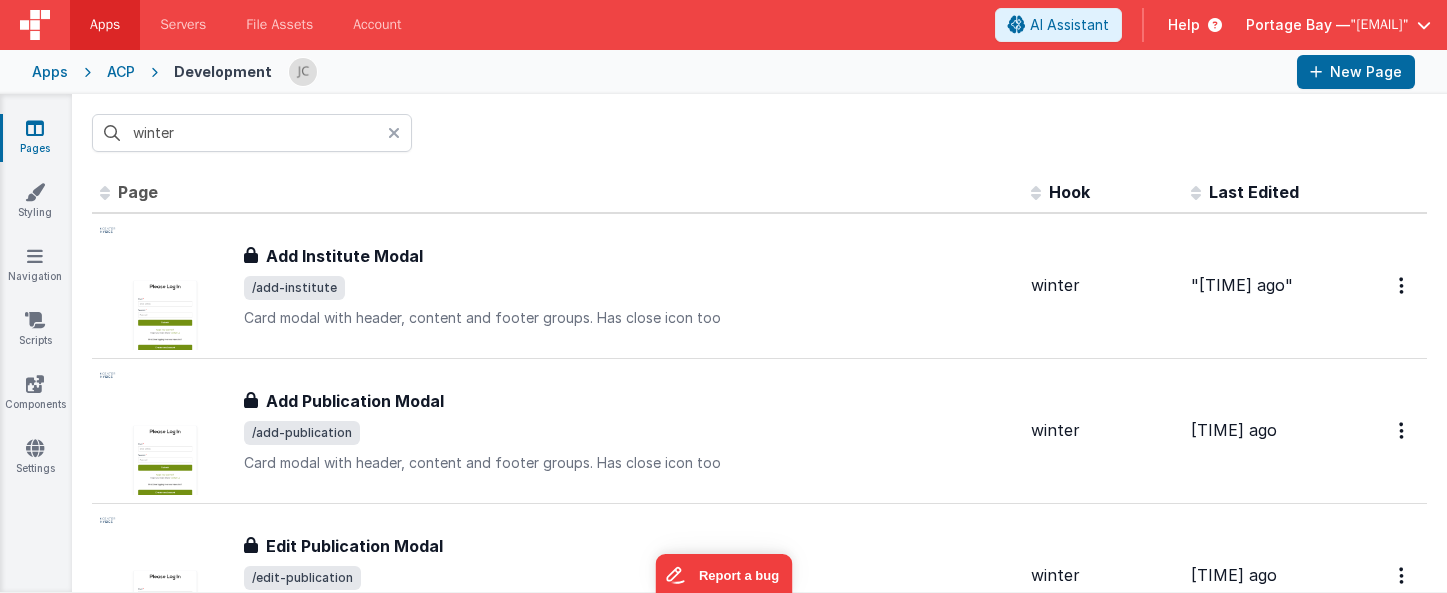 click at bounding box center (394, 133) 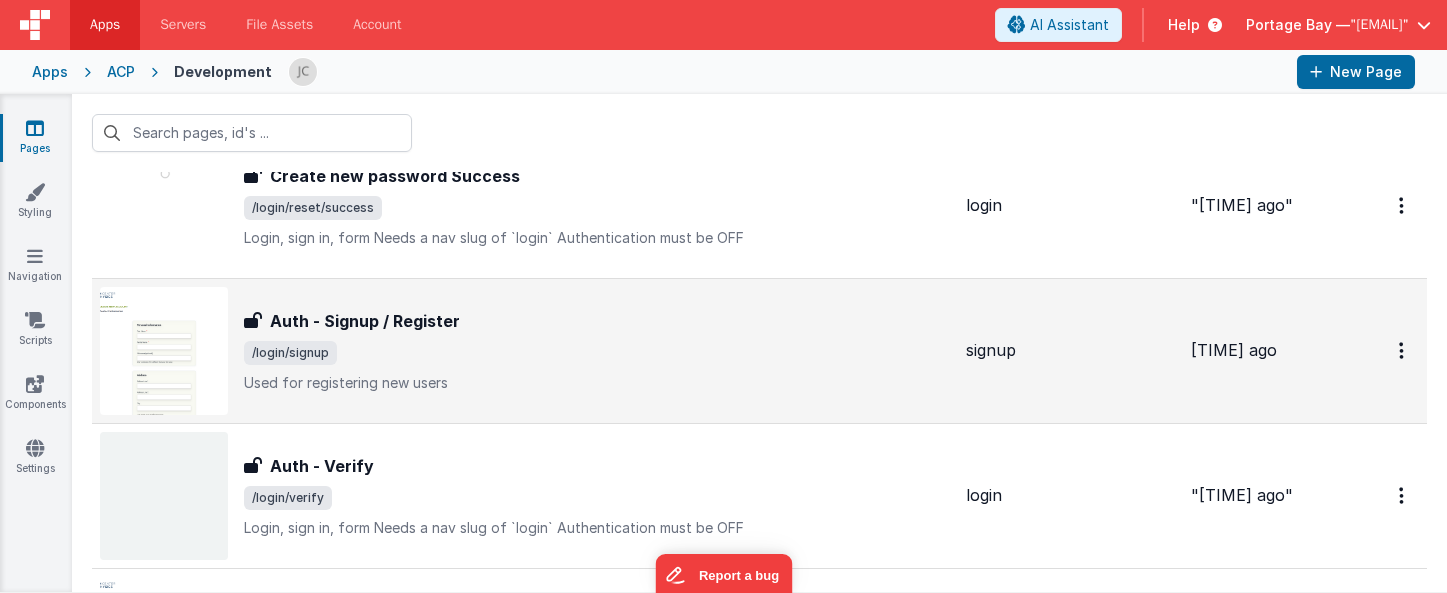 scroll, scrollTop: 2257, scrollLeft: 0, axis: vertical 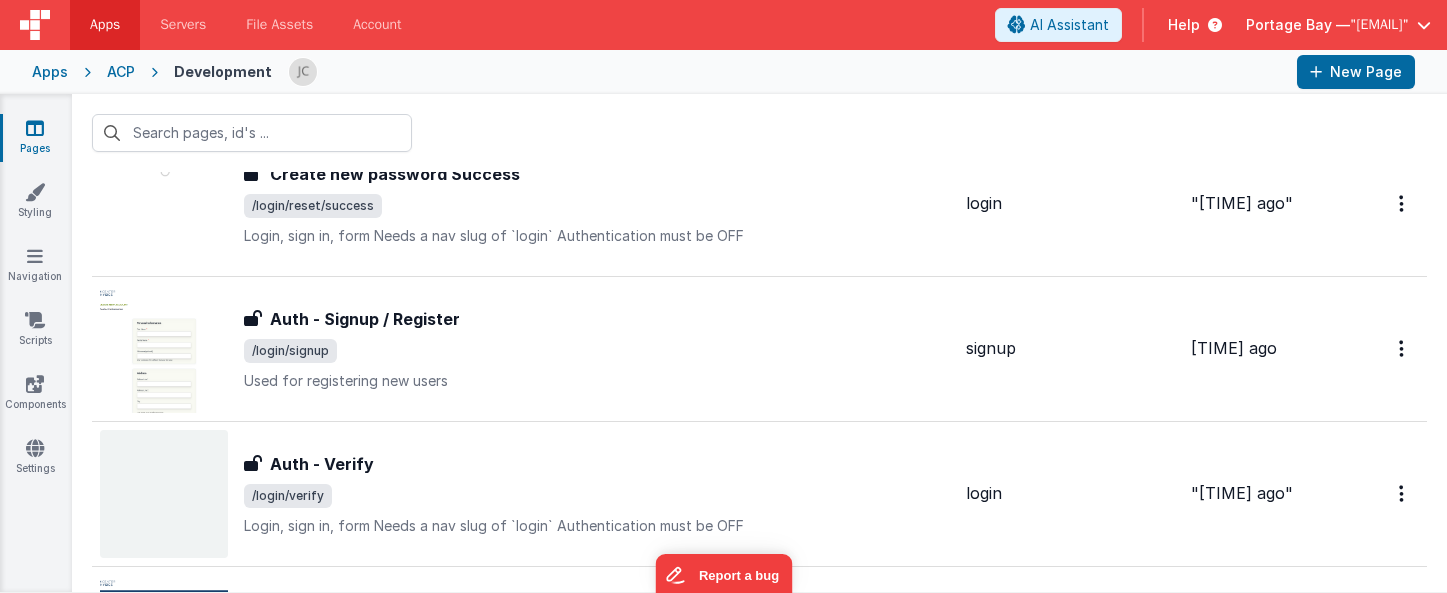 click on "Pages
Styling
Navigation
Scripts
Components
Settings" at bounding box center (36, 343) 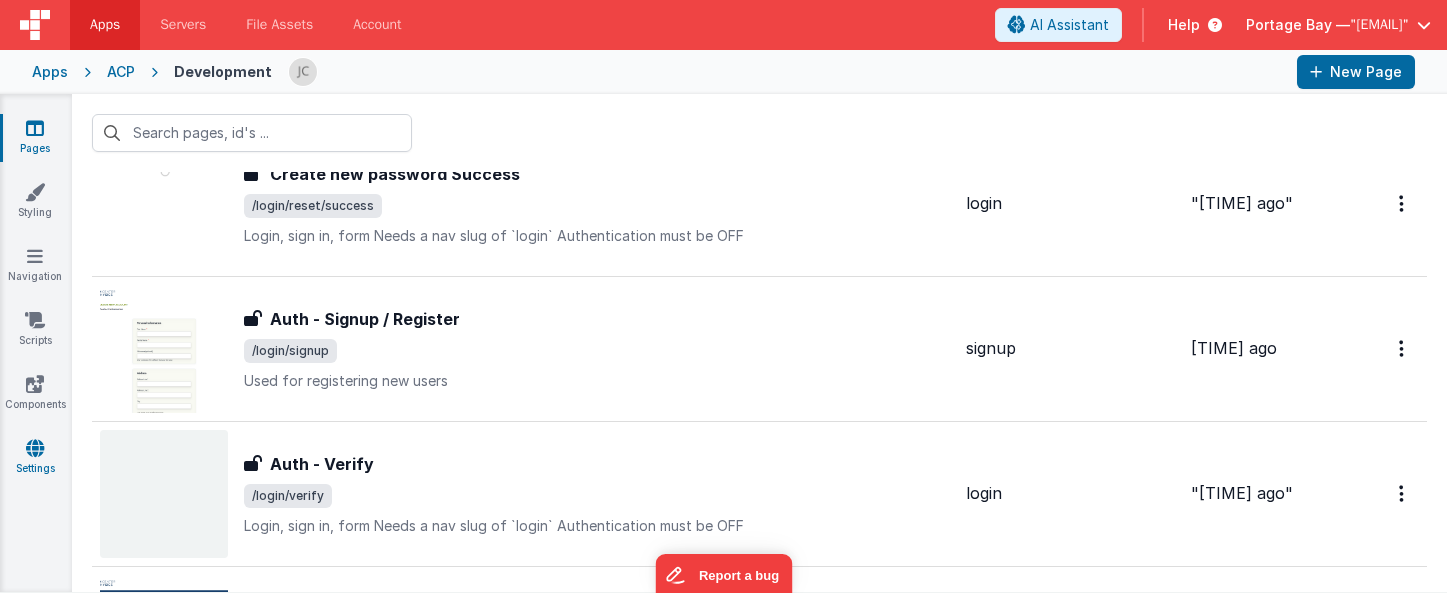 click on "Settings" at bounding box center [35, 458] 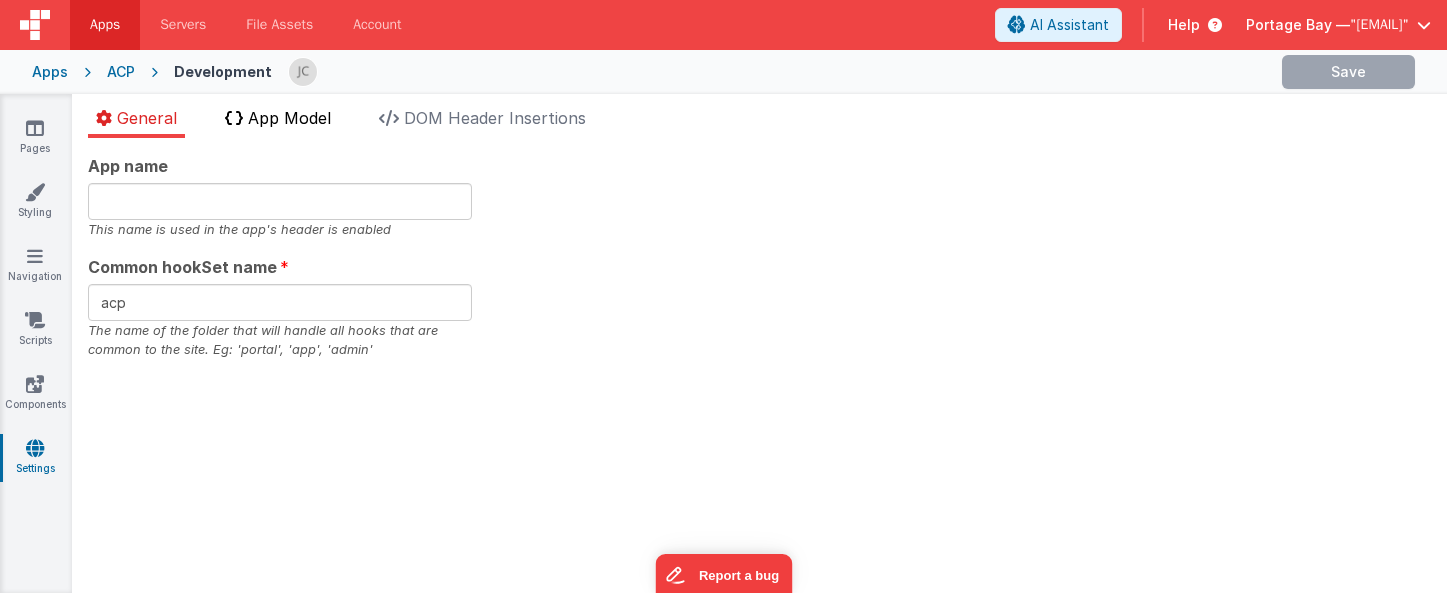 checkbox on "false" 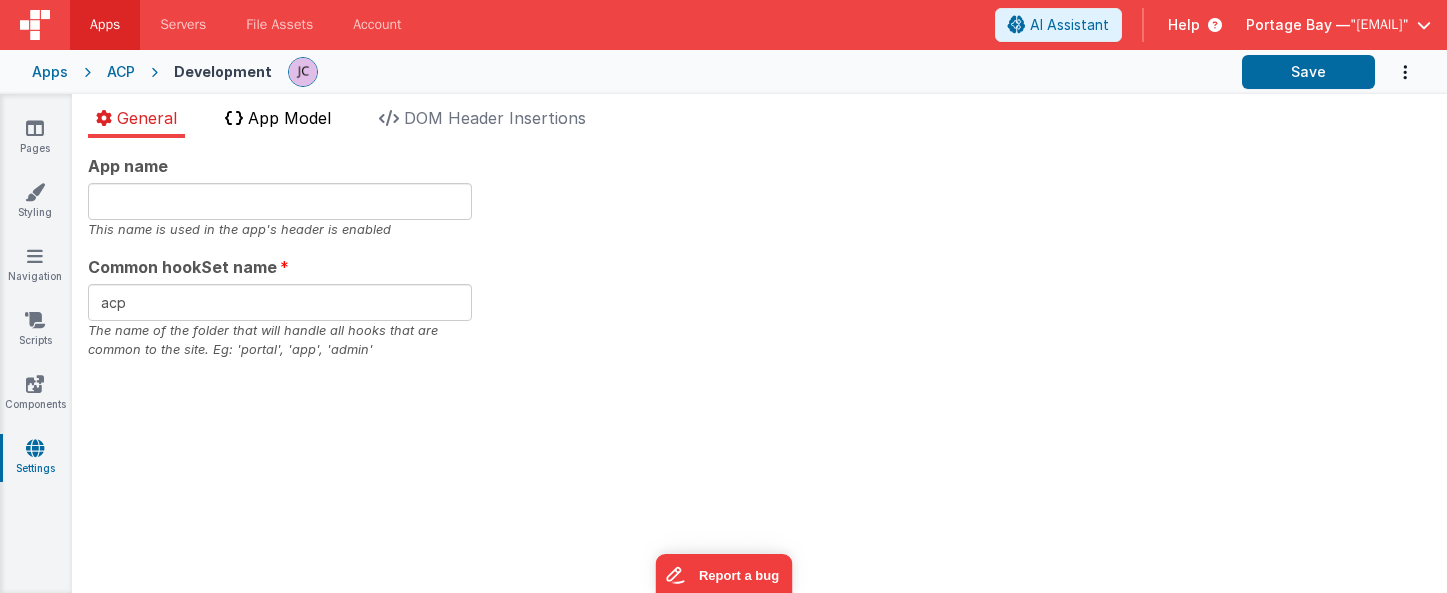 click on "App Model" at bounding box center [289, 118] 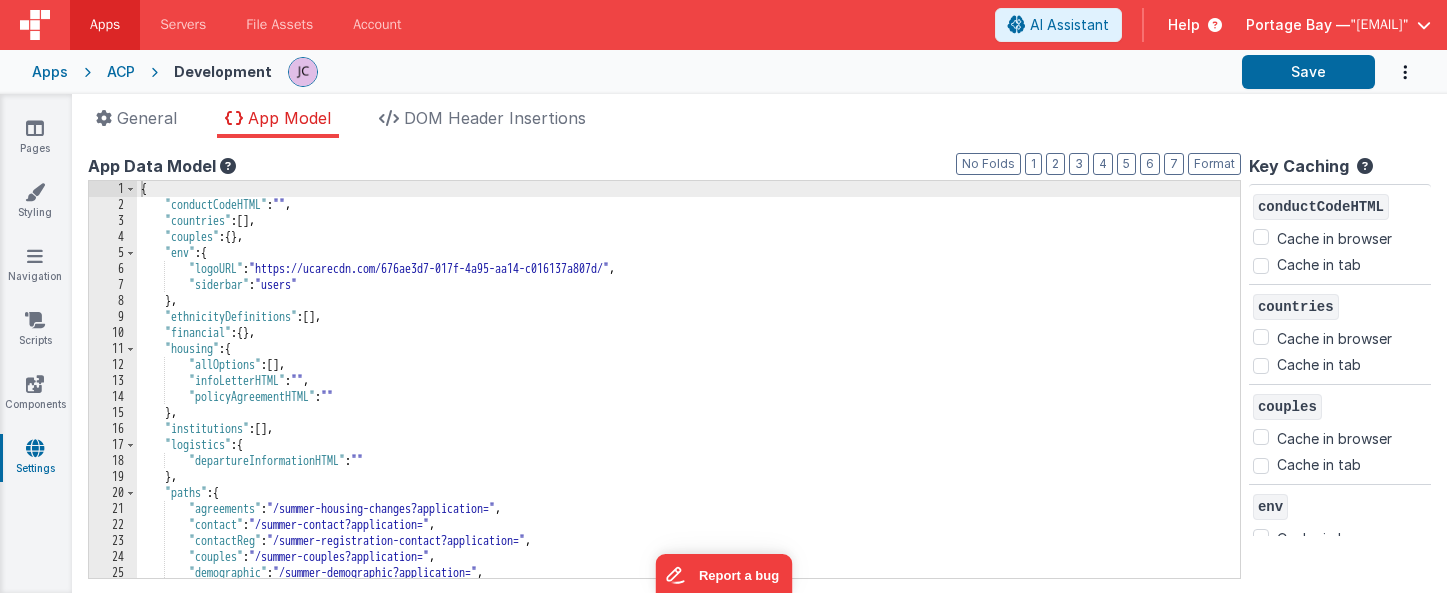 scroll, scrollTop: 0, scrollLeft: 0, axis: both 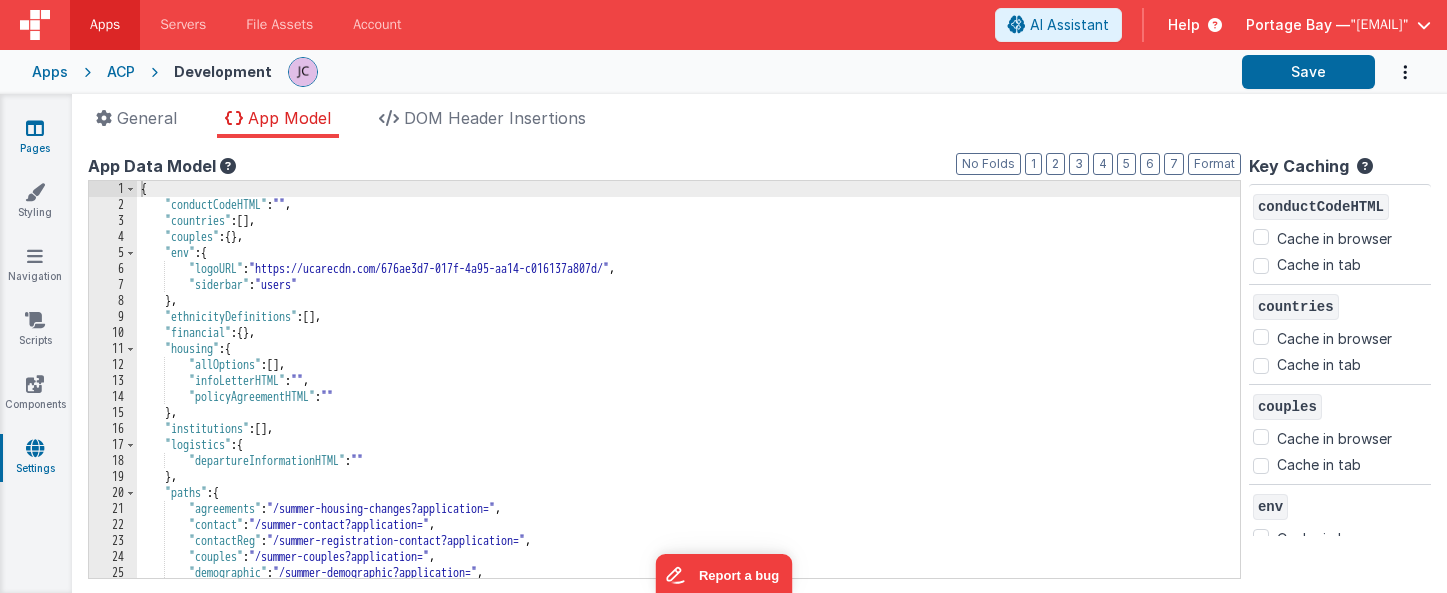 click on "Pages" at bounding box center (35, 138) 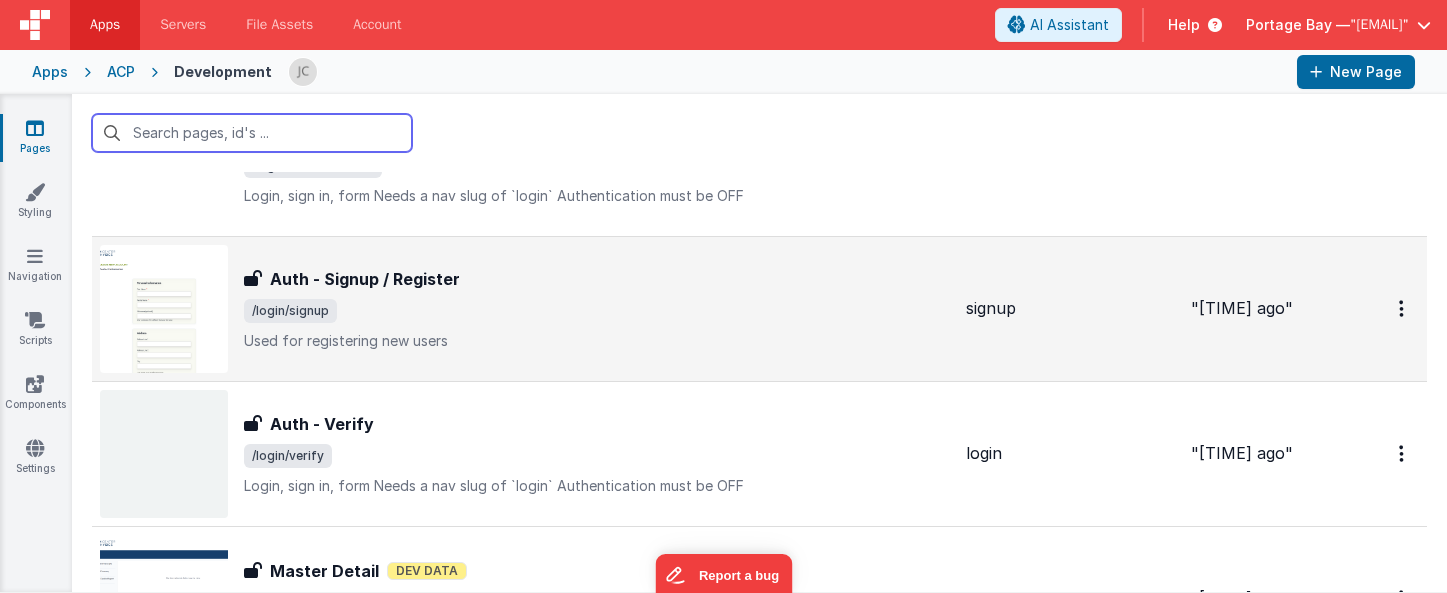 scroll, scrollTop: 2302, scrollLeft: 0, axis: vertical 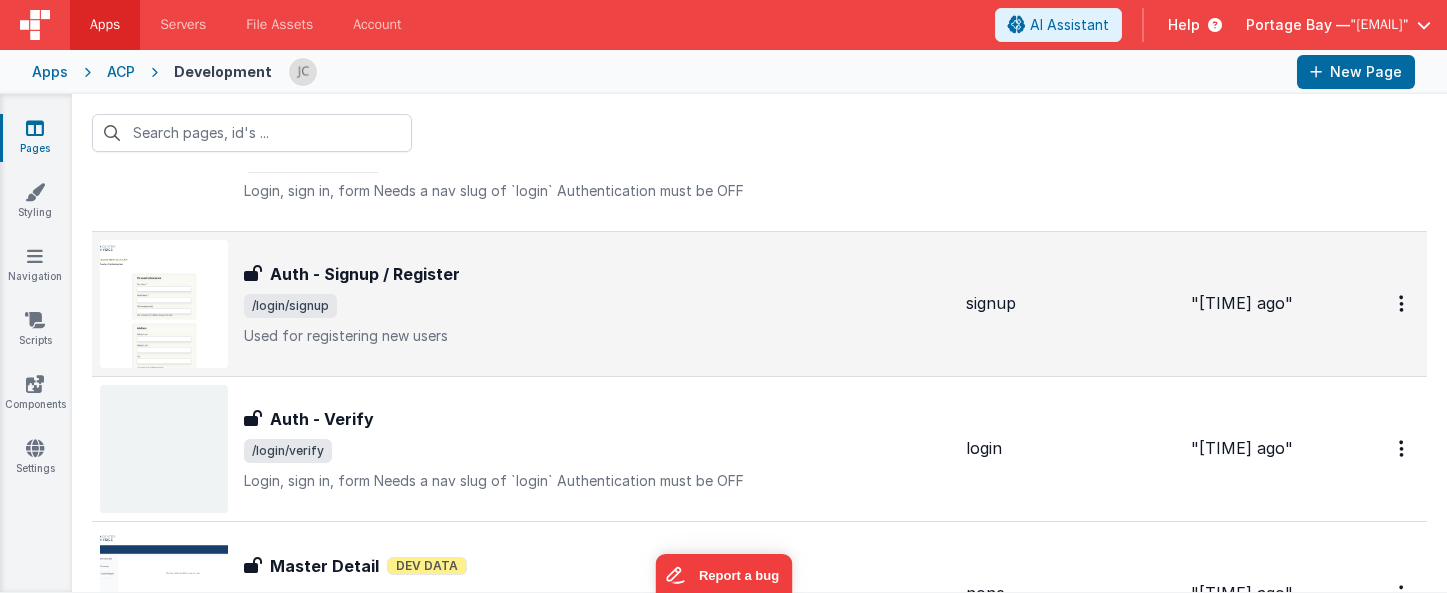 click on "/login/signup" at bounding box center [597, 306] 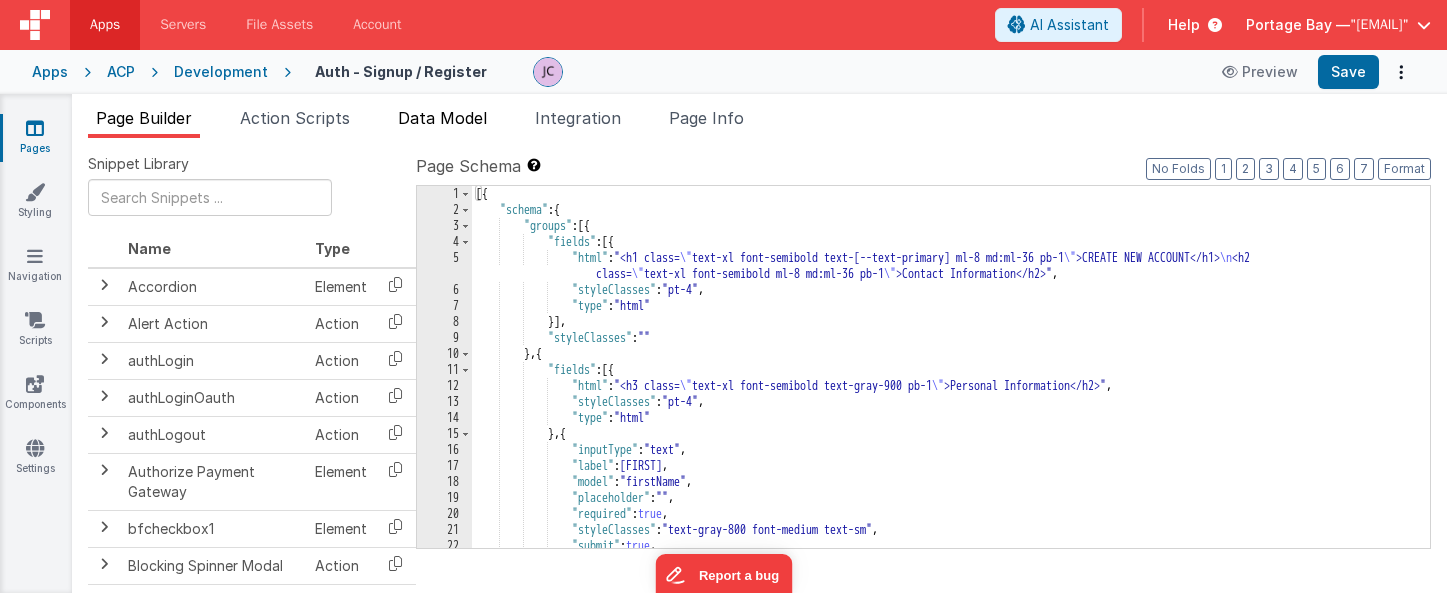 click on "Data Model" at bounding box center (442, 118) 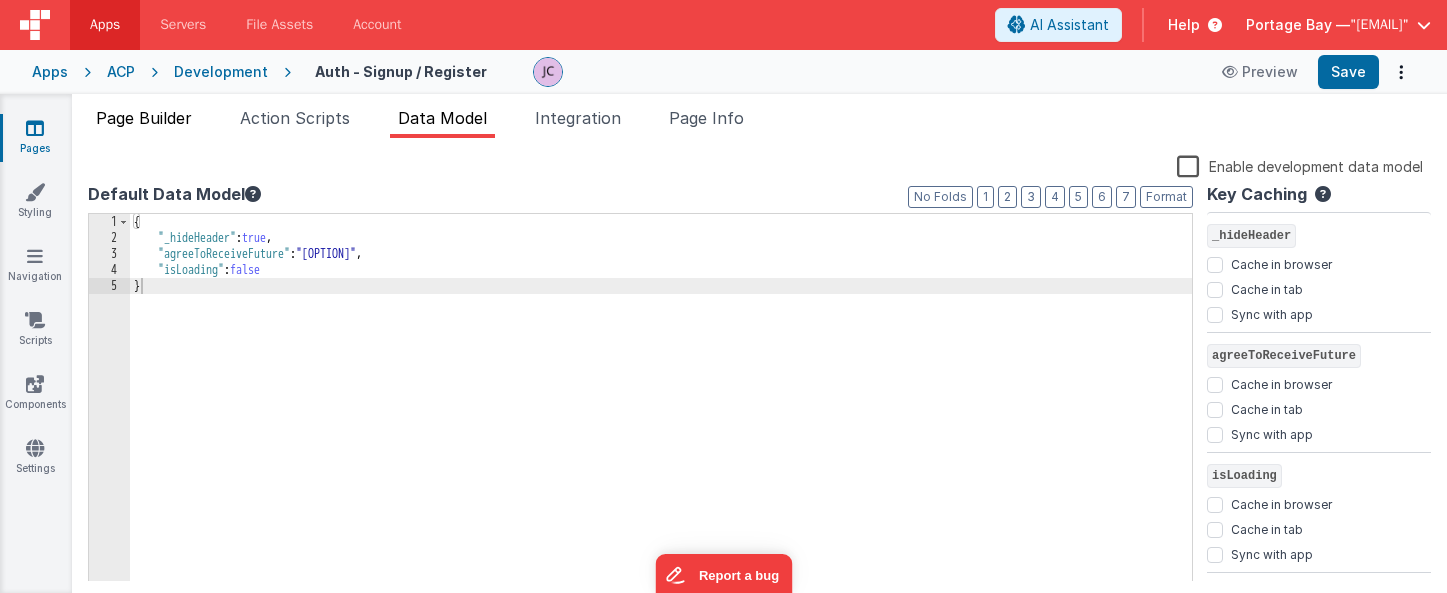 click on "Page Builder" at bounding box center (144, 118) 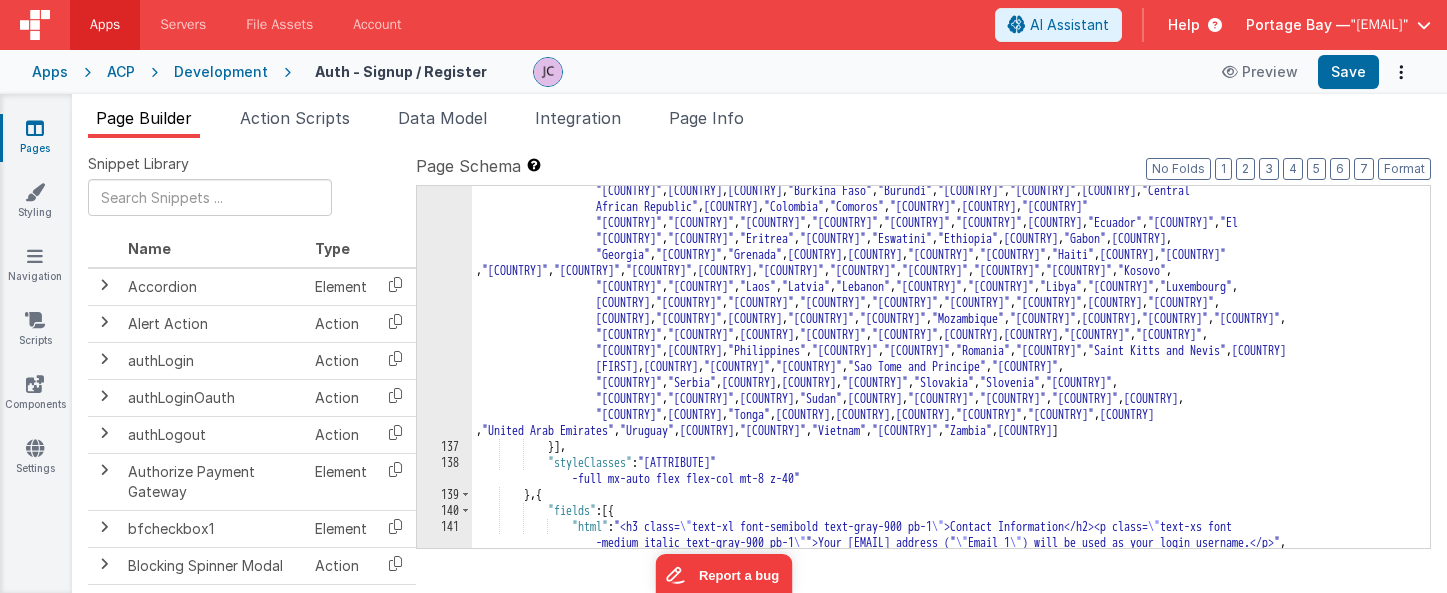 scroll, scrollTop: 2286, scrollLeft: 0, axis: vertical 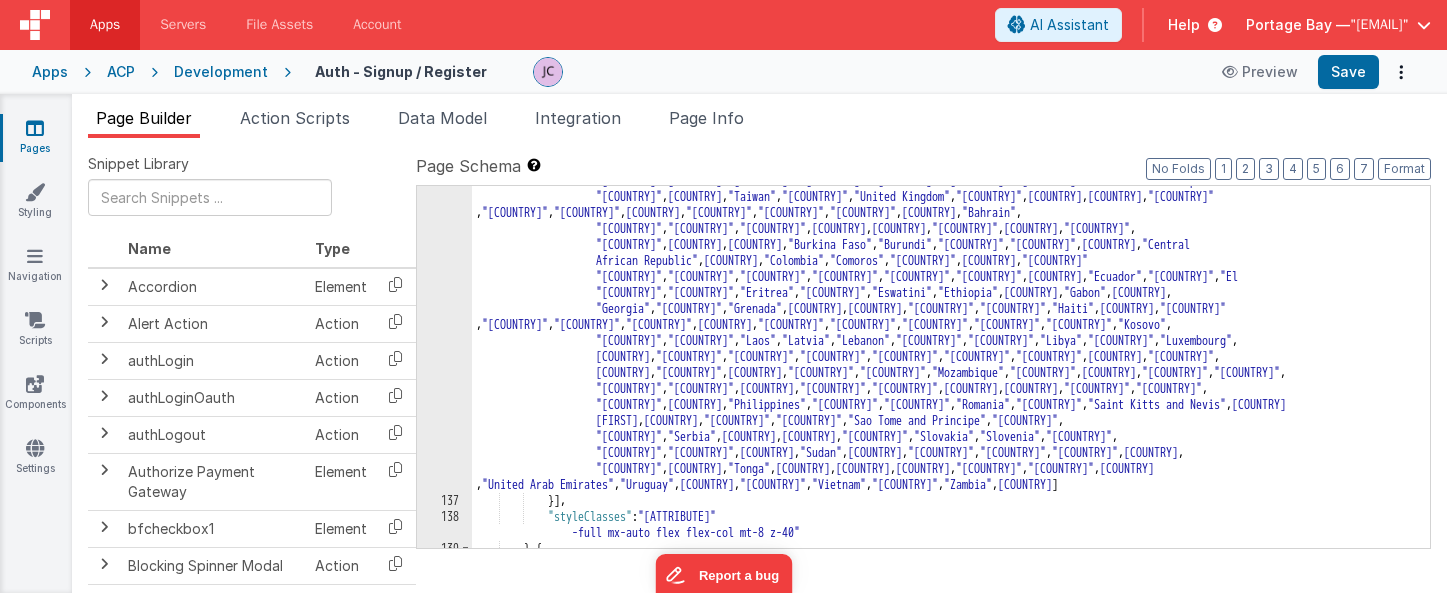 click on "Development" at bounding box center [221, 72] 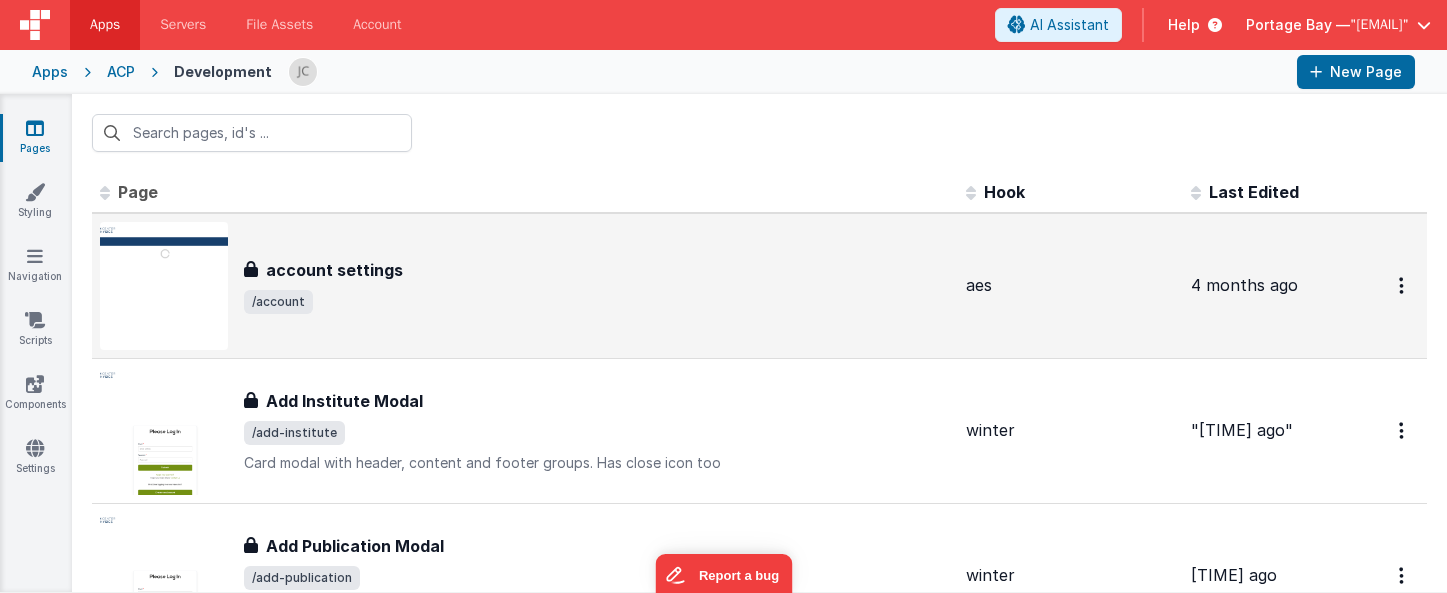 click on "account settings" at bounding box center (597, 270) 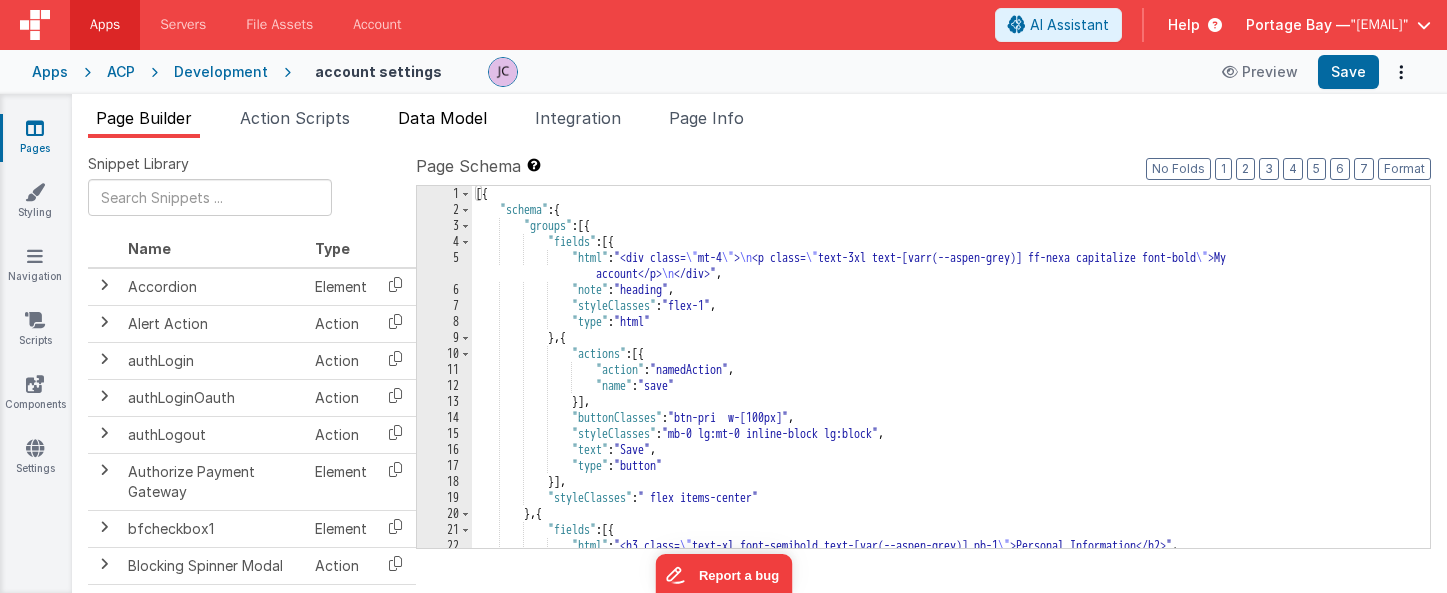 click on "Data Model" at bounding box center [442, 118] 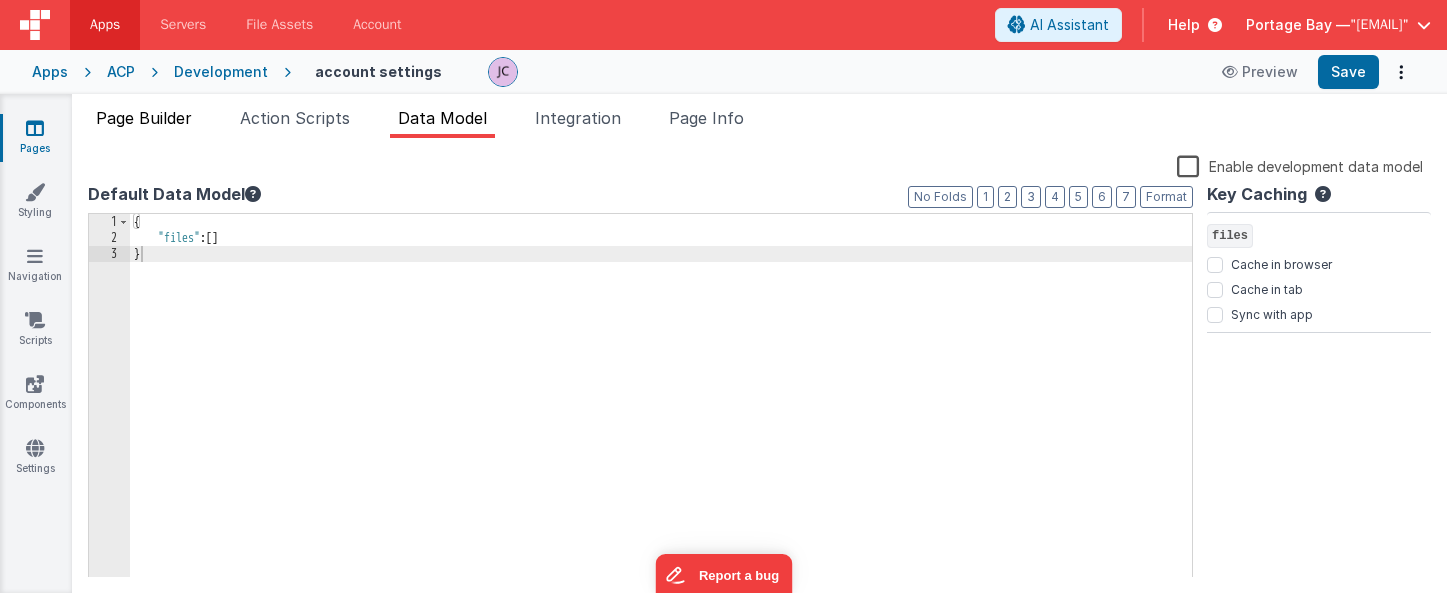 click on "Page Builder" at bounding box center [144, 118] 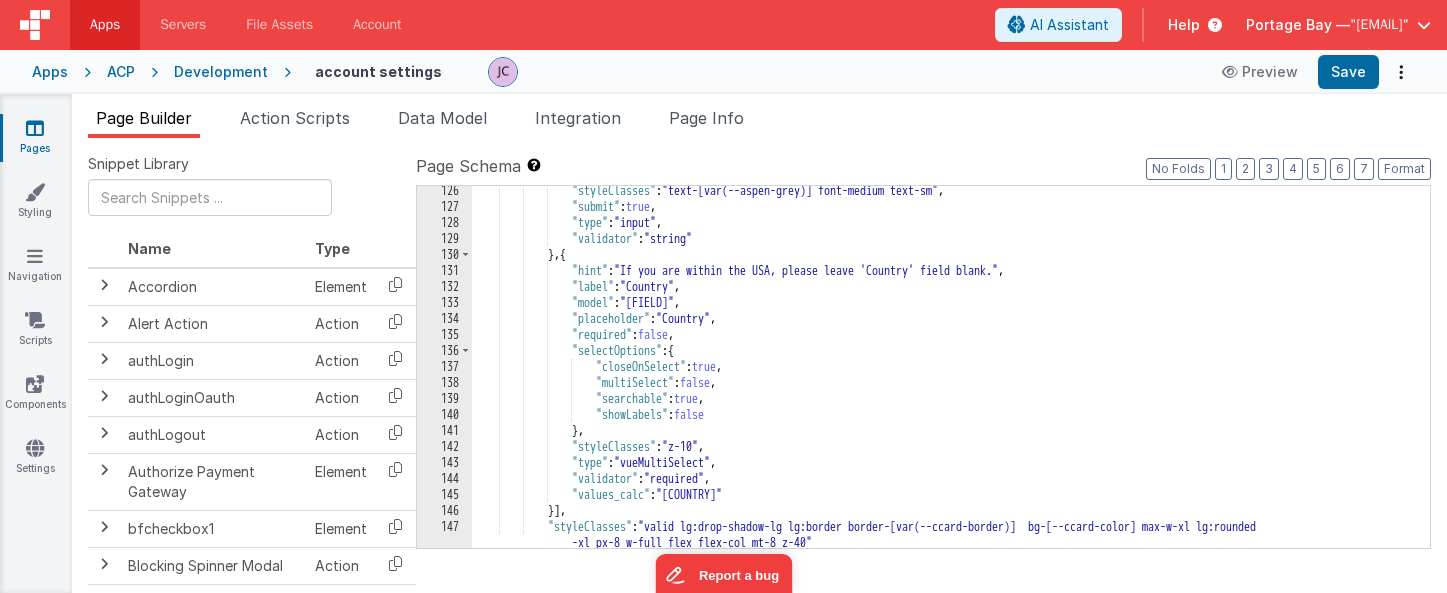 scroll, scrollTop: 2120, scrollLeft: 0, axis: vertical 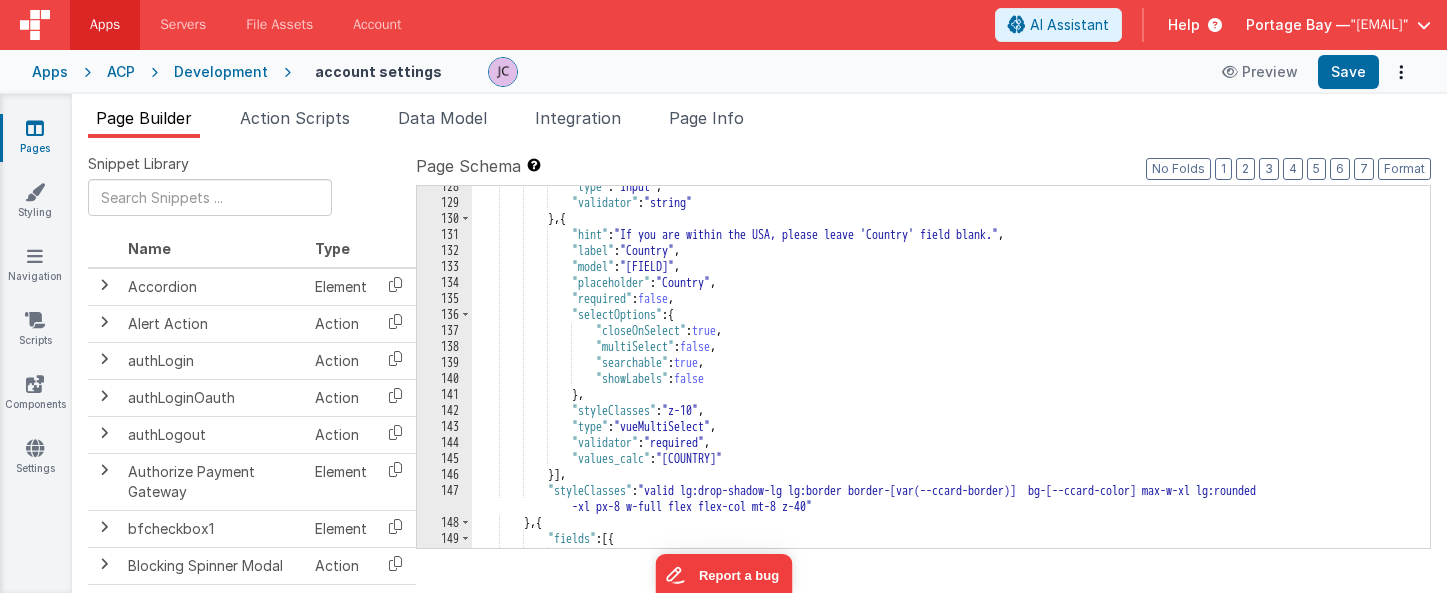 click on "Development" at bounding box center [221, 72] 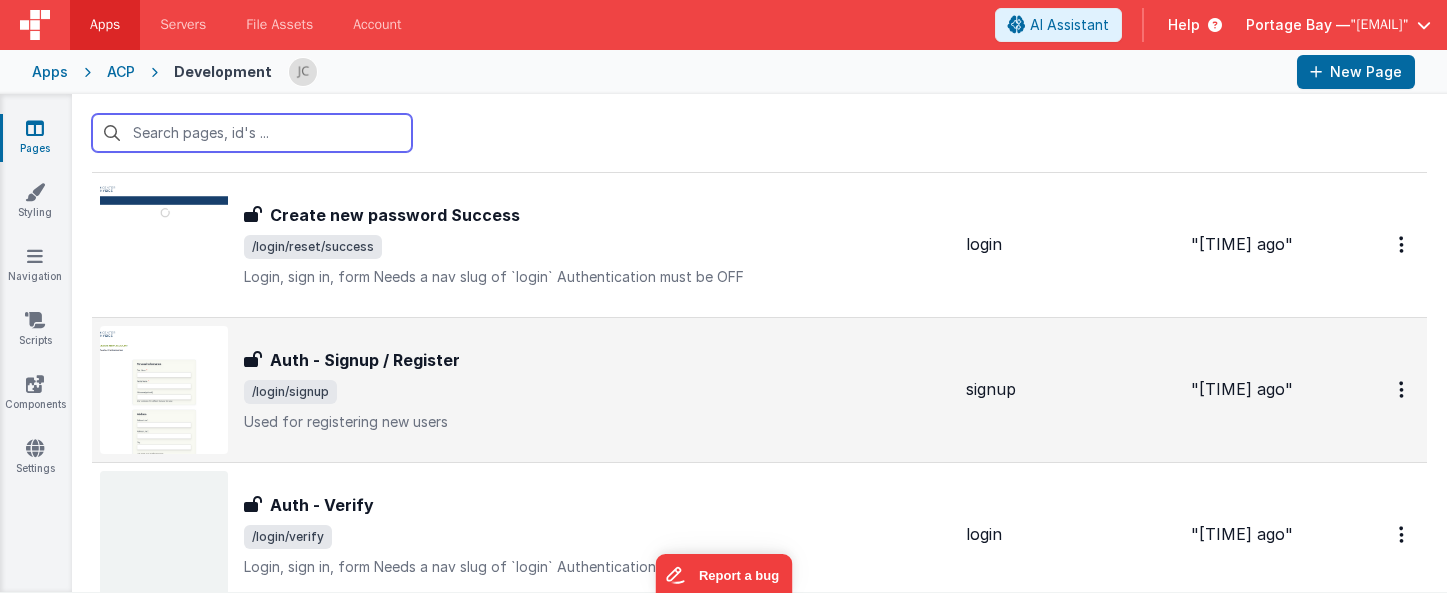 scroll, scrollTop: 2217, scrollLeft: 0, axis: vertical 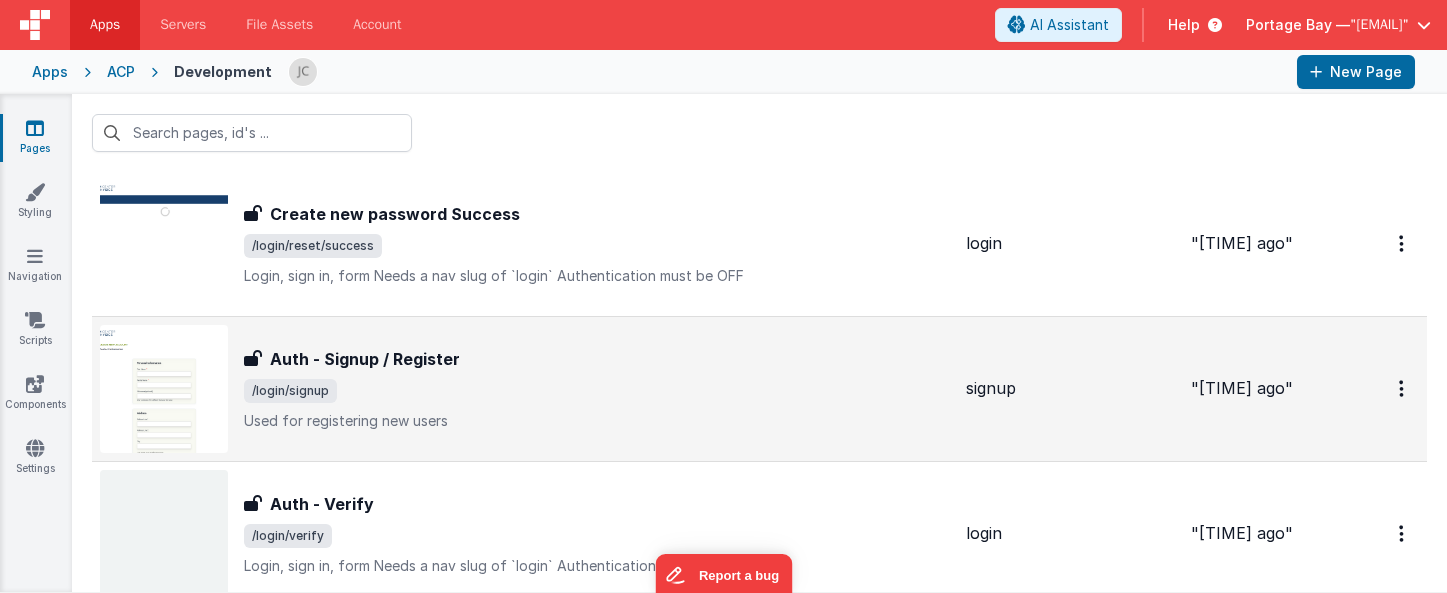 click on "Auth - Signup / Register" at bounding box center [597, 359] 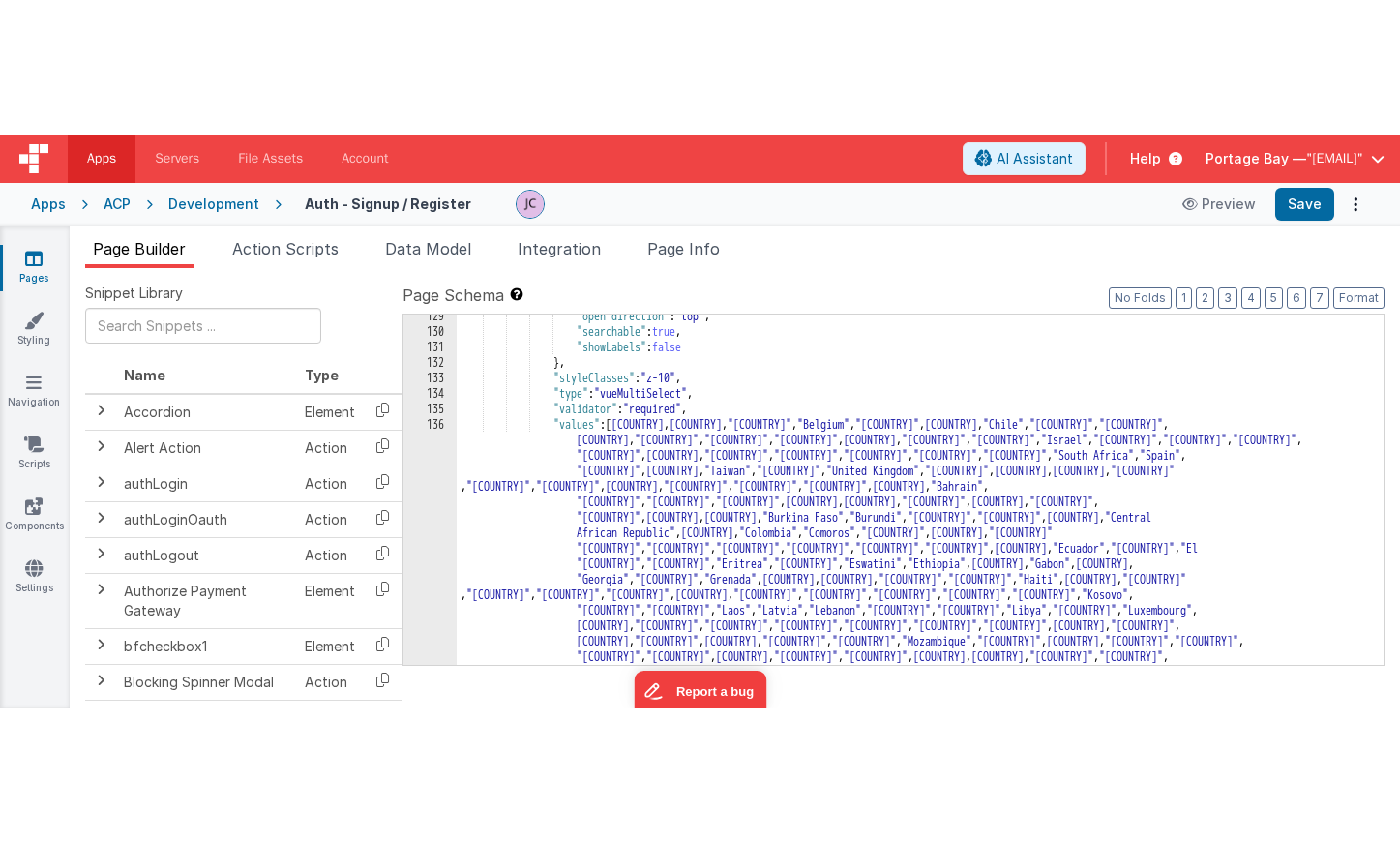 scroll, scrollTop: 2082, scrollLeft: 0, axis: vertical 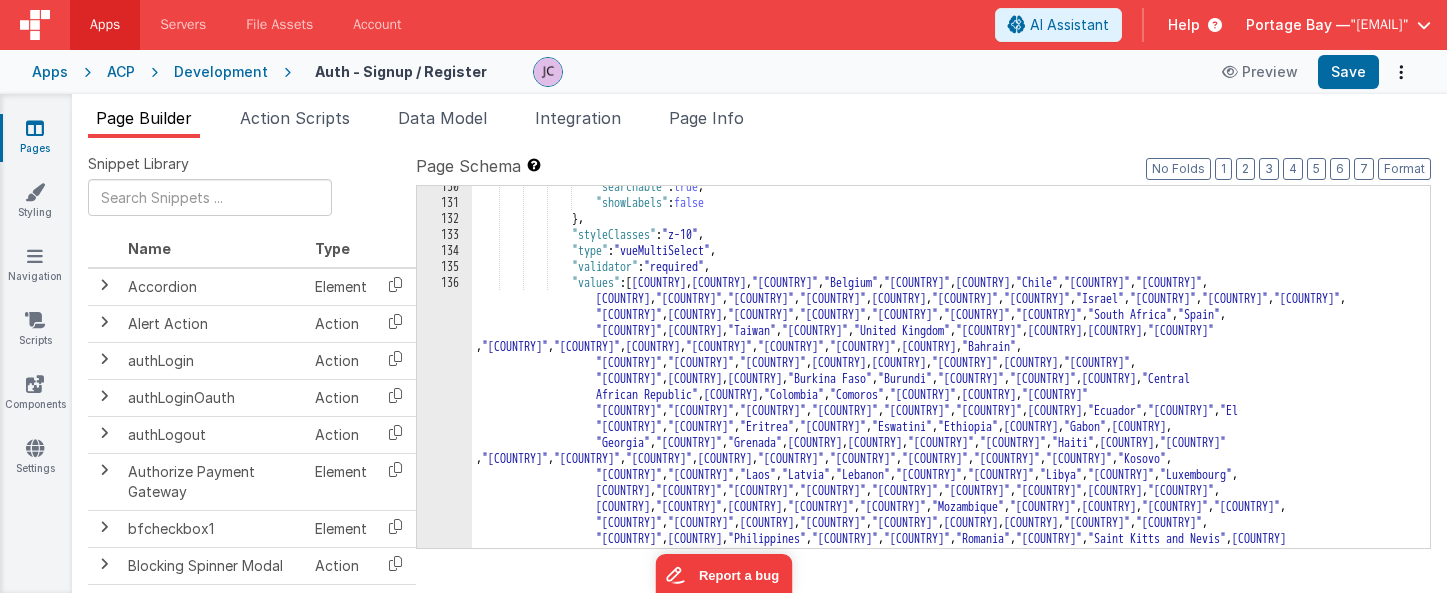 click on "Development" at bounding box center (221, 72) 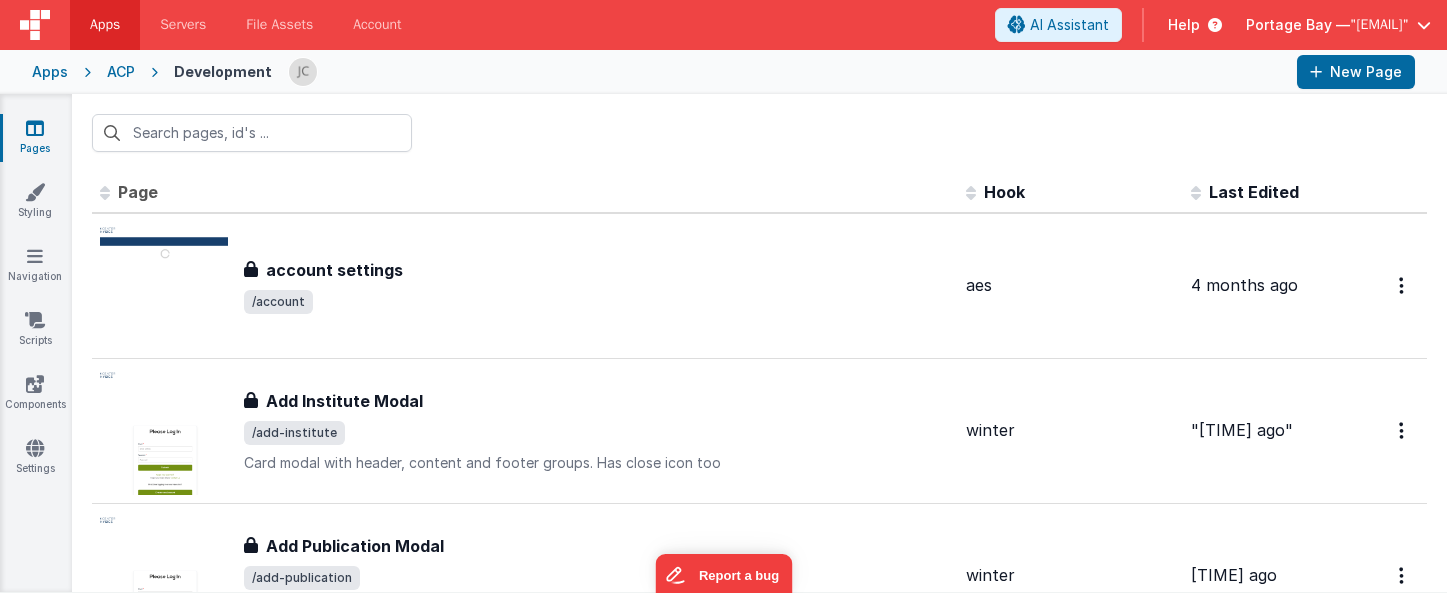 click on "ACP" at bounding box center [121, 72] 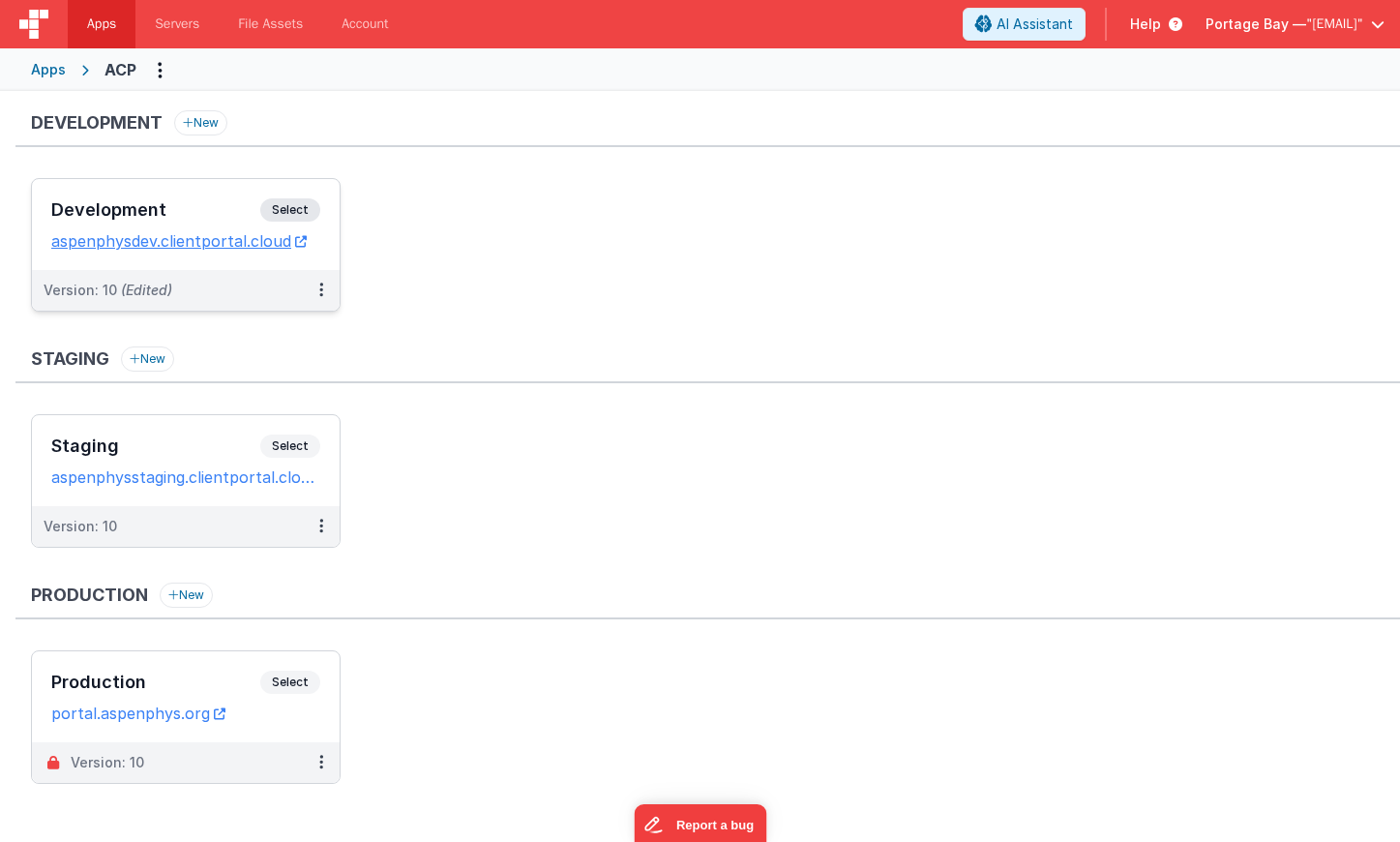 click on "Select" at bounding box center (290, 210) 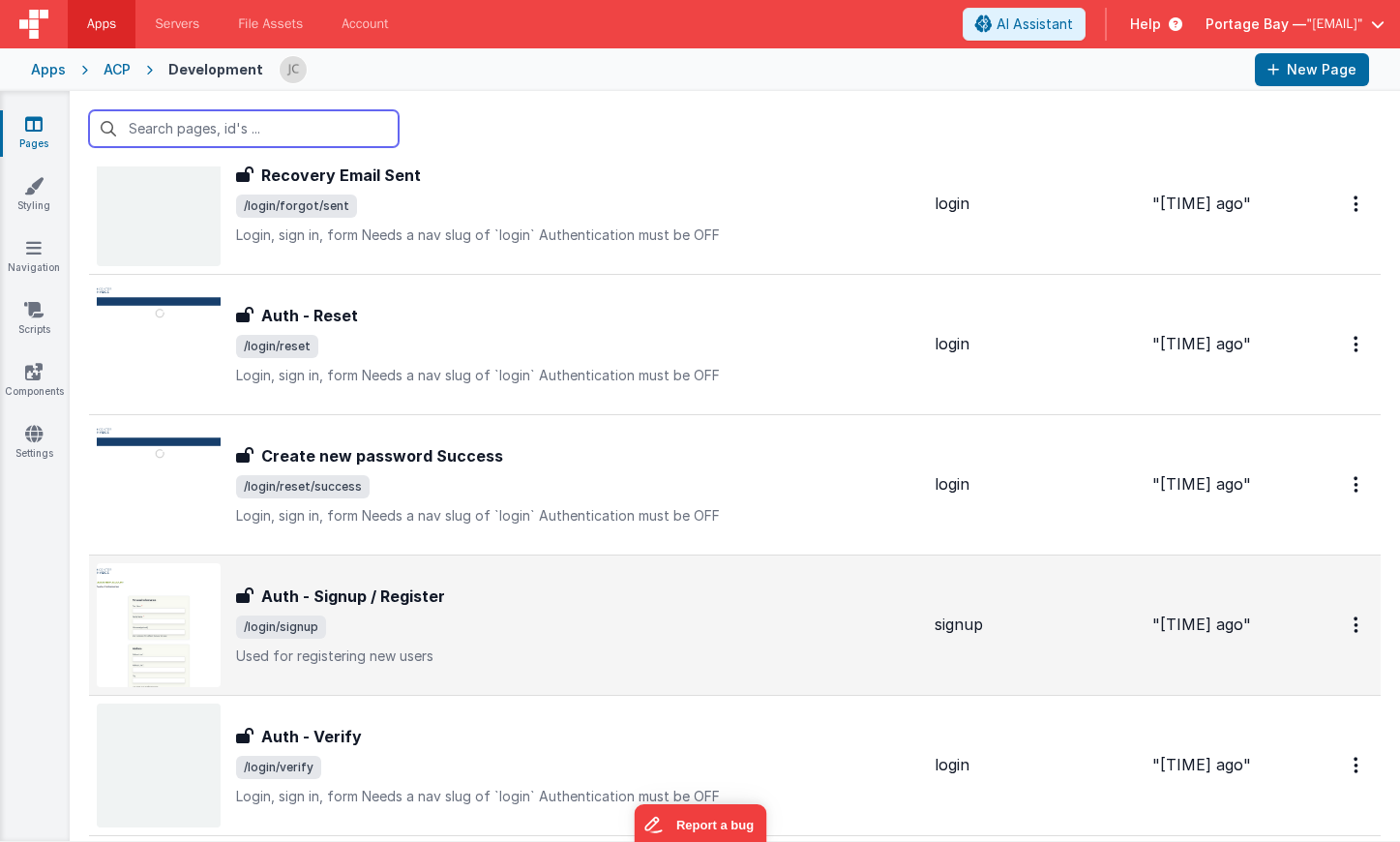 scroll, scrollTop: 1898, scrollLeft: 0, axis: vertical 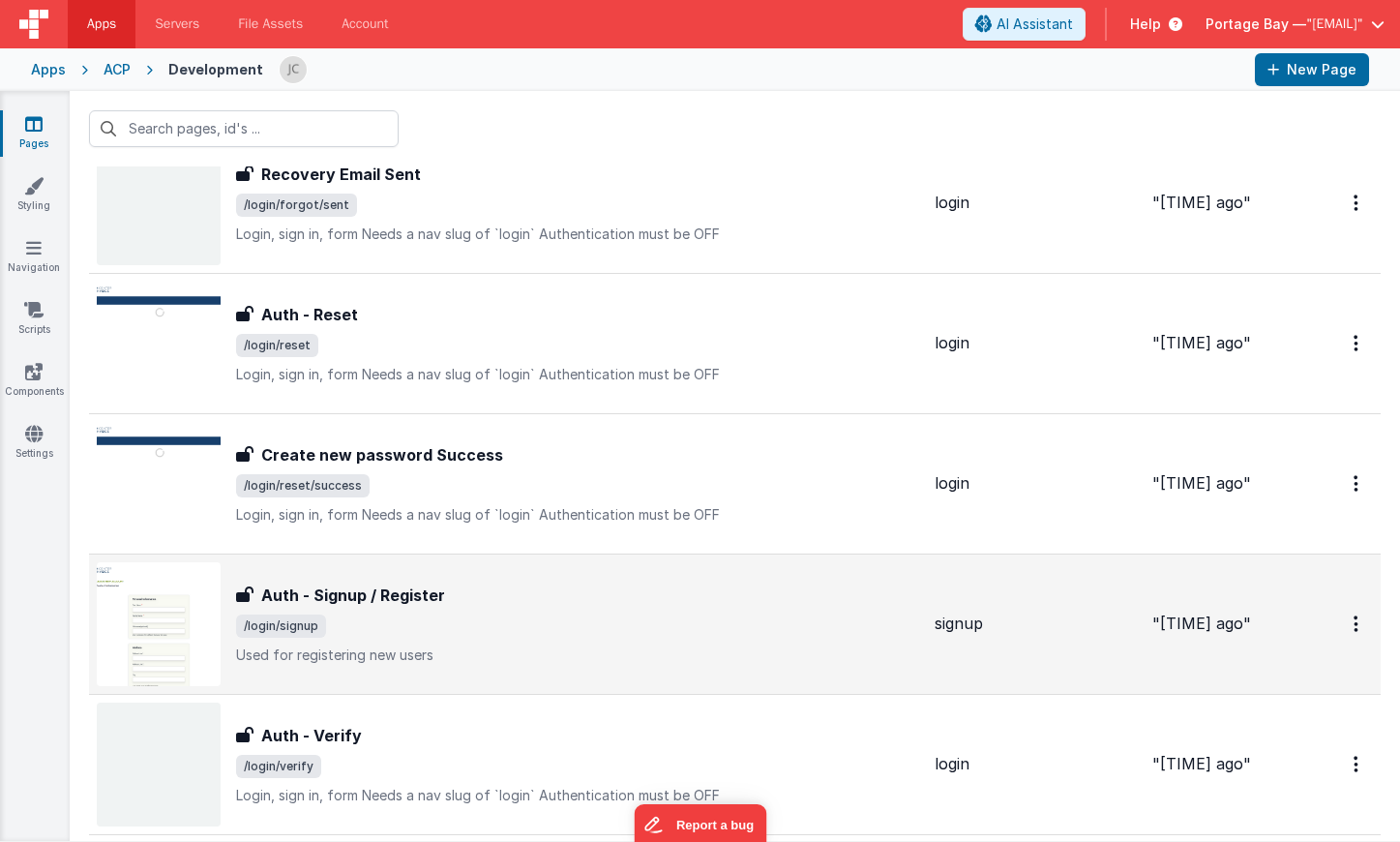 click on "Used for registering new users" at bounding box center [578, 655] 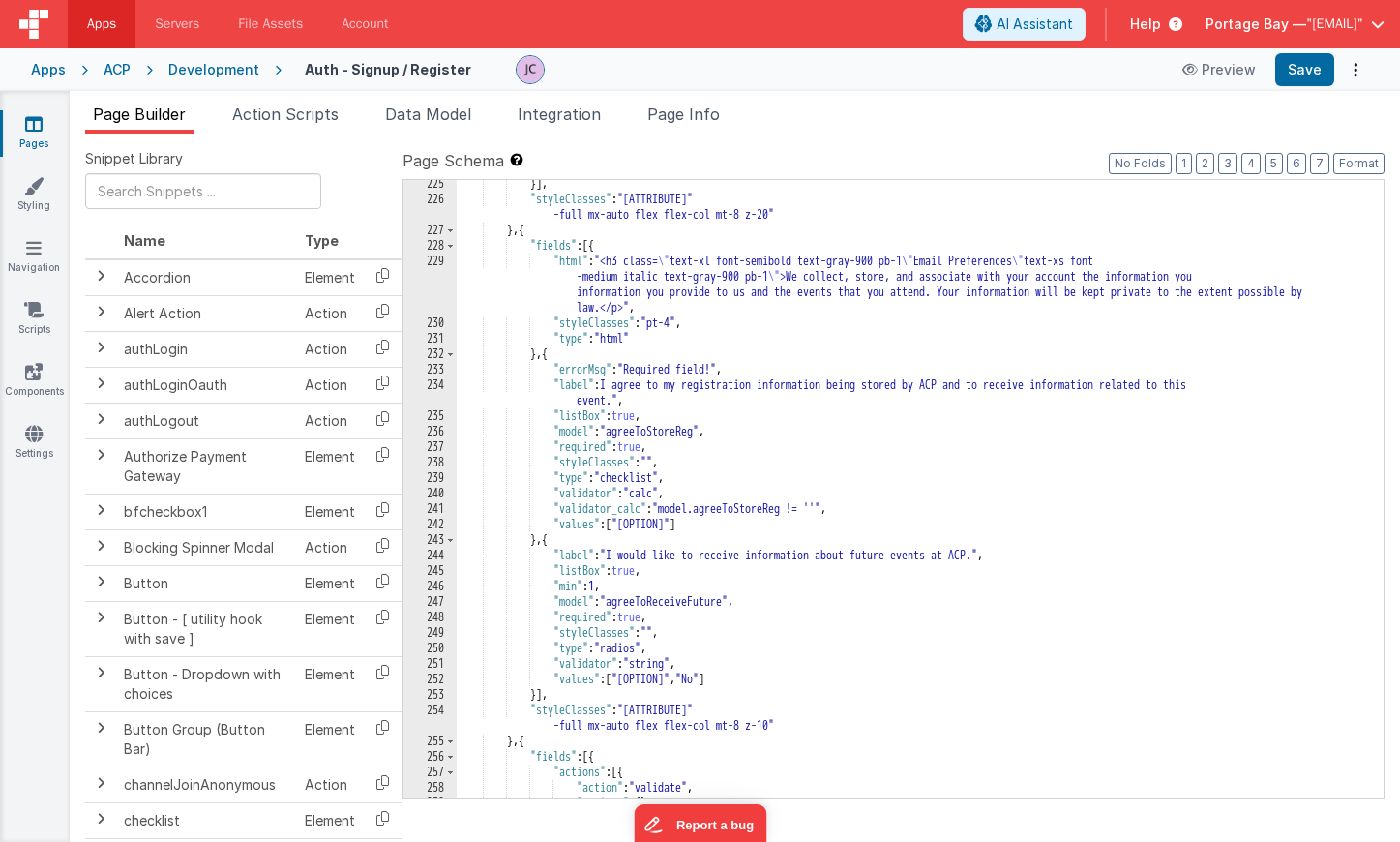 scroll, scrollTop: 3983, scrollLeft: 0, axis: vertical 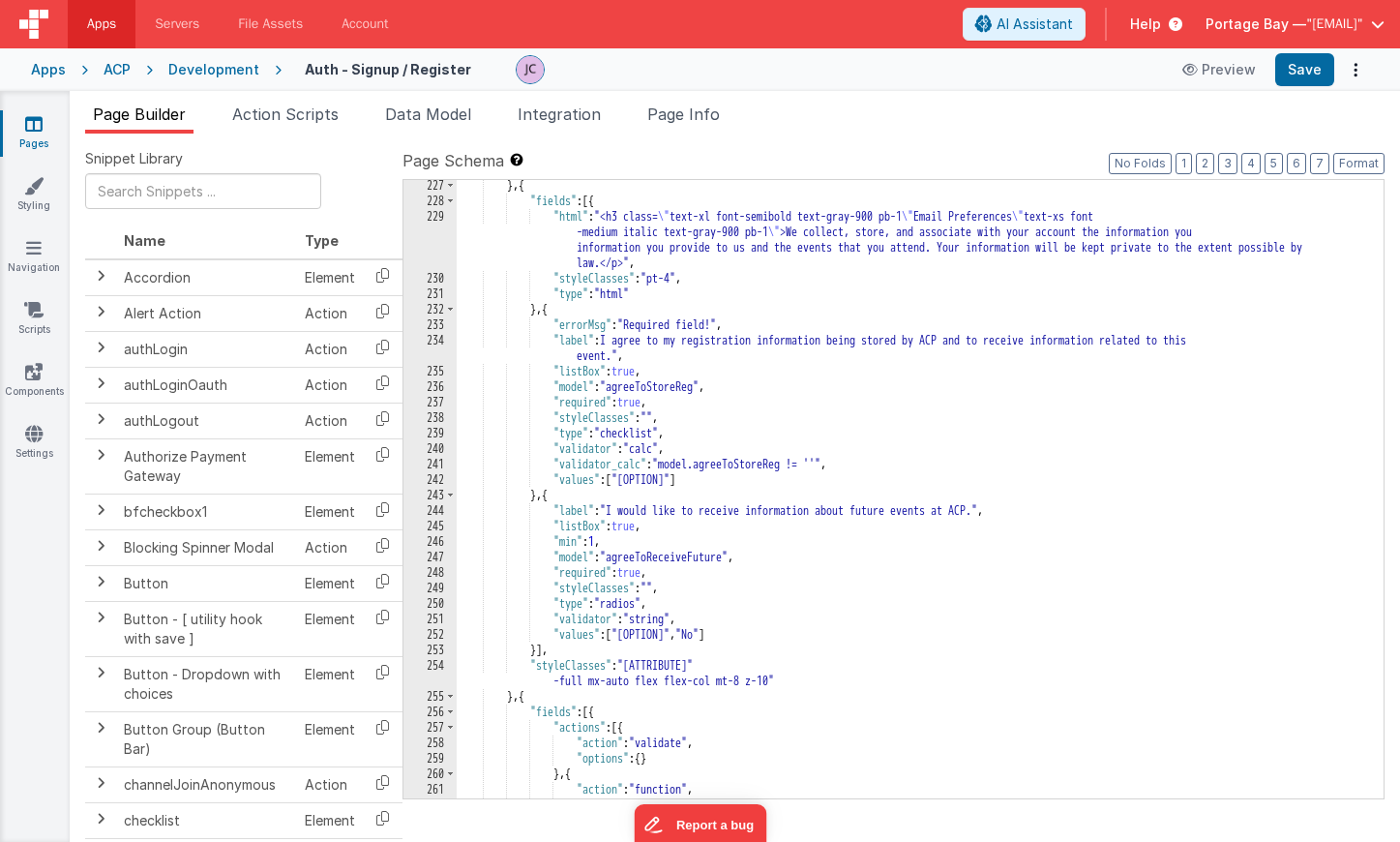click on "Development" at bounding box center (214, 70) 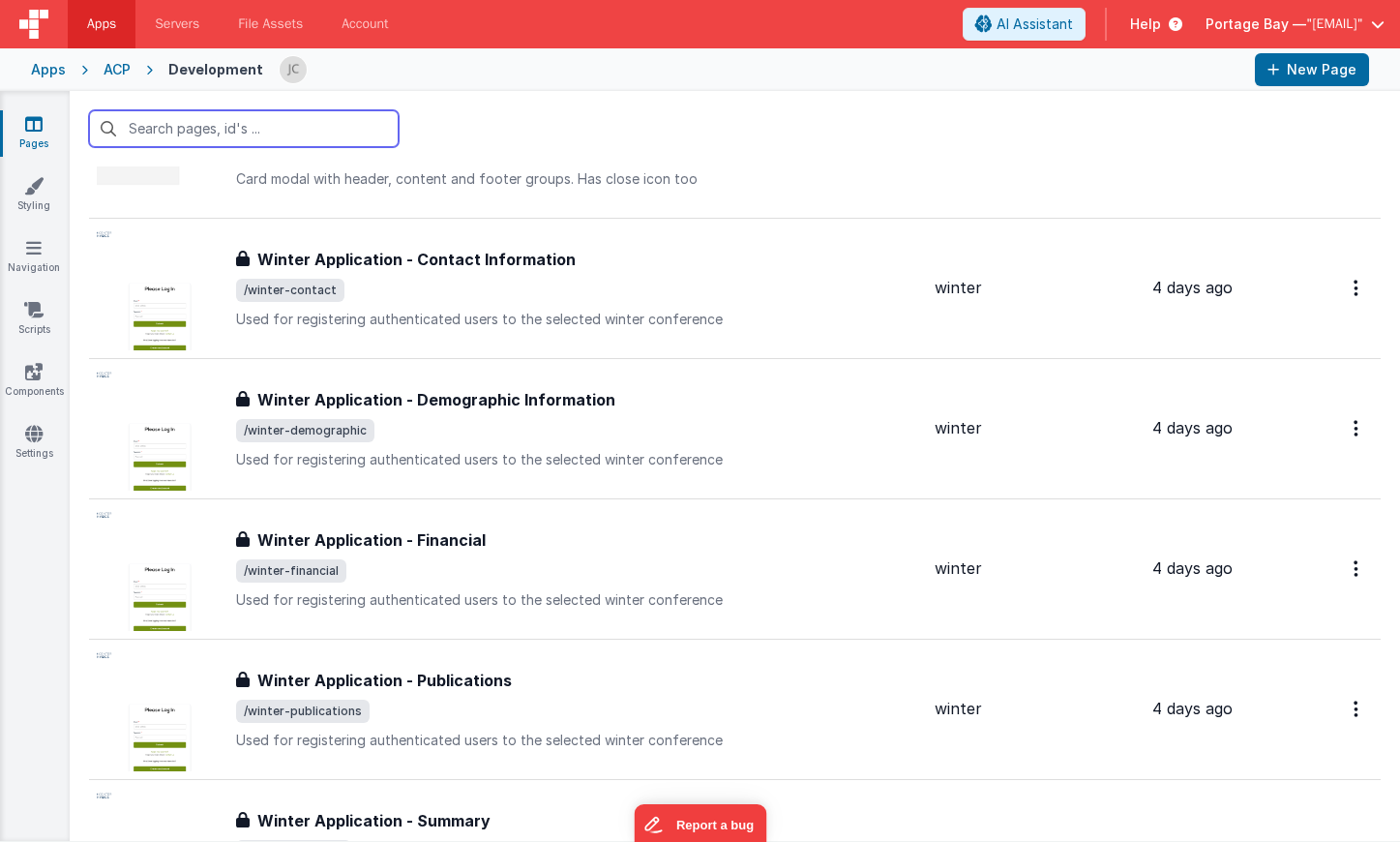 scroll, scrollTop: 2782, scrollLeft: 0, axis: vertical 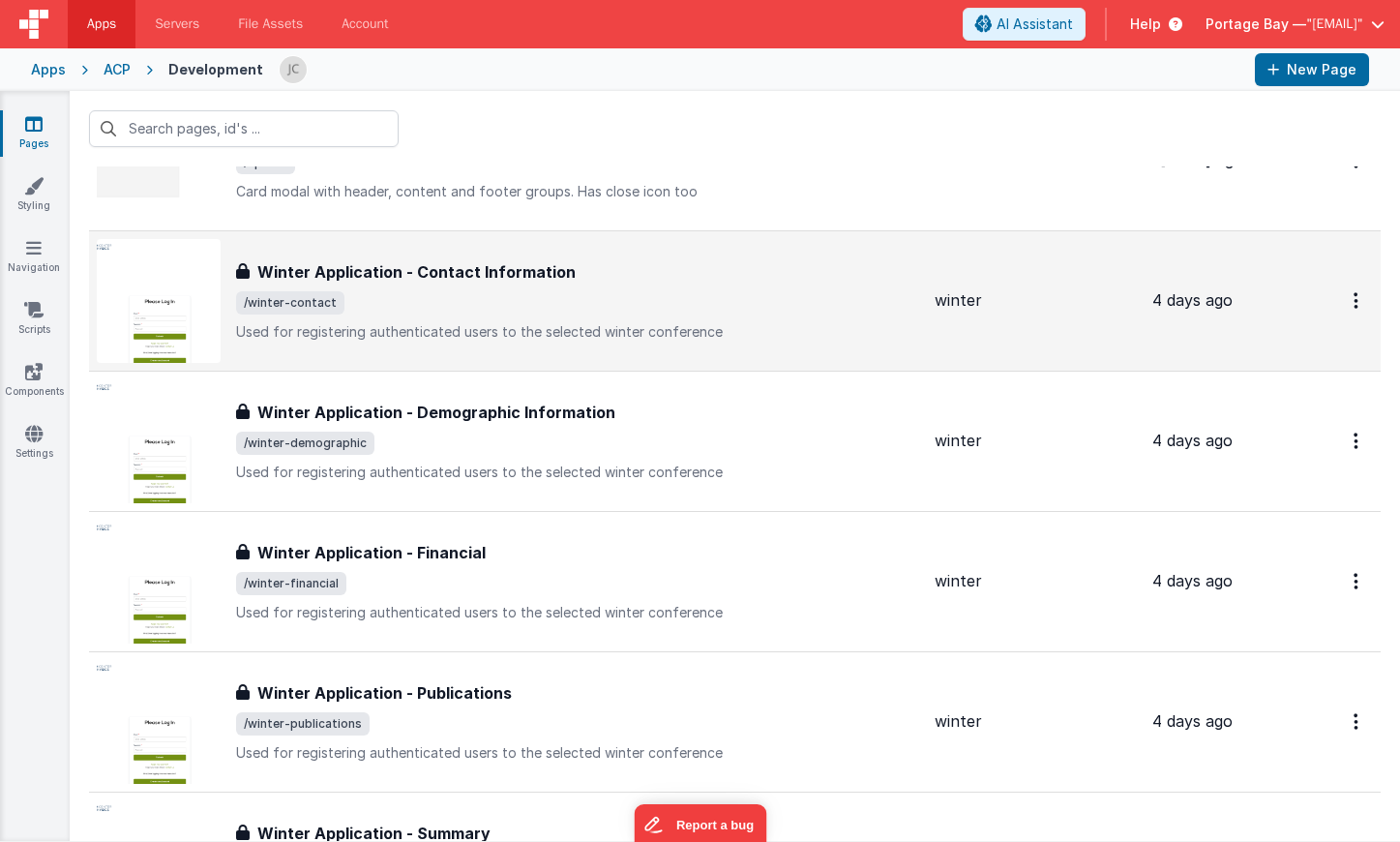 click on ""[FIELD] - [FIELD] | BetterForms" at bounding box center (578, 301) 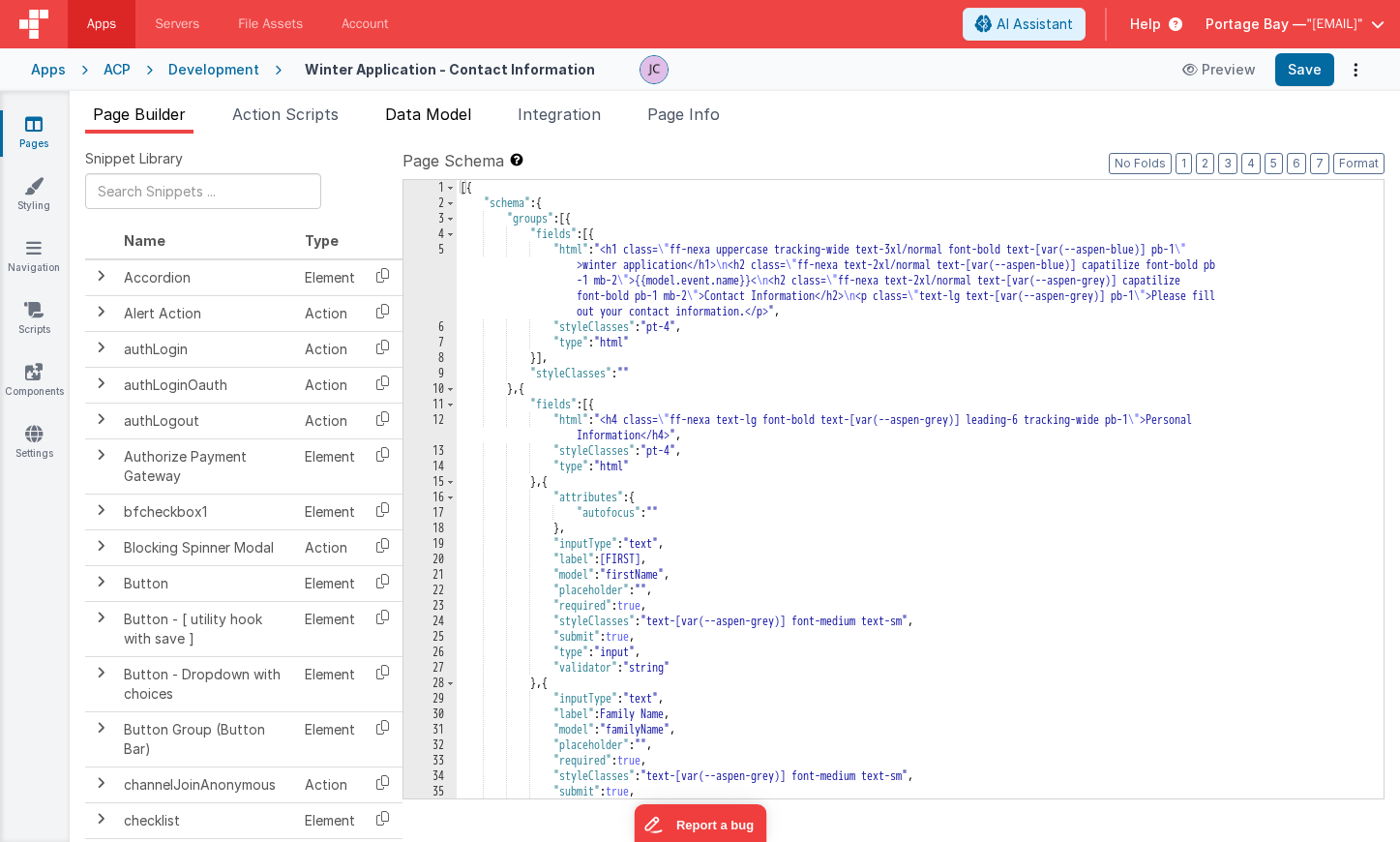 click on "Data Model" at bounding box center (428, 114) 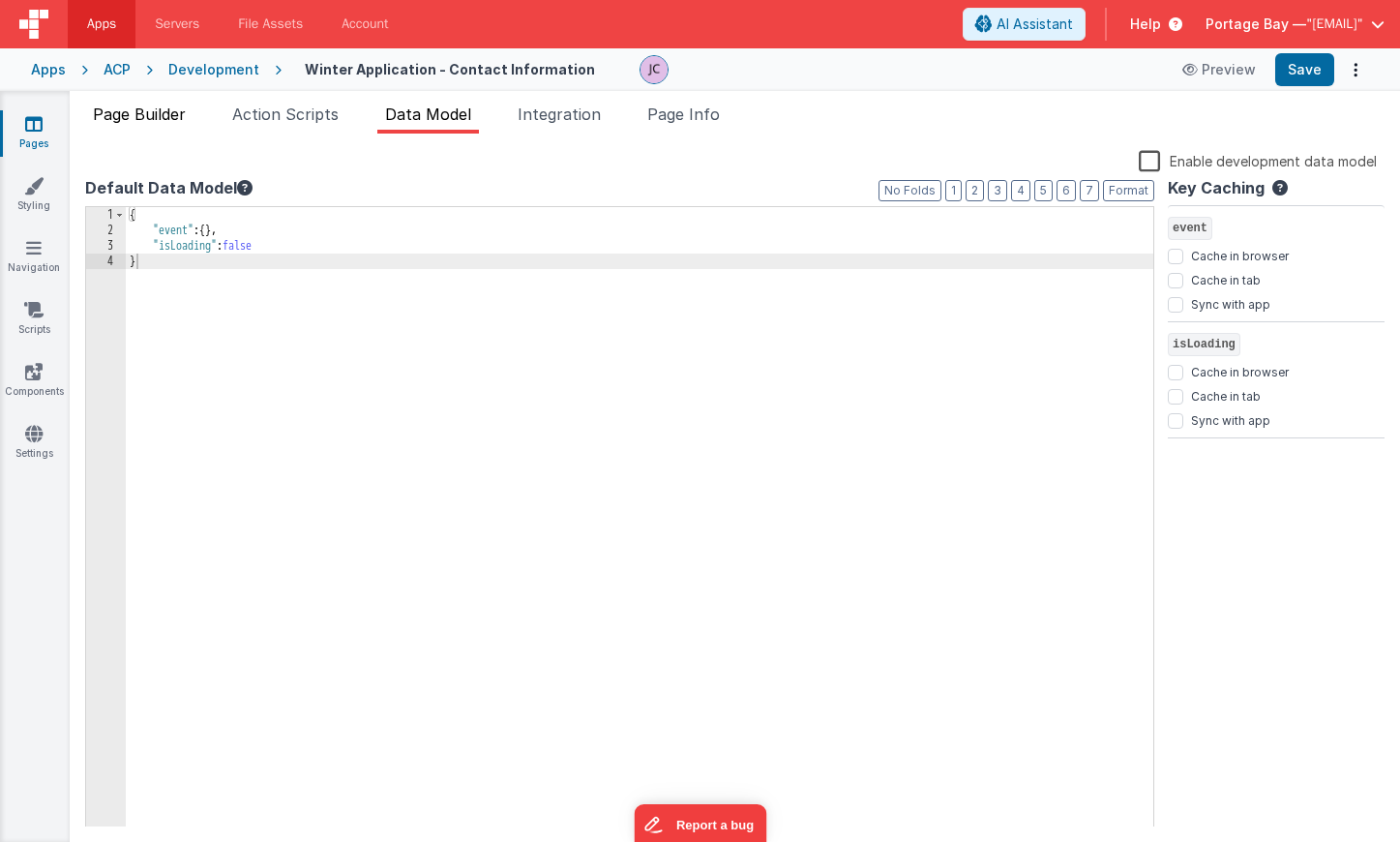 click on "Page Builder" at bounding box center (139, 114) 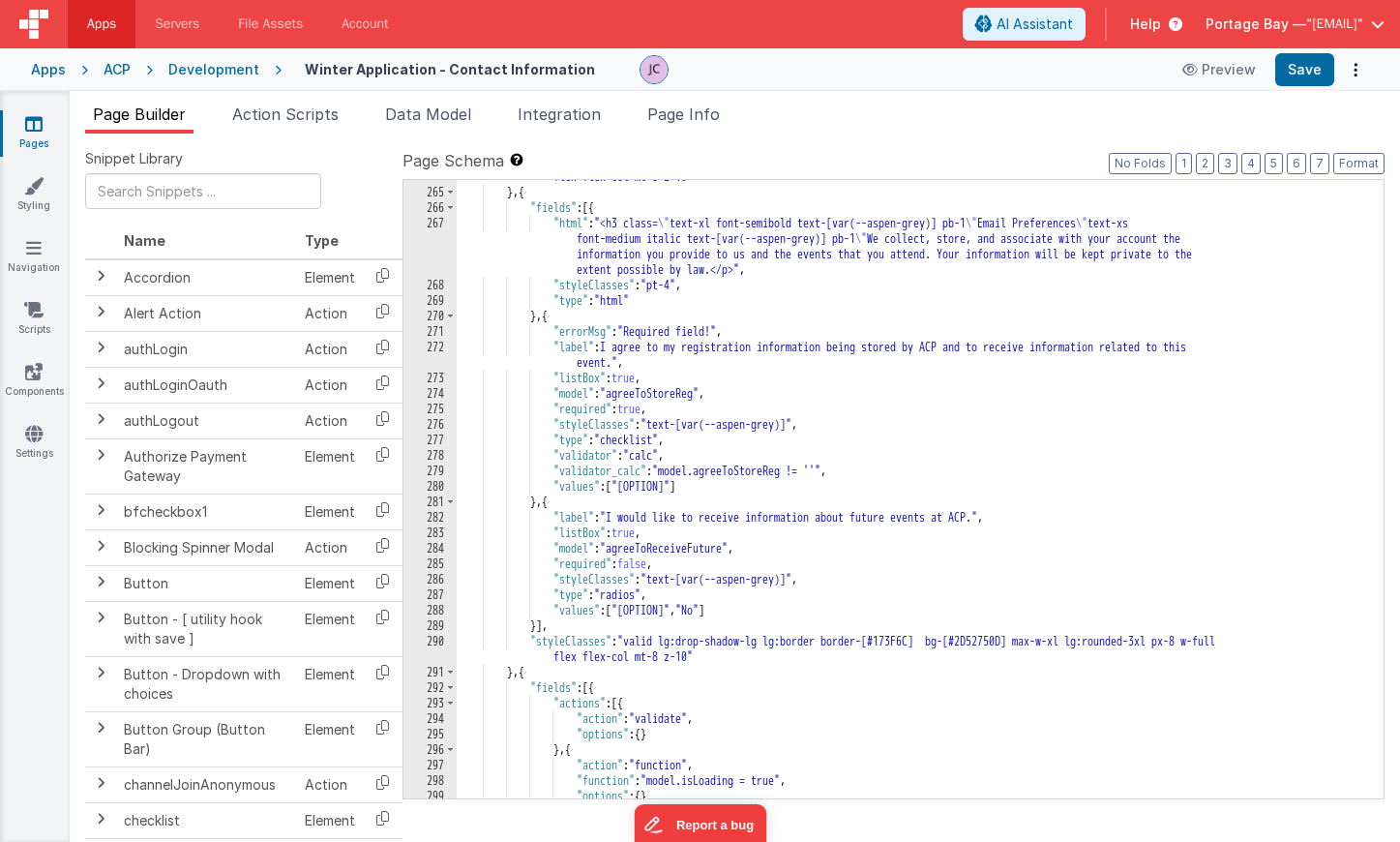scroll, scrollTop: 4382, scrollLeft: 0, axis: vertical 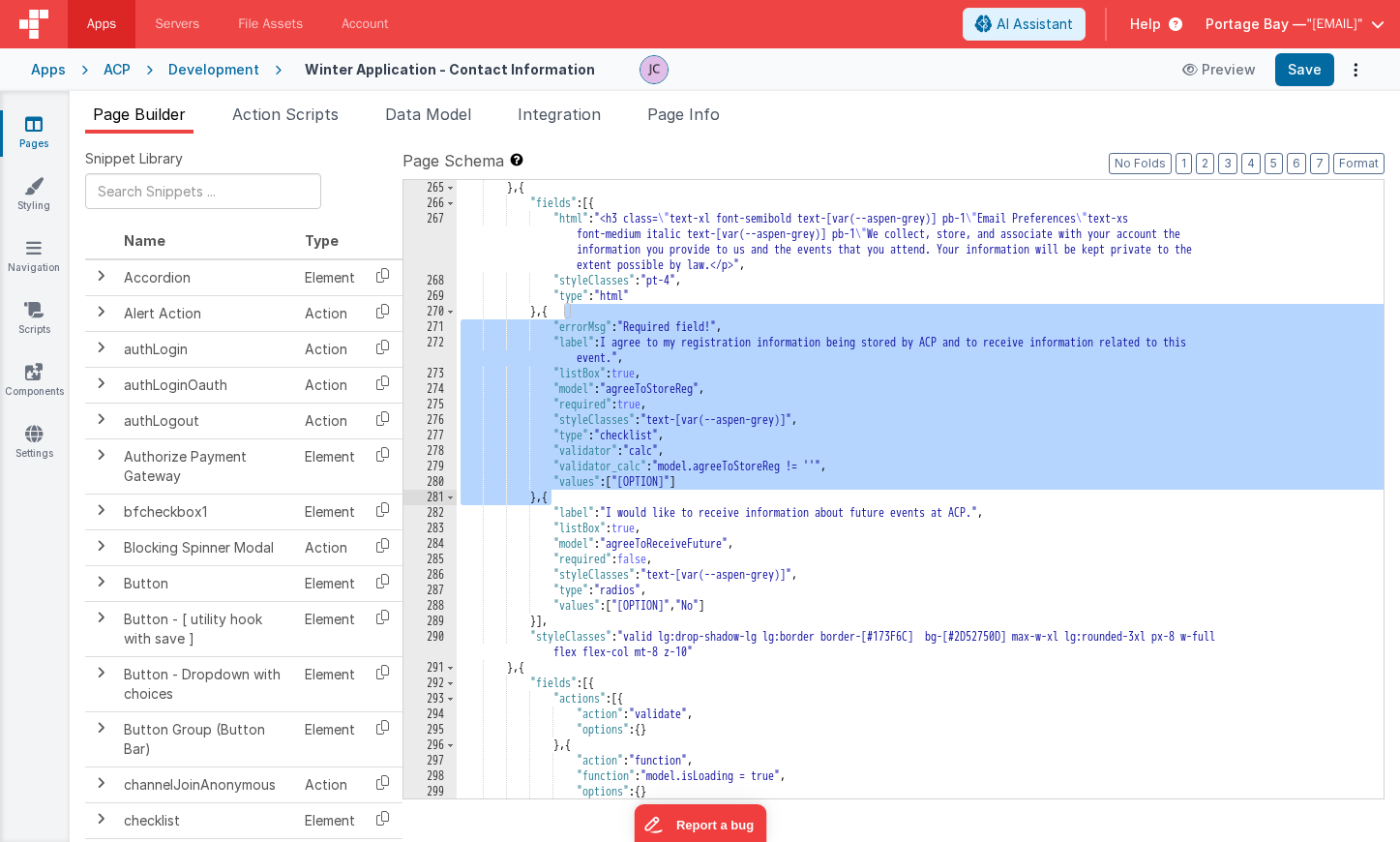 drag, startPoint x: 565, startPoint y: 312, endPoint x: 552, endPoint y: 495, distance: 183.46117 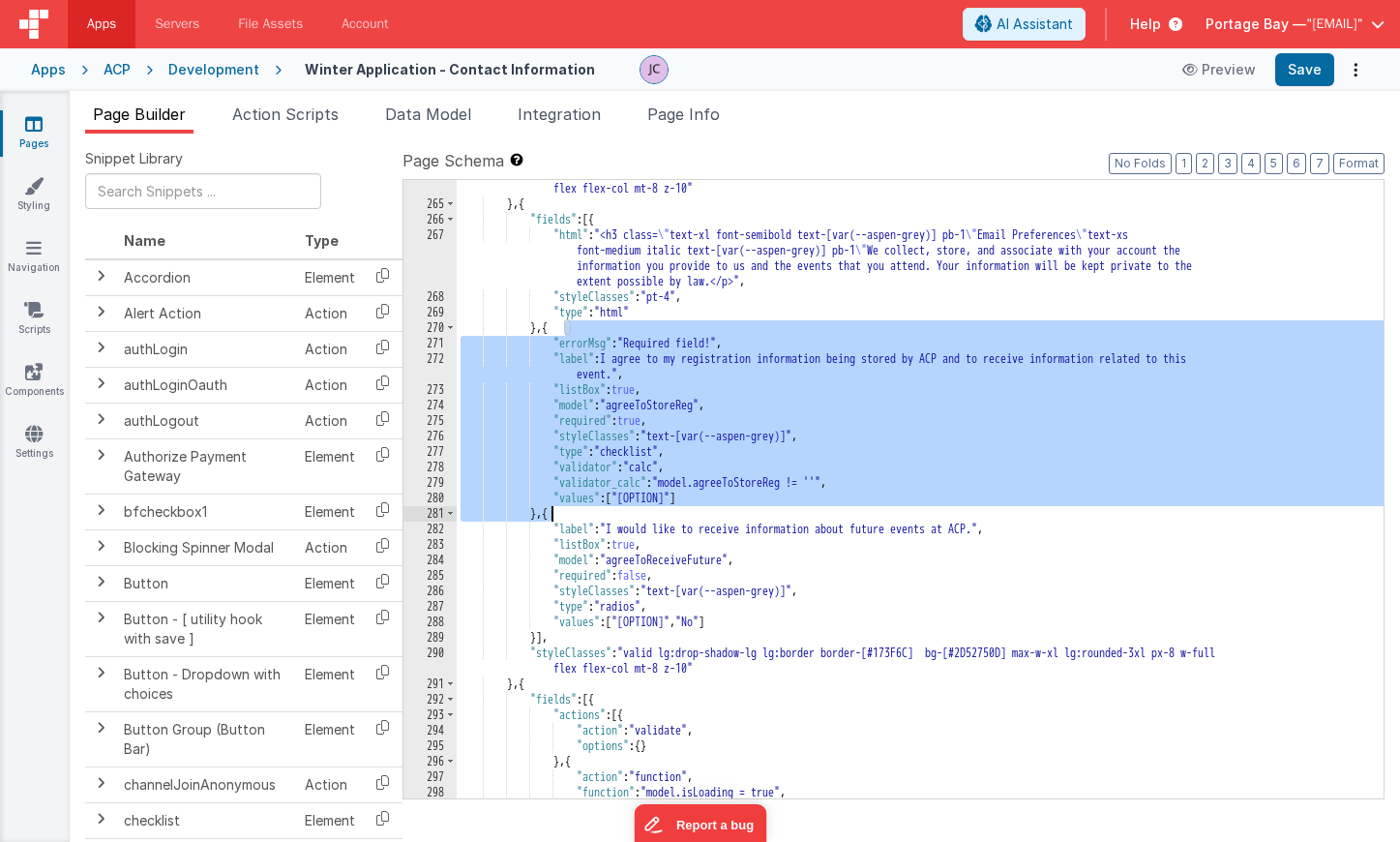 scroll, scrollTop: 4355, scrollLeft: 0, axis: vertical 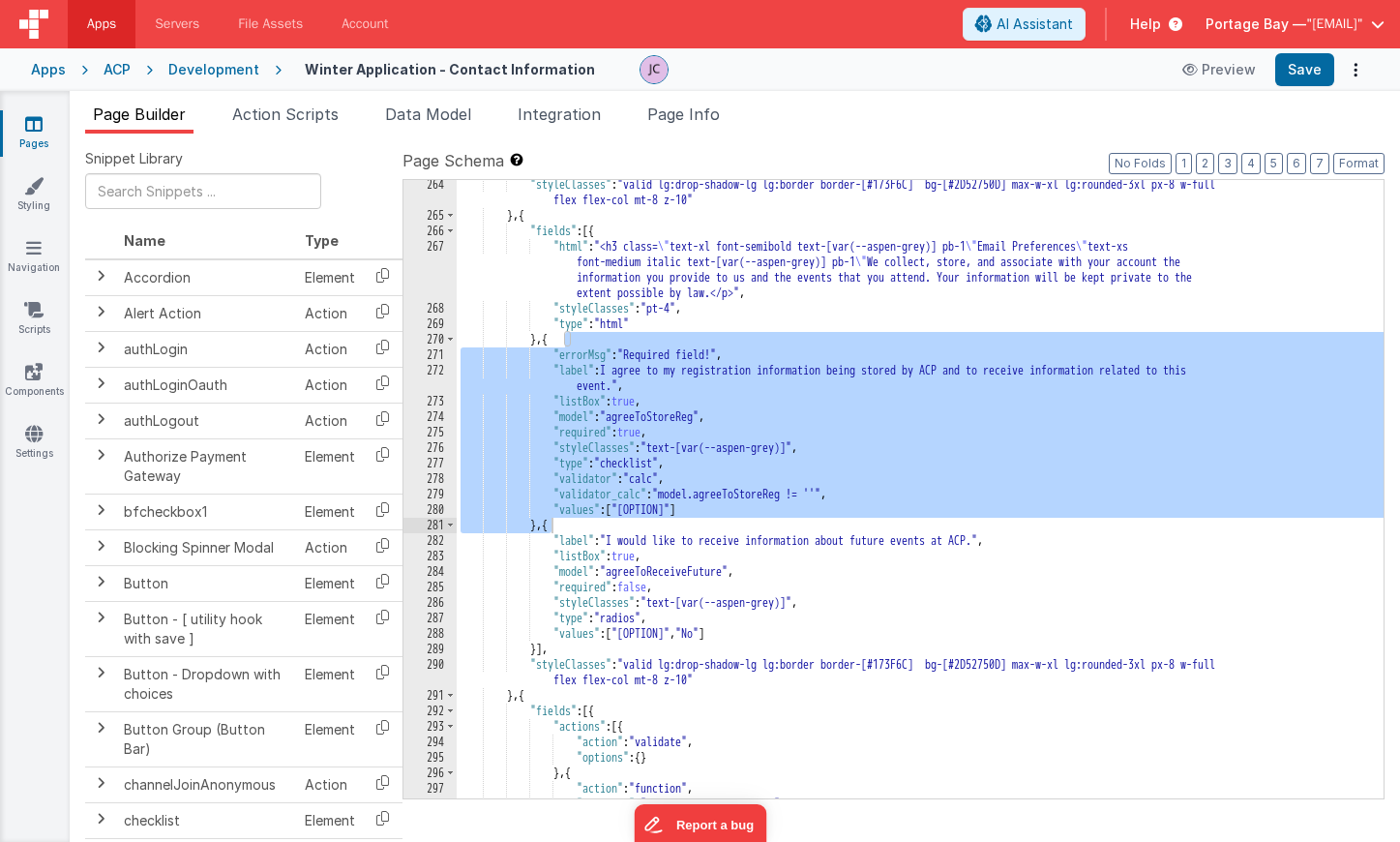 click on "Development" at bounding box center [214, 70] 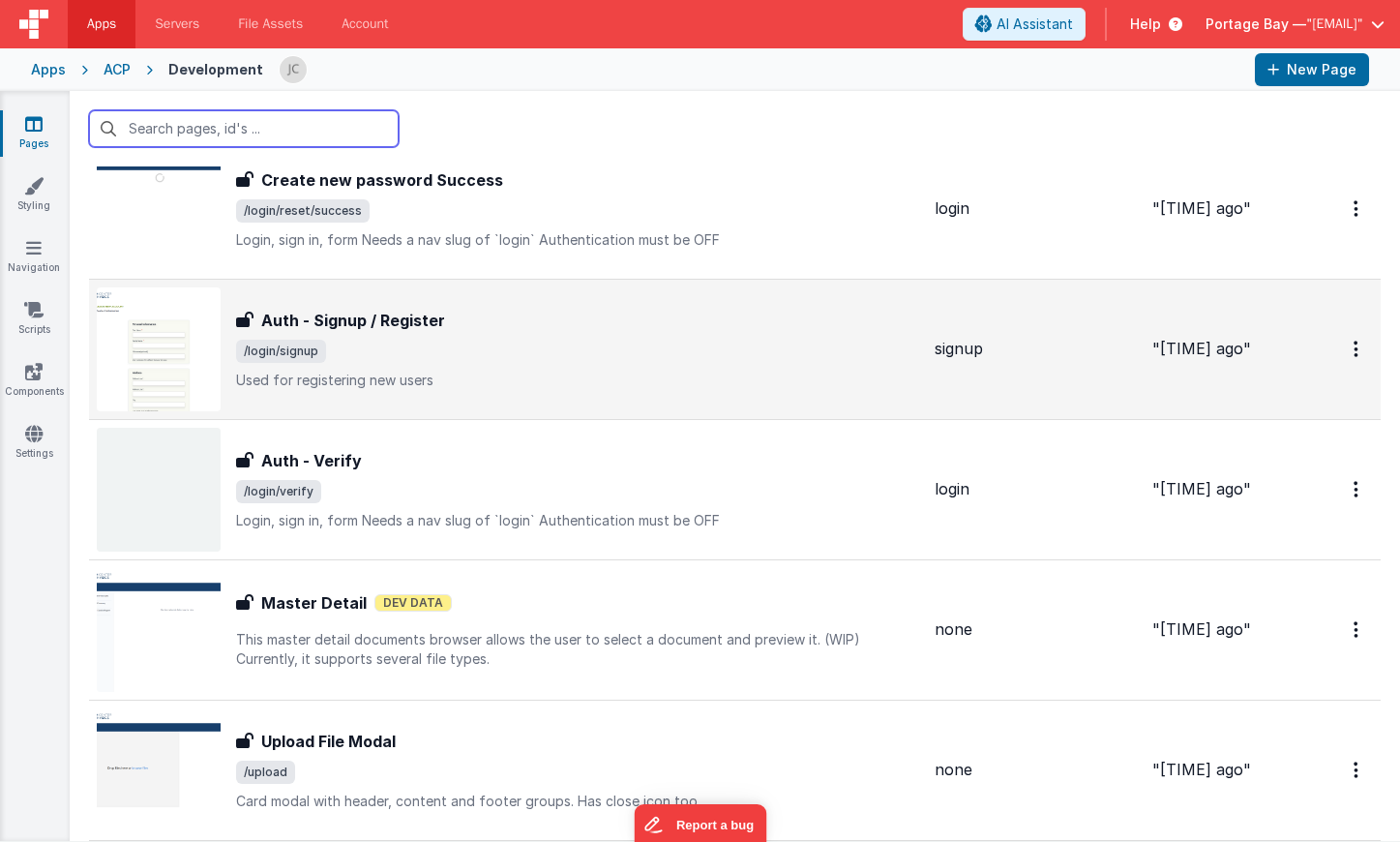 scroll, scrollTop: 2174, scrollLeft: 0, axis: vertical 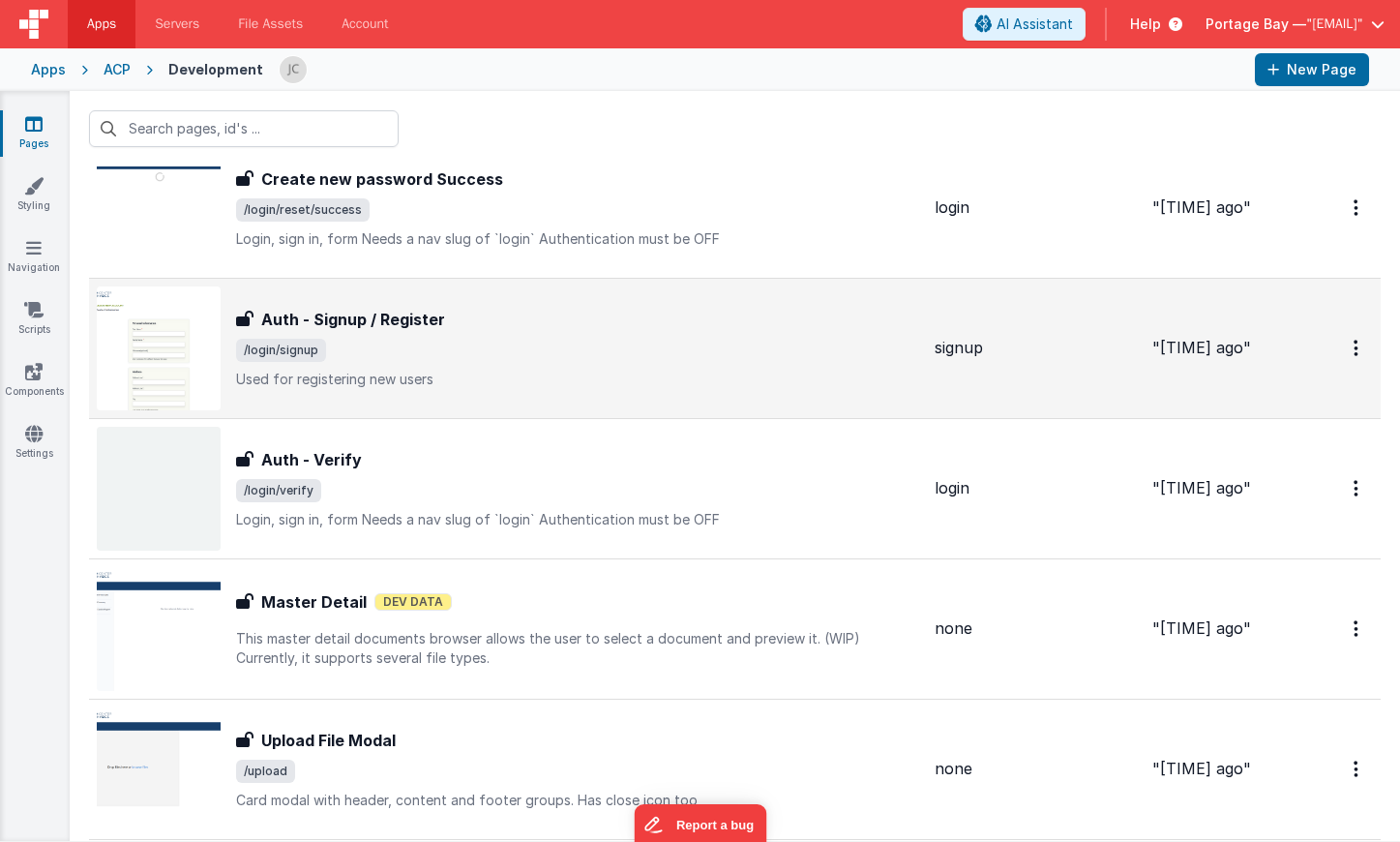 click on "/login/signup" at bounding box center (578, 350) 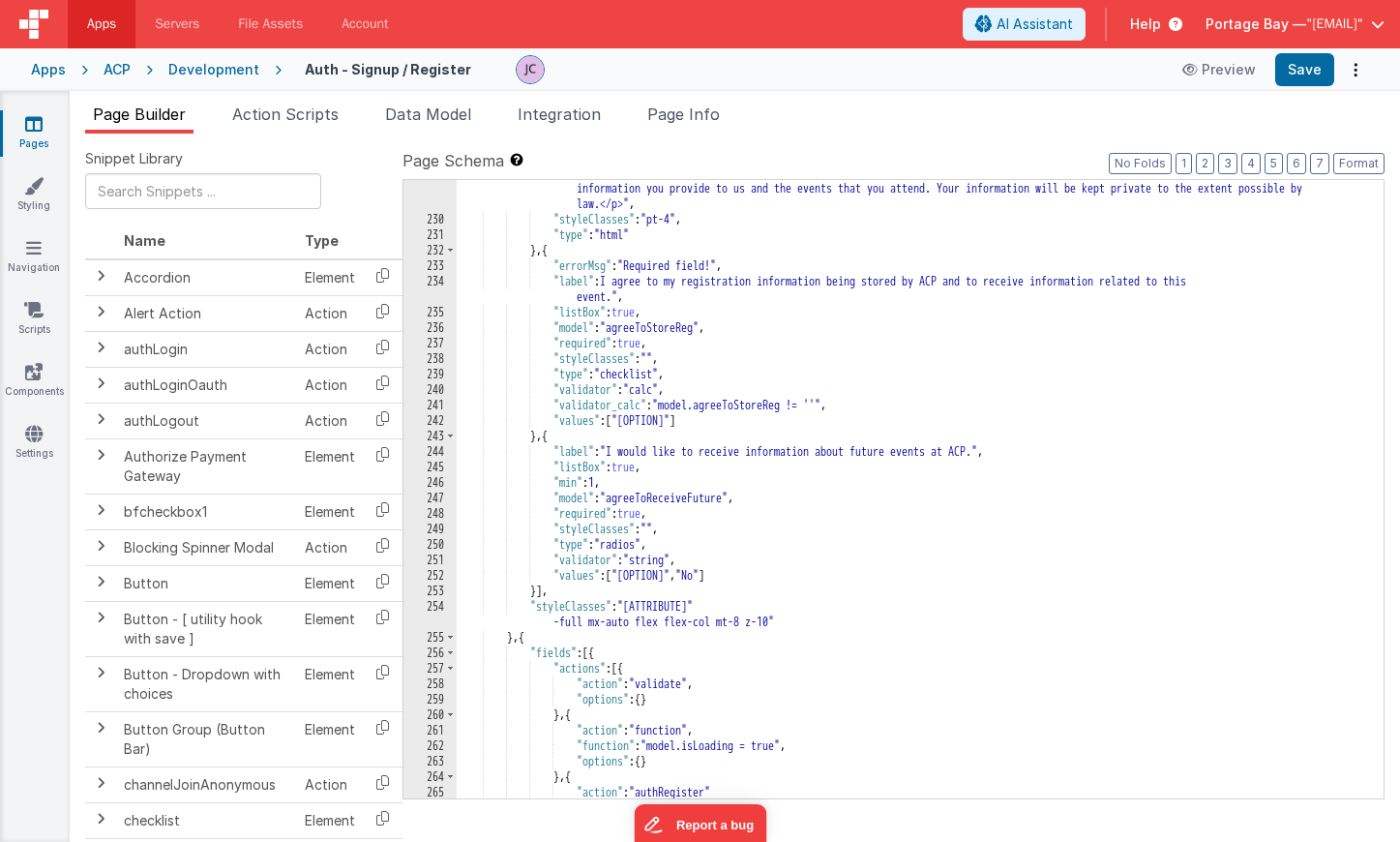 scroll, scrollTop: 4027, scrollLeft: 0, axis: vertical 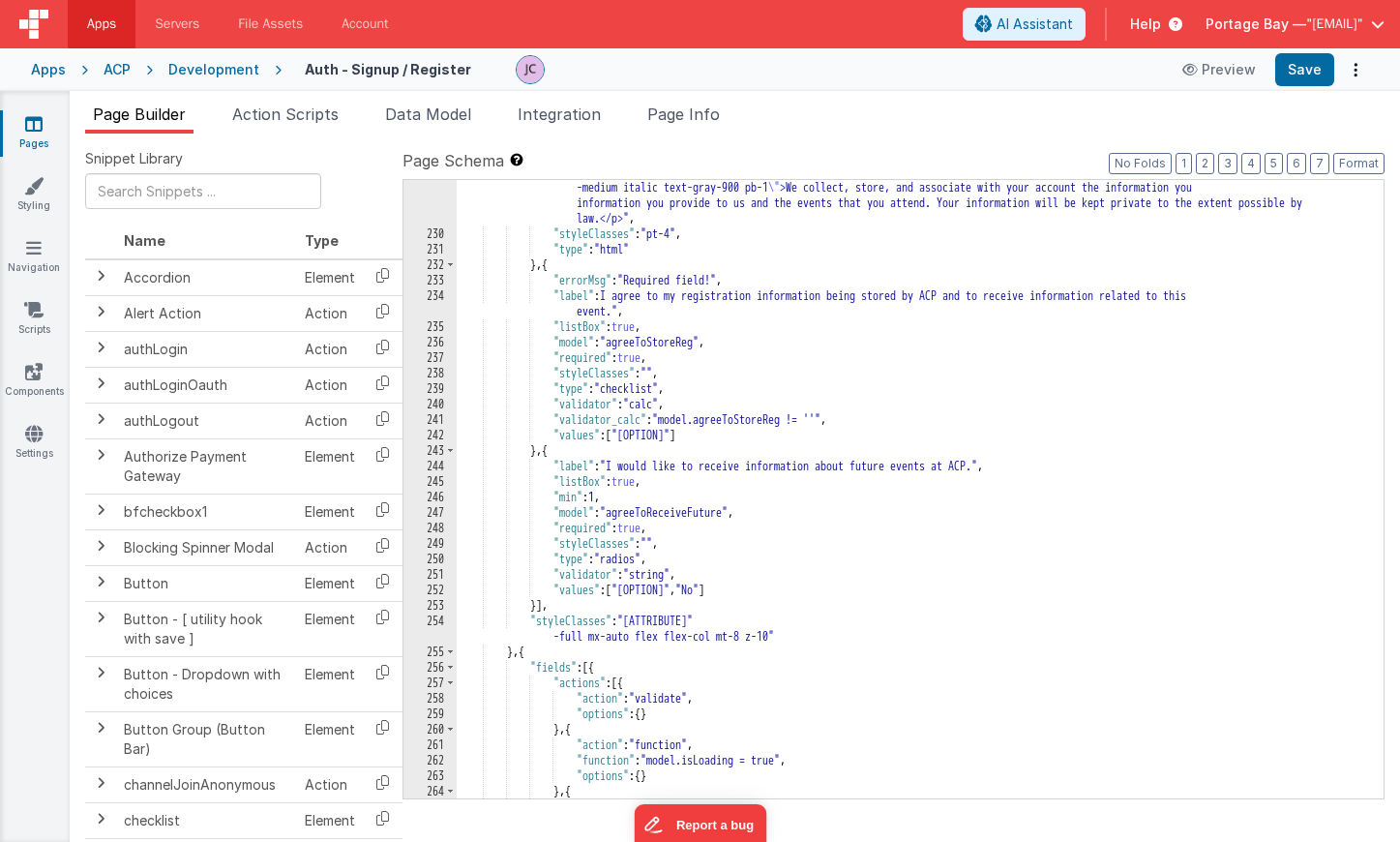 click on ""html" :  "\u003ch3 class= \" text-xl font-semibold text-gray-900 pb-1 \" >Email Preferences\u003c/h2\u003e\u003cp class= \" text-xs font                      -medium italic text-gray-900 pb-1 \" >We collect, store, and associate with your account the information you                       provide to us and the events that you attend. Your information will be kept private to the extent possible by                       law.</p>" ,                     "styleClasses" :  "pt-4" ,                     "type" :  "html"                } ,  {                     "errorMsg" :  "Required field!" ,                     "label" :  "I agree to my registration information being stored by ACP and to receive information related to this                       event." ,                     "listBox" :  true ,                     "model" :  "agreeToStoreReg" ,                     "required" :  true ,                     "styleClasses" :  "" ," at bounding box center [920, 512] 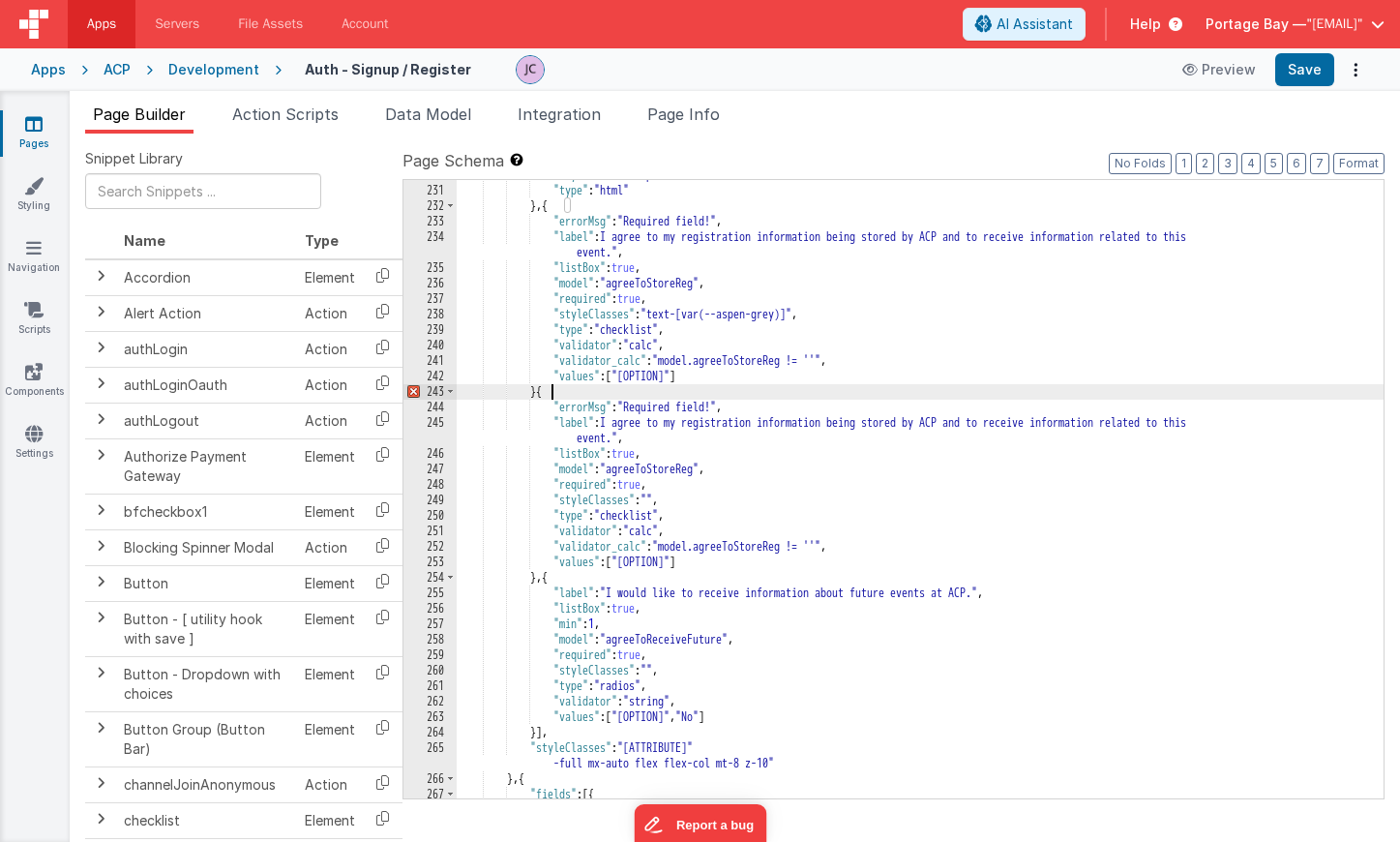 scroll, scrollTop: 4057, scrollLeft: 0, axis: vertical 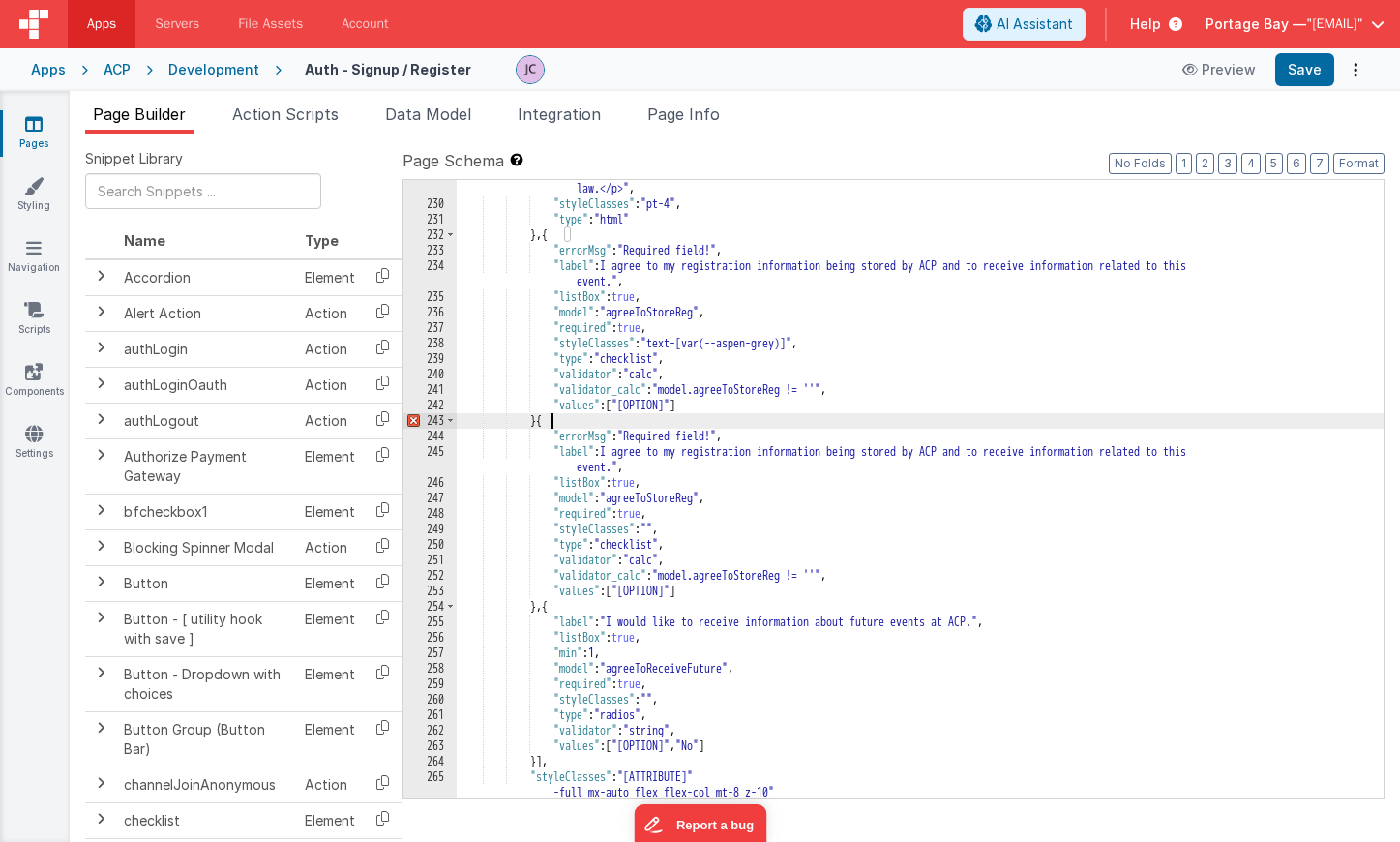click on "Apps" at bounding box center [102, 24] 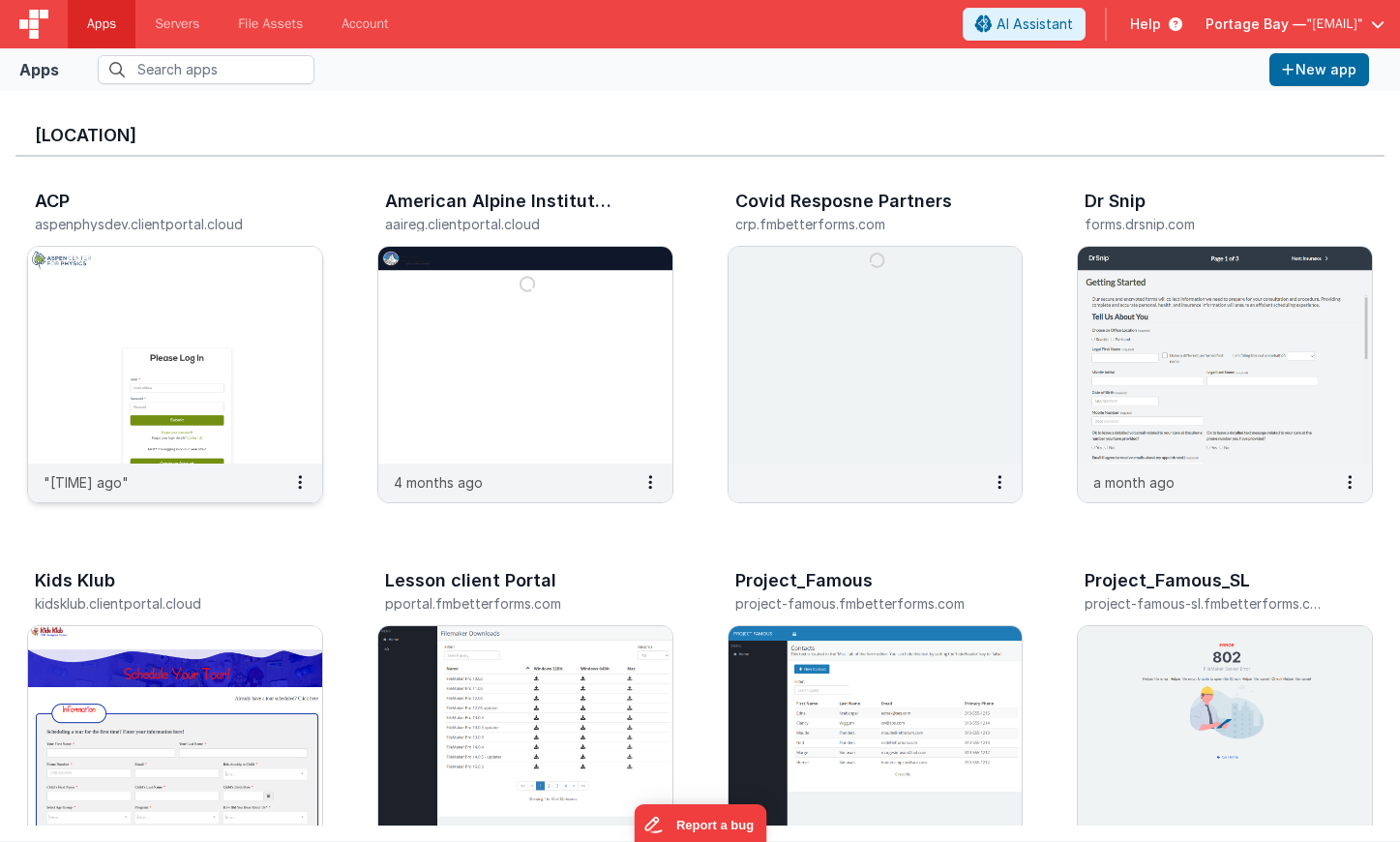 click at bounding box center (175, 355) 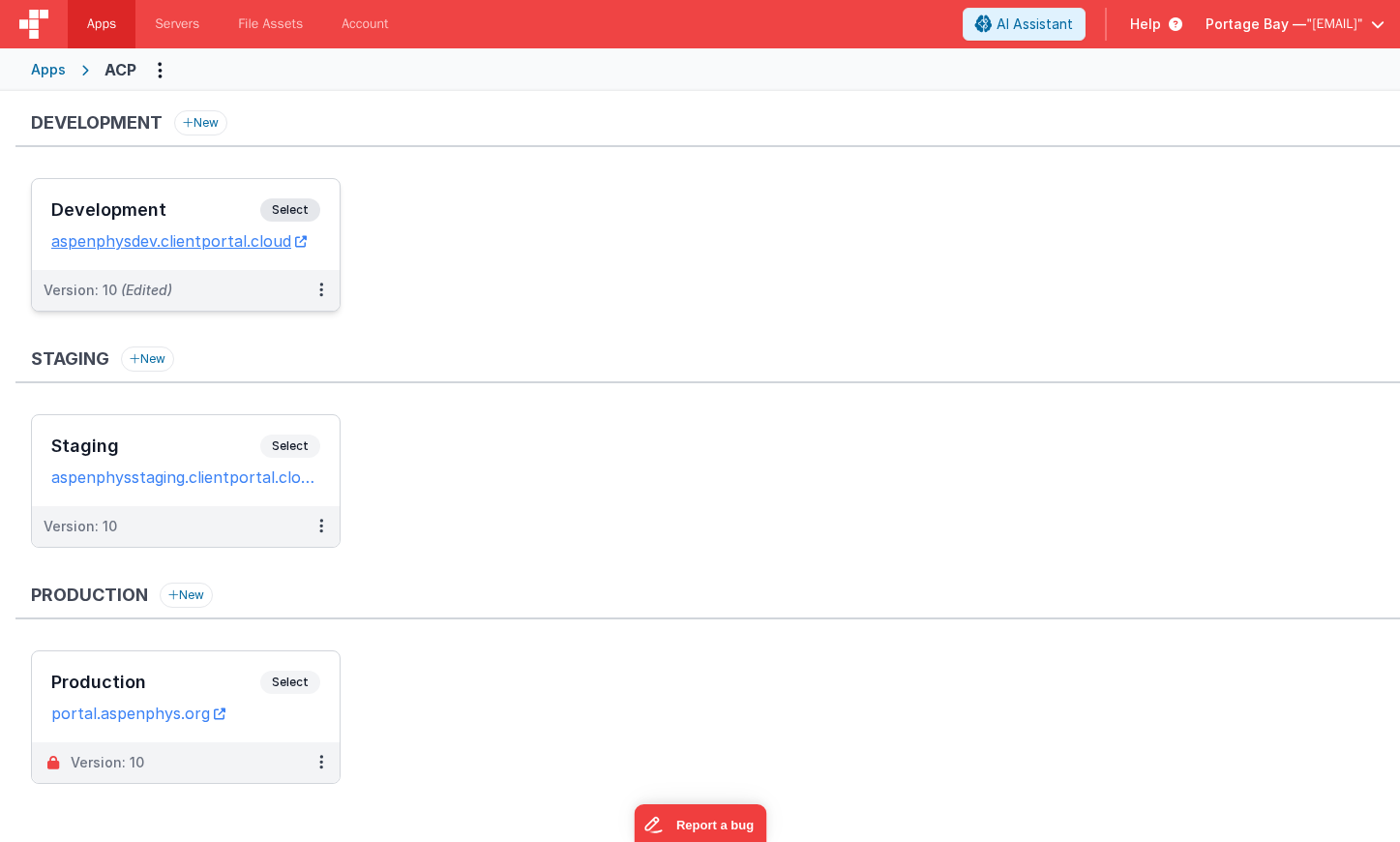 click on "Select" at bounding box center (290, 210) 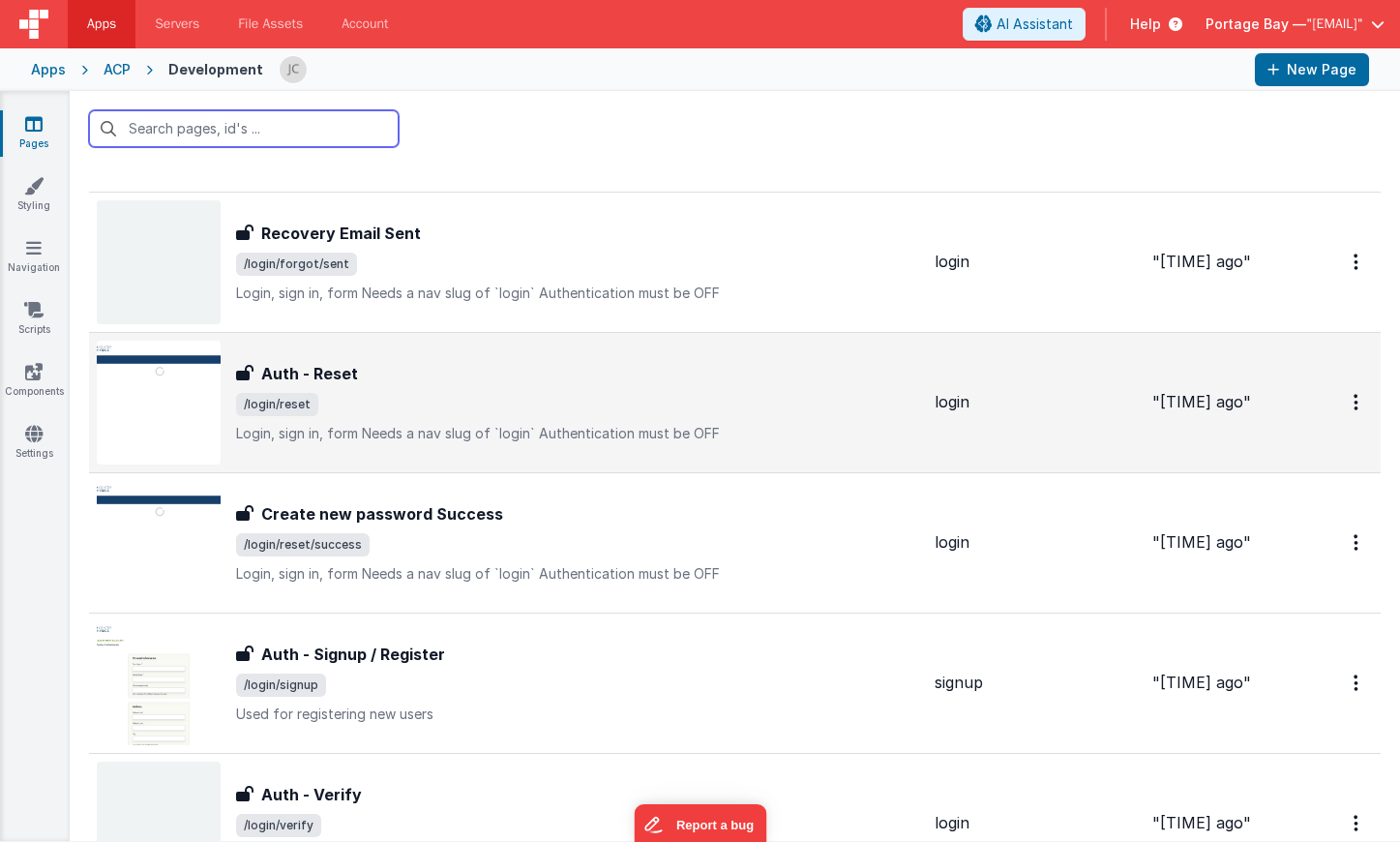 scroll, scrollTop: 1901, scrollLeft: 0, axis: vertical 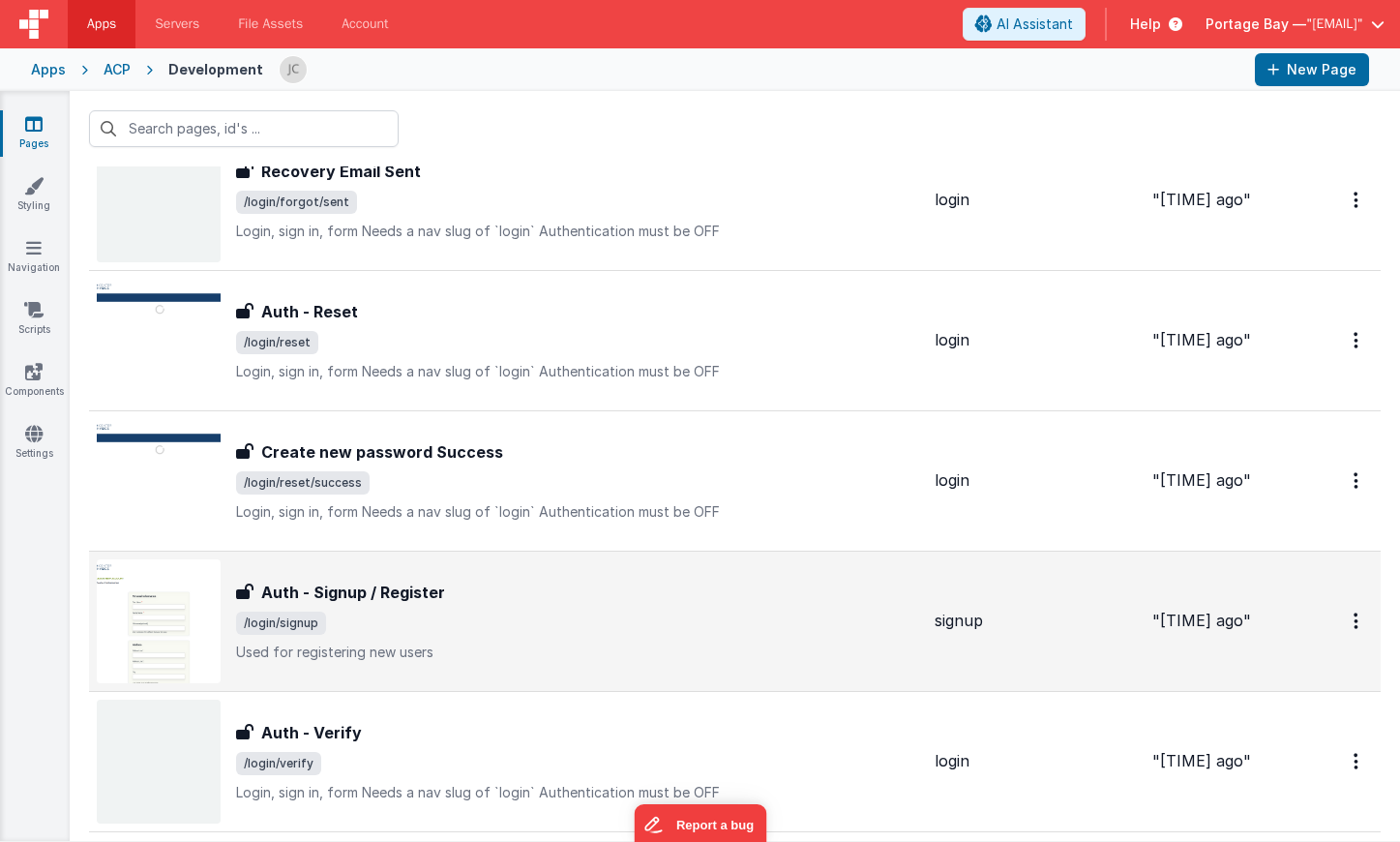 click on "Auth - Signup / Register" at bounding box center (578, 592) 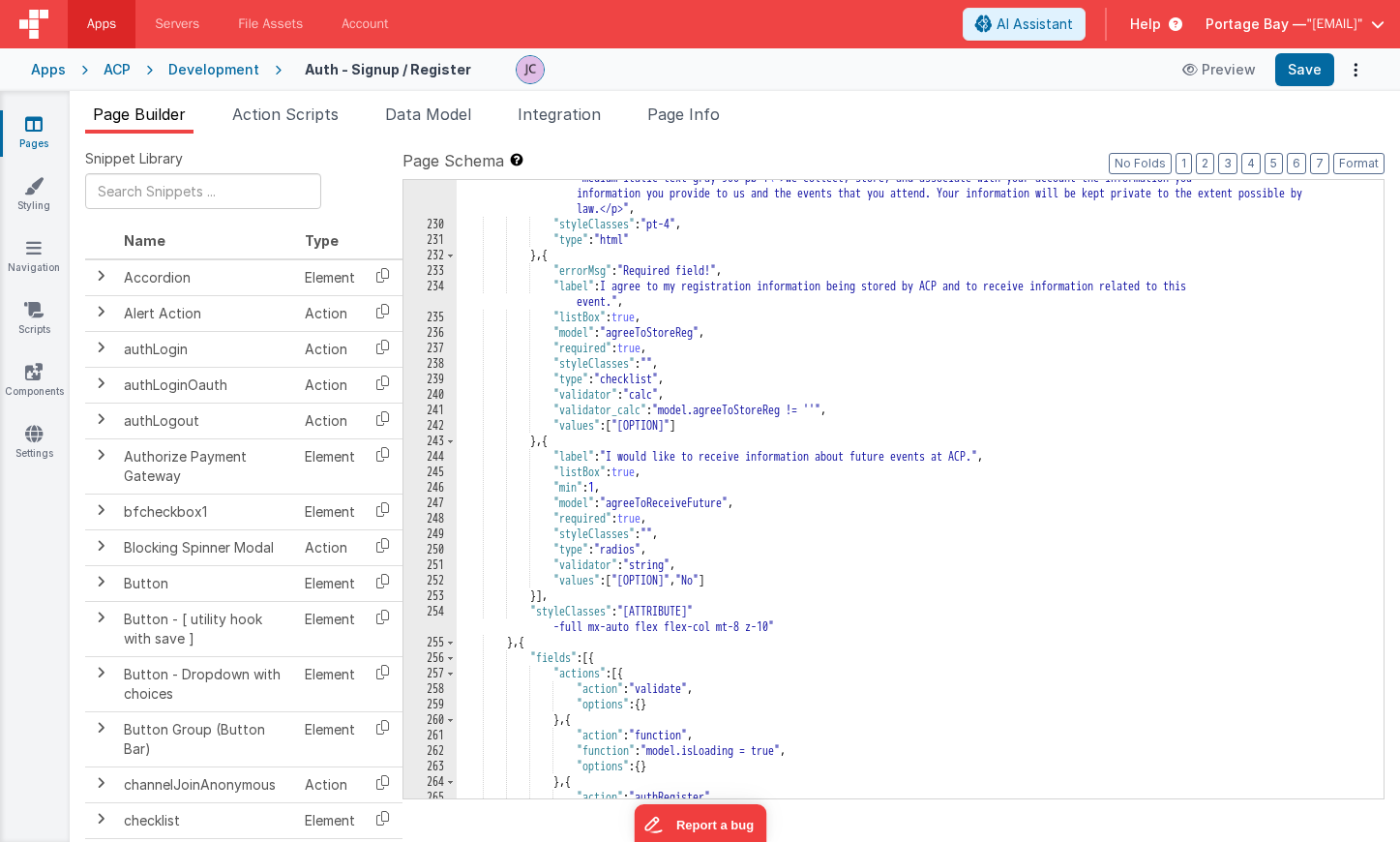scroll, scrollTop: 4036, scrollLeft: 0, axis: vertical 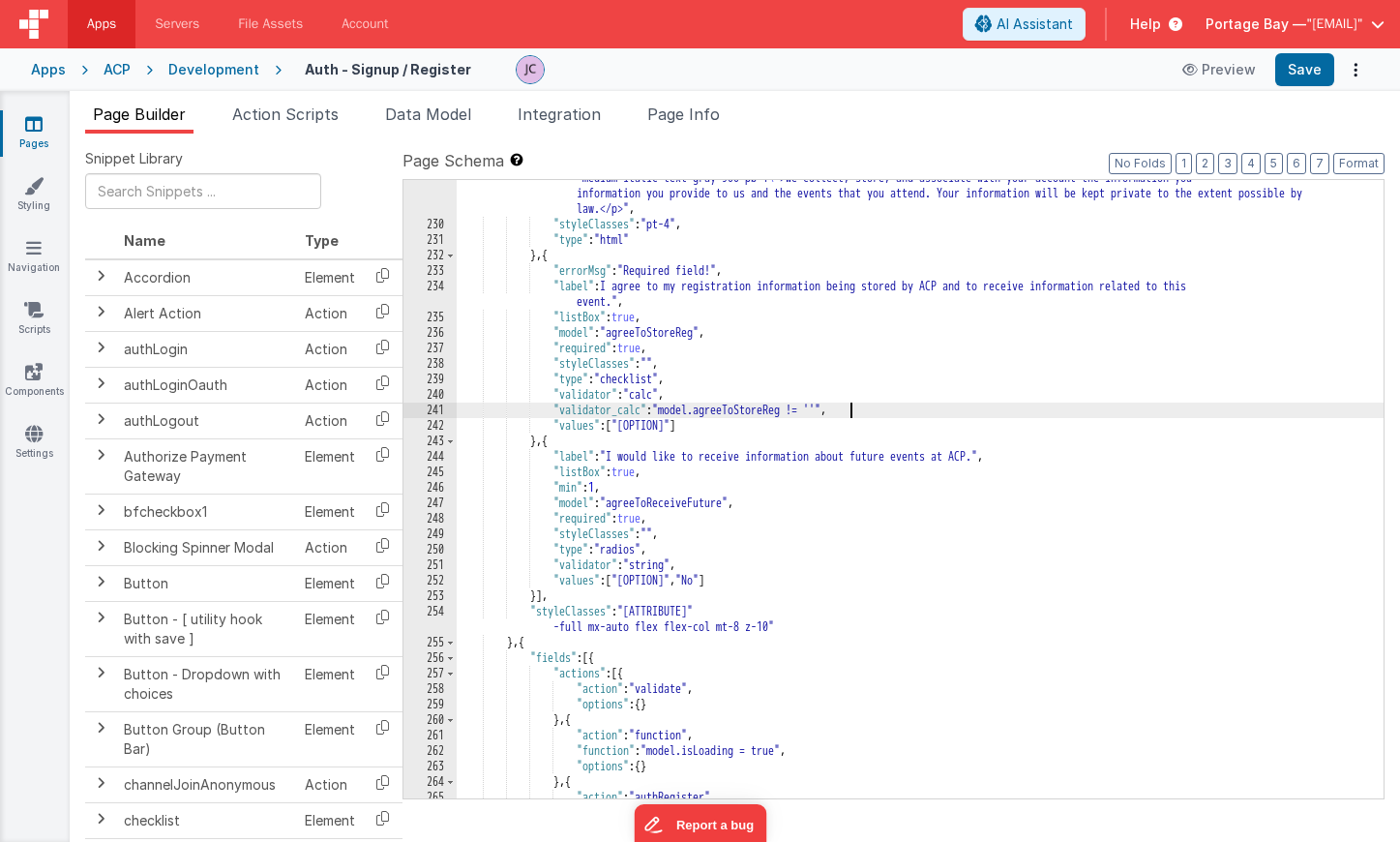 click on ""html" :  "\u003ch3 class= \" text-xl font-semibold text-gray-900 pb-1 \" >Email Preferences\u003c/h2\u003e\u003cp class= \" text-xs font                      -medium italic text-gray-900 pb-1 \" >We collect, store, and associate with your account the information you                       provide to us and the events that you attend. Your information will be kept private to the extent possible by                       law.</p>" ,                     "styleClasses" :  "pt-4" ,                     "type" :  "html"                } ,  {                     "errorMsg" :  "Required field!" ,                     "label" :  "I agree to my registration information being stored by ACP and to receive information related to this                       event." ,                     "listBox" :  true ,                     "model" :  "agreeToStoreReg" ,                     "required" :  true ,                     "styleClasses" :  "" ," at bounding box center [920, 502] 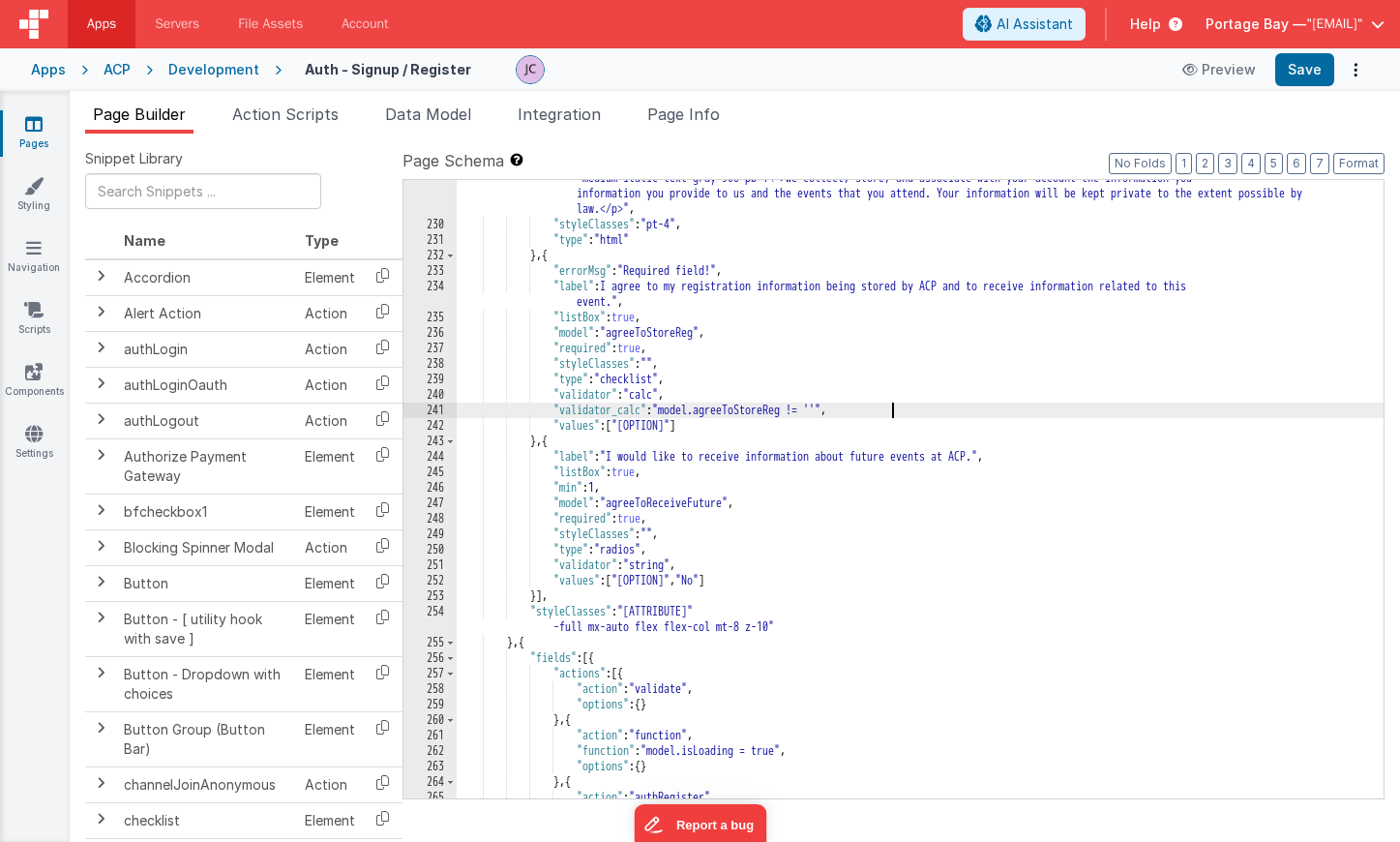 click on ""html" :  "\u003ch3 class= \" text-xl font-semibold text-gray-900 pb-1 \" >Email Preferences\u003c/h2\u003e\u003cp class= \" text-xs font                      -medium italic text-gray-900 pb-1 \" >We collect, store, and associate with your account the information you                       provide to us and the events that you attend. Your information will be kept private to the extent possible by                       law.</p>" ,                     "styleClasses" :  "pt-4" ,                     "type" :  "html"                } ,  {                     "errorMsg" :  "Required field!" ,                     "label" :  "I agree to my registration information being stored by ACP and to receive information related to this                       event." ,                     "listBox" :  true ,                     "model" :  "agreeToStoreReg" ,                     "required" :  true ,                     "styleClasses" :  "" ," at bounding box center [920, 502] 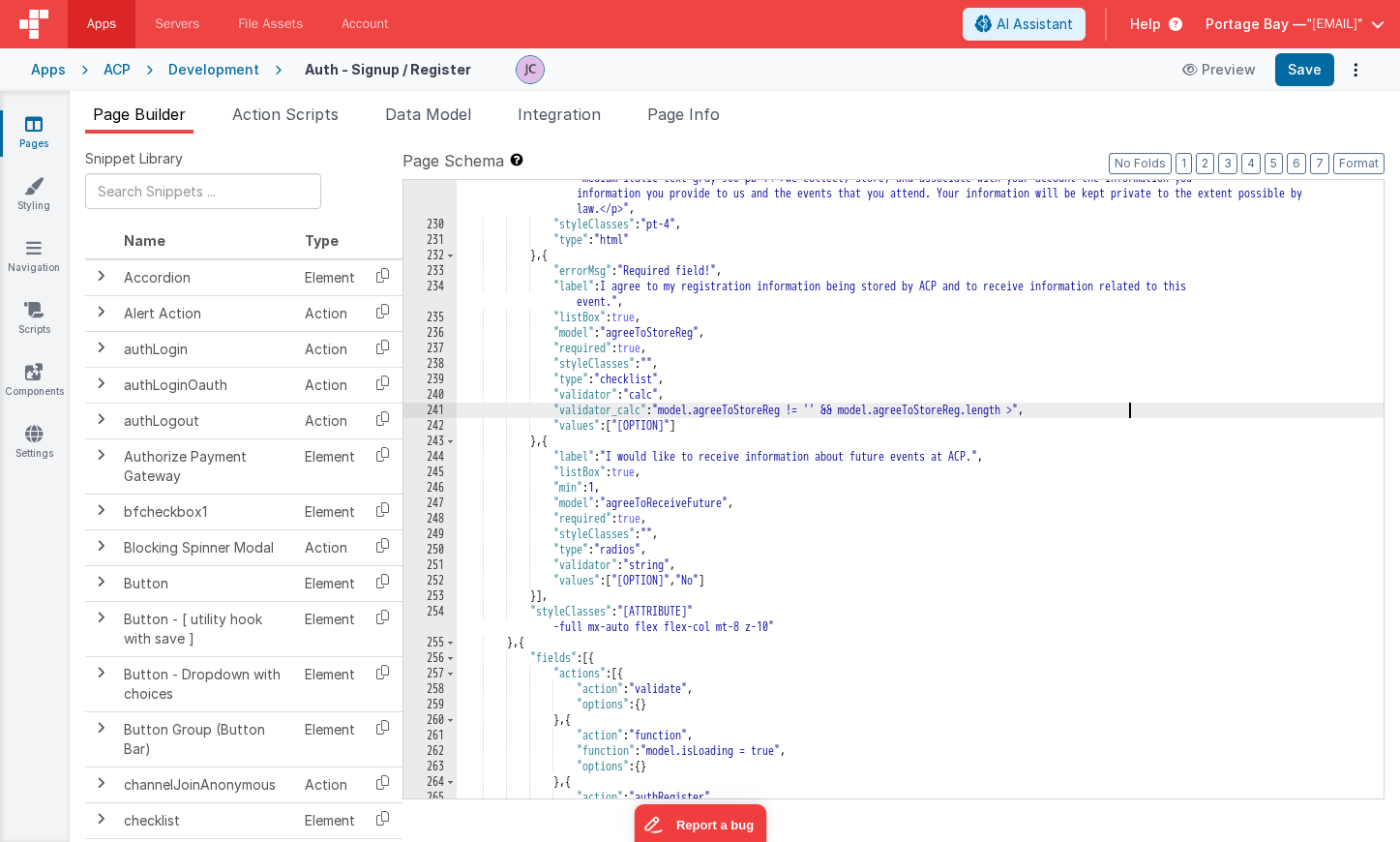 type 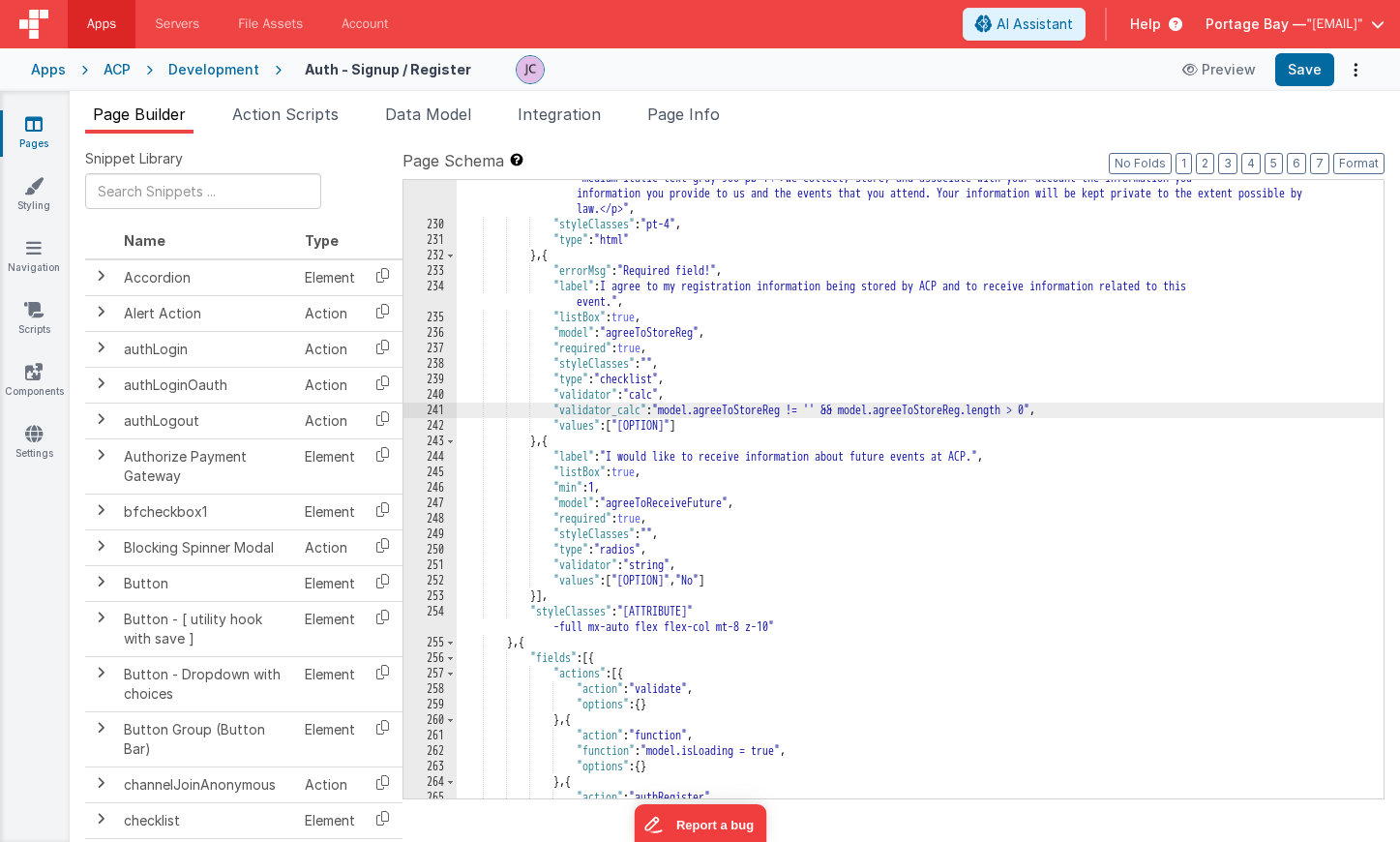 click on ""html" :  "\u003ch3 class= \" text-xl font-semibold text-gray-900 pb-1 \" >Email Preferences\u003c/h2\u003e\u003cp class= \" text-xs font                      -medium italic text-gray-900 pb-1 \" >We collect, store, and associate with your account the information you                       provide to us and the events that you attend. Your information will be kept private to the extent possible by                       law.</p>" ,                     "styleClasses" :  "pt-4" ,                     "type" :  "html"                } ,  {                     "errorMsg" :  "Required field!" ,                     "label" :  "I agree to my registration information being stored by ACP and to receive information related to this                       event." ,                     "listBox" :  true ,                     "model" :  "agreeToStoreReg" ,                     "required" :  true ,                     "styleClasses" :  "" ," at bounding box center [920, 502] 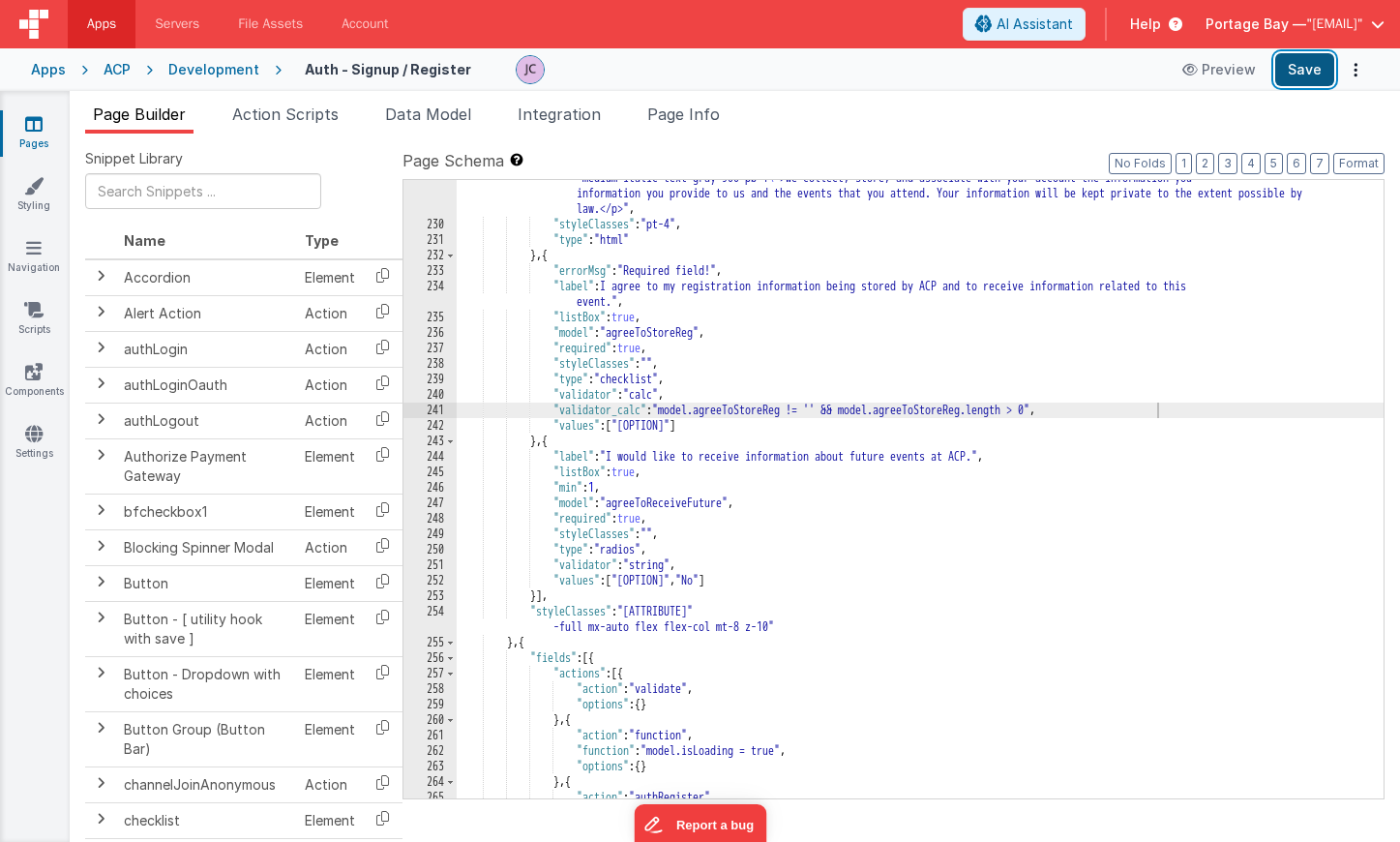 click on "Save" at bounding box center (1304, 70) 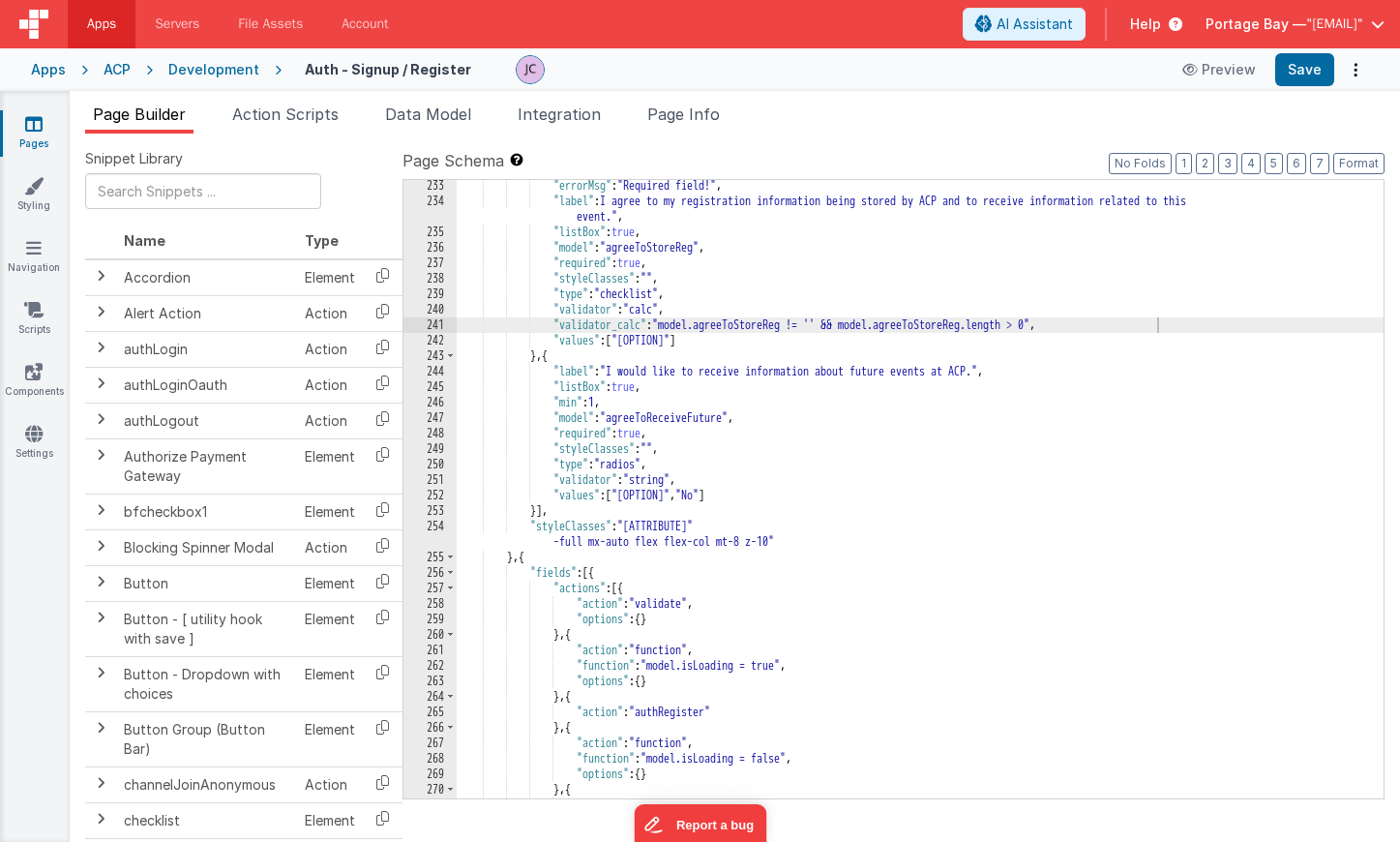 scroll, scrollTop: 4149, scrollLeft: 0, axis: vertical 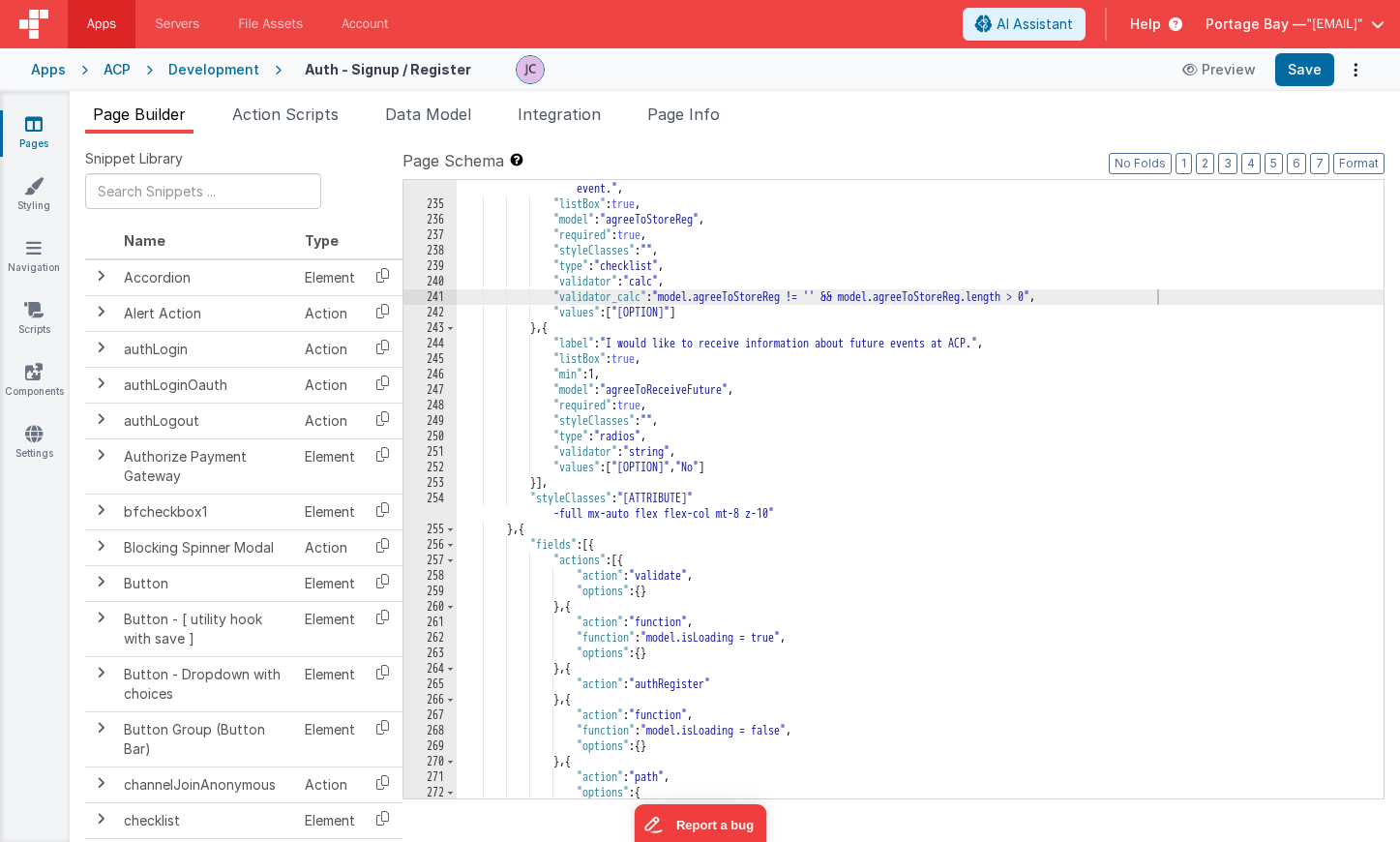 click on "Development" at bounding box center (214, 70) 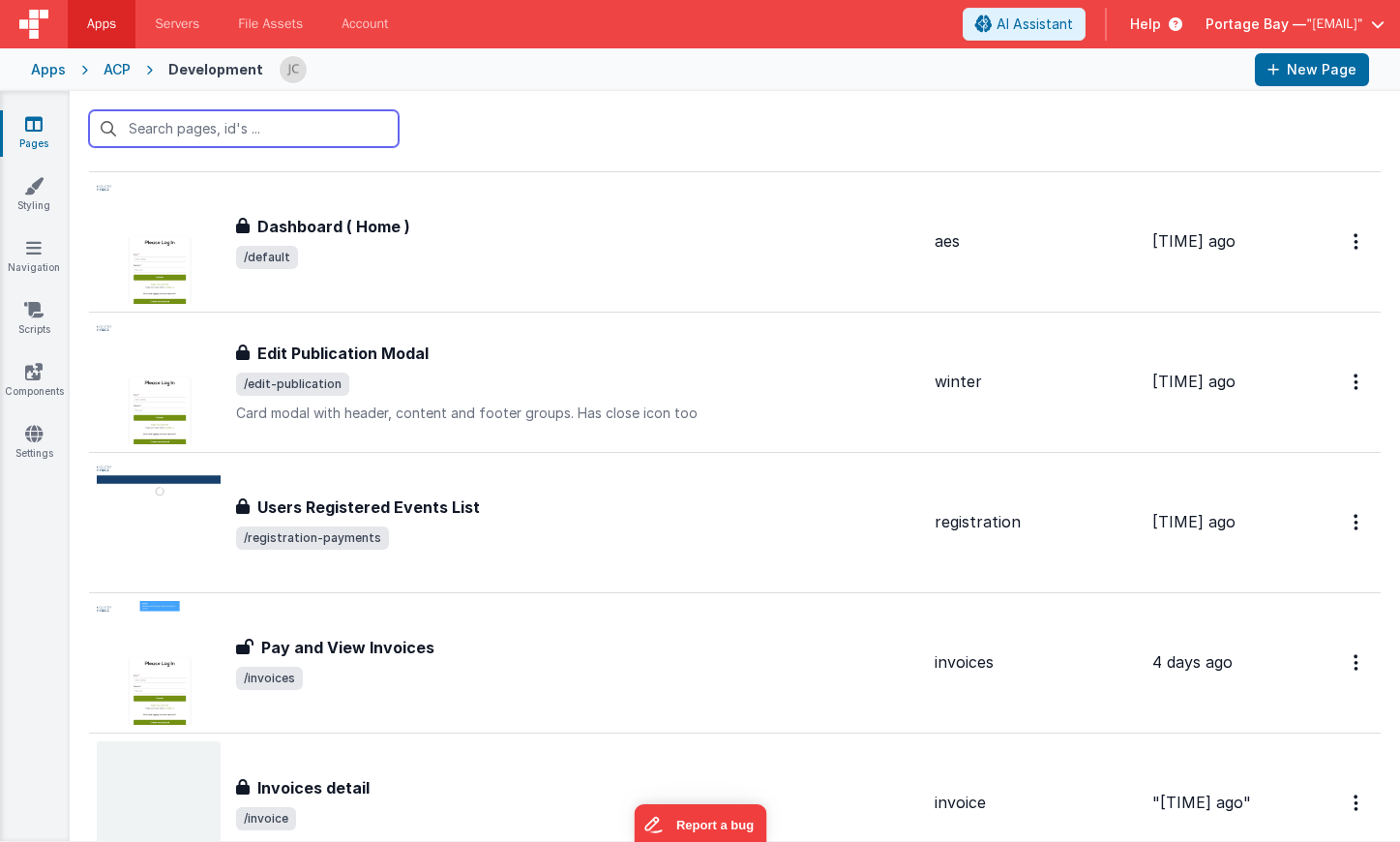 scroll, scrollTop: 0, scrollLeft: 0, axis: both 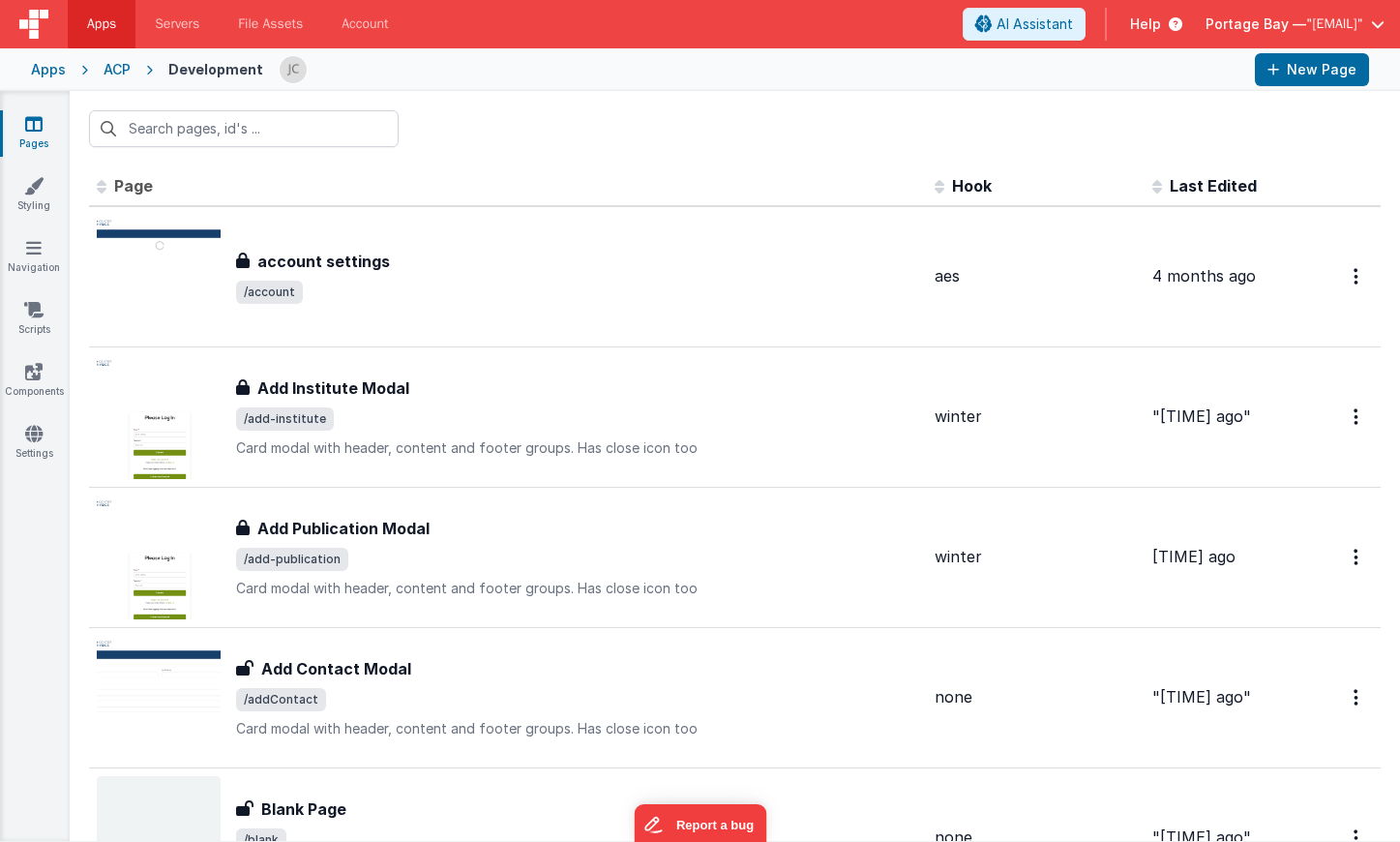 click on "ACP" at bounding box center [117, 70] 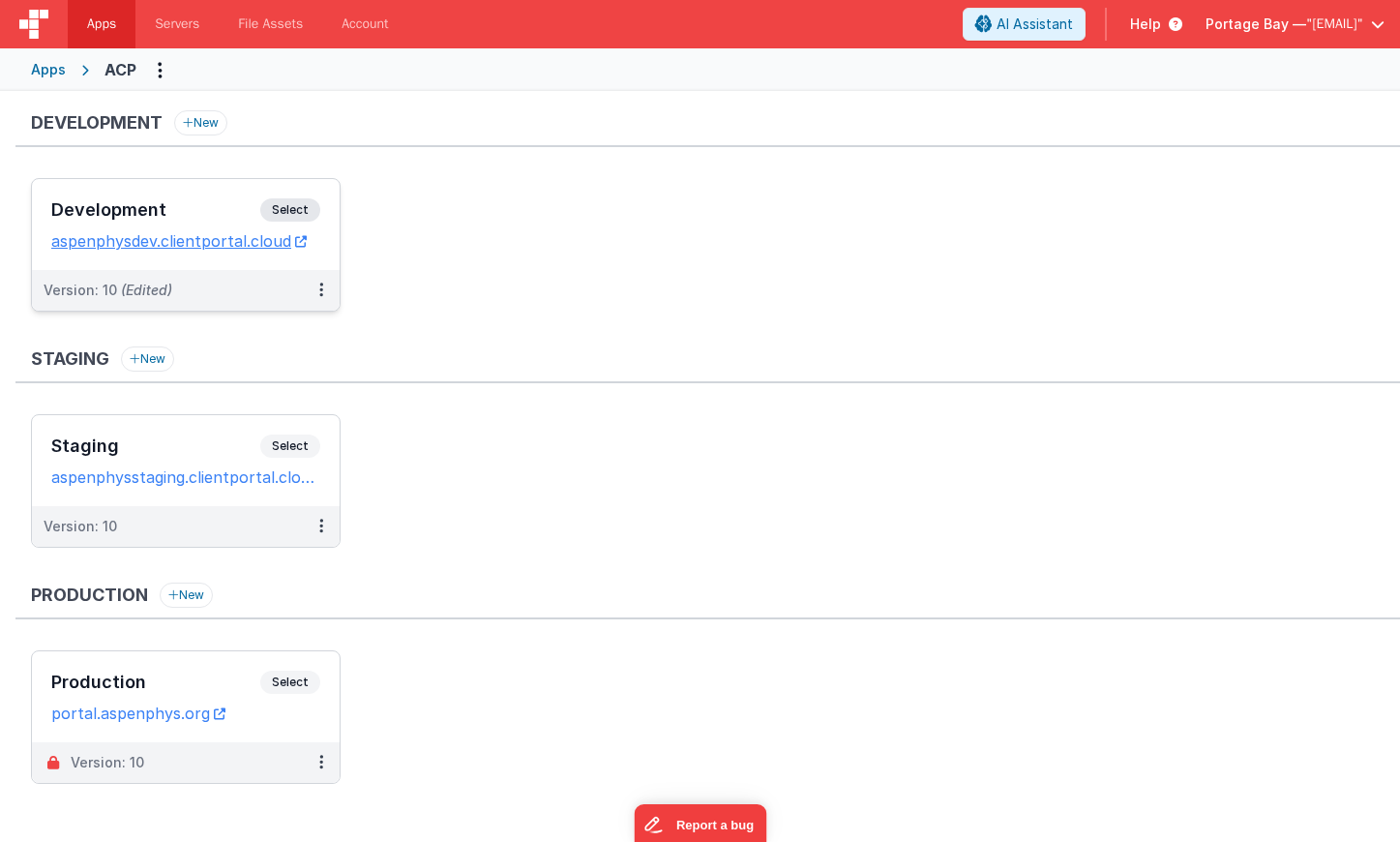 click on "Select" at bounding box center [290, 210] 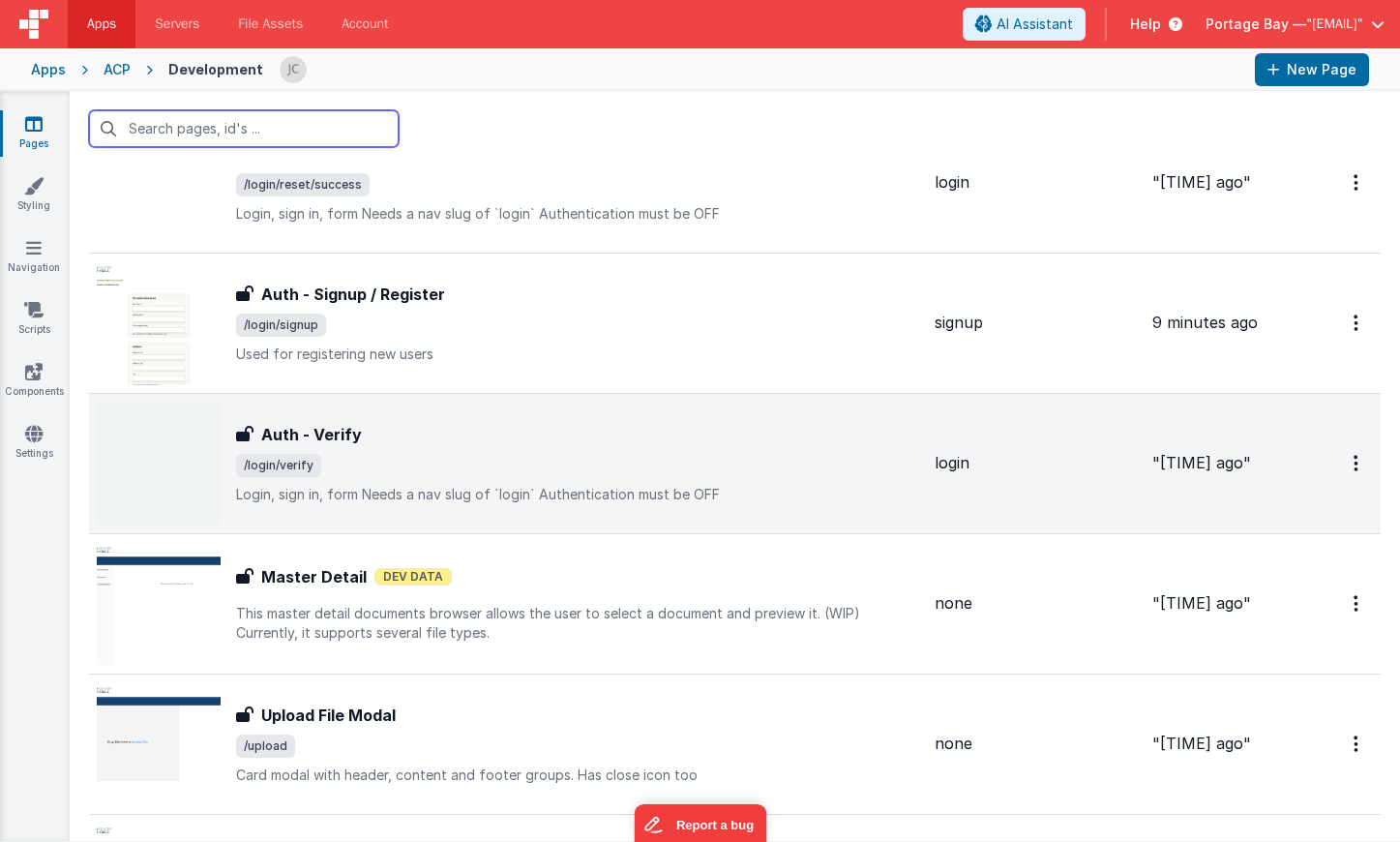 scroll, scrollTop: 2121, scrollLeft: 0, axis: vertical 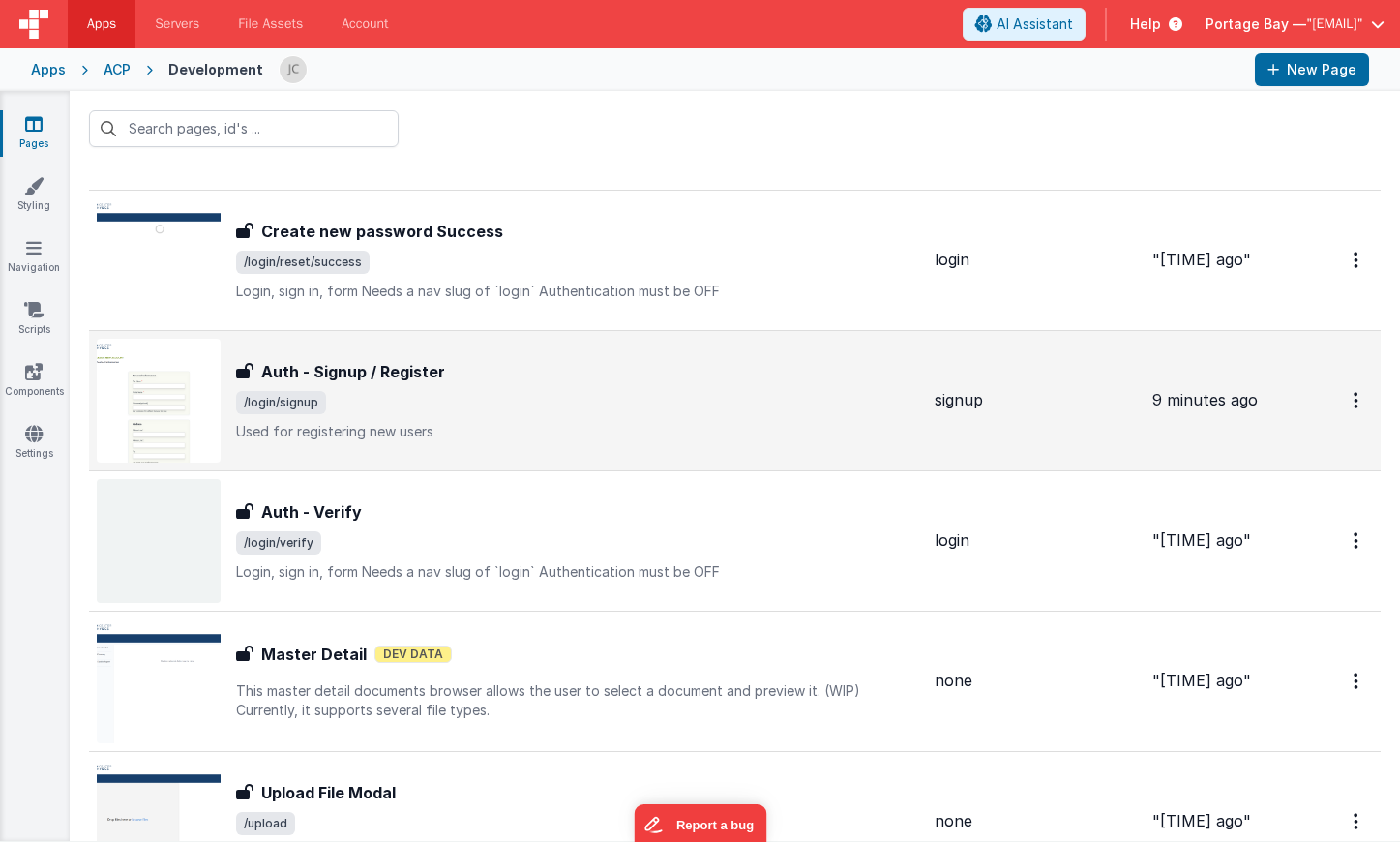 click on "/login/signup" at bounding box center (578, 403) 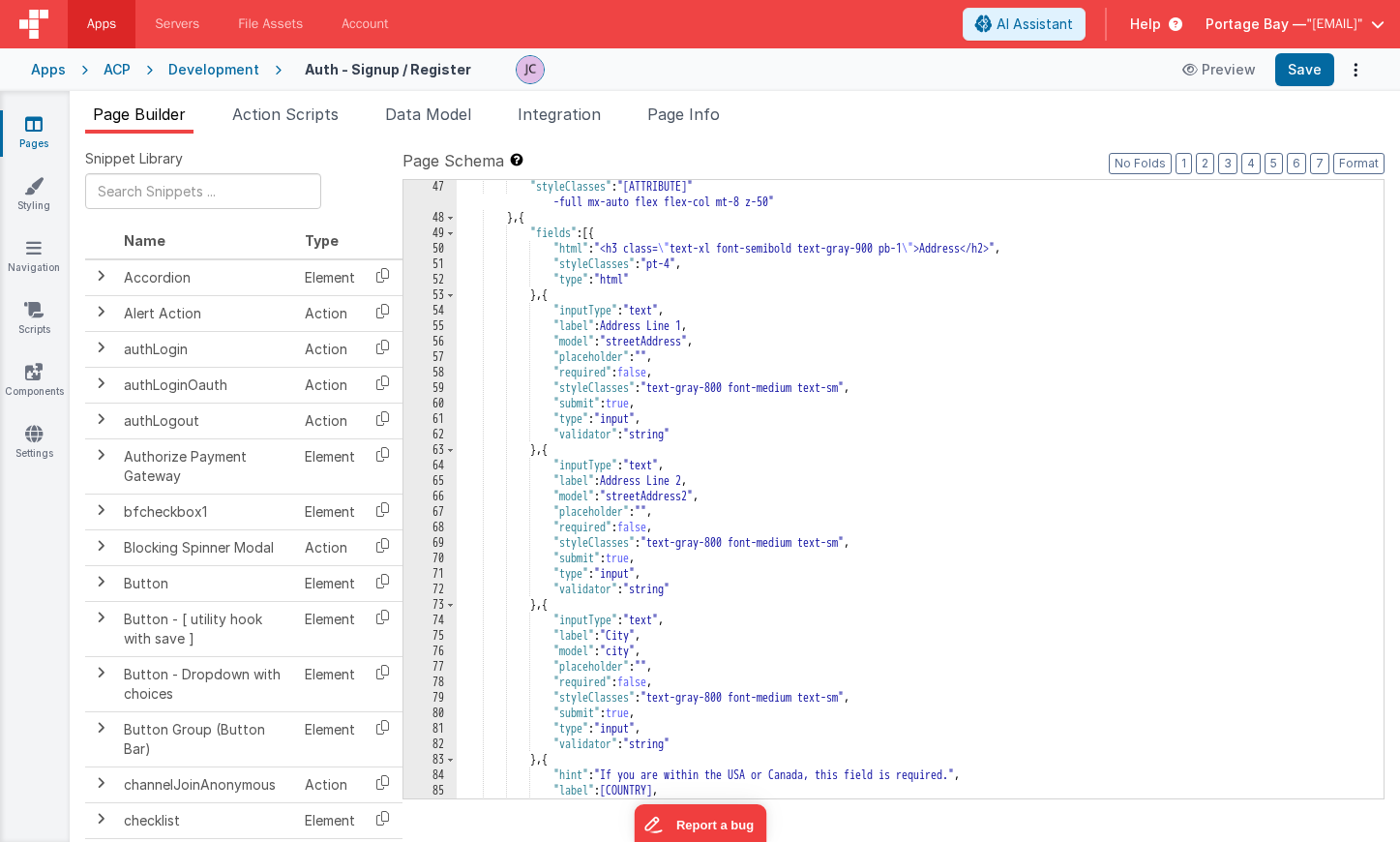 scroll, scrollTop: 0, scrollLeft: 0, axis: both 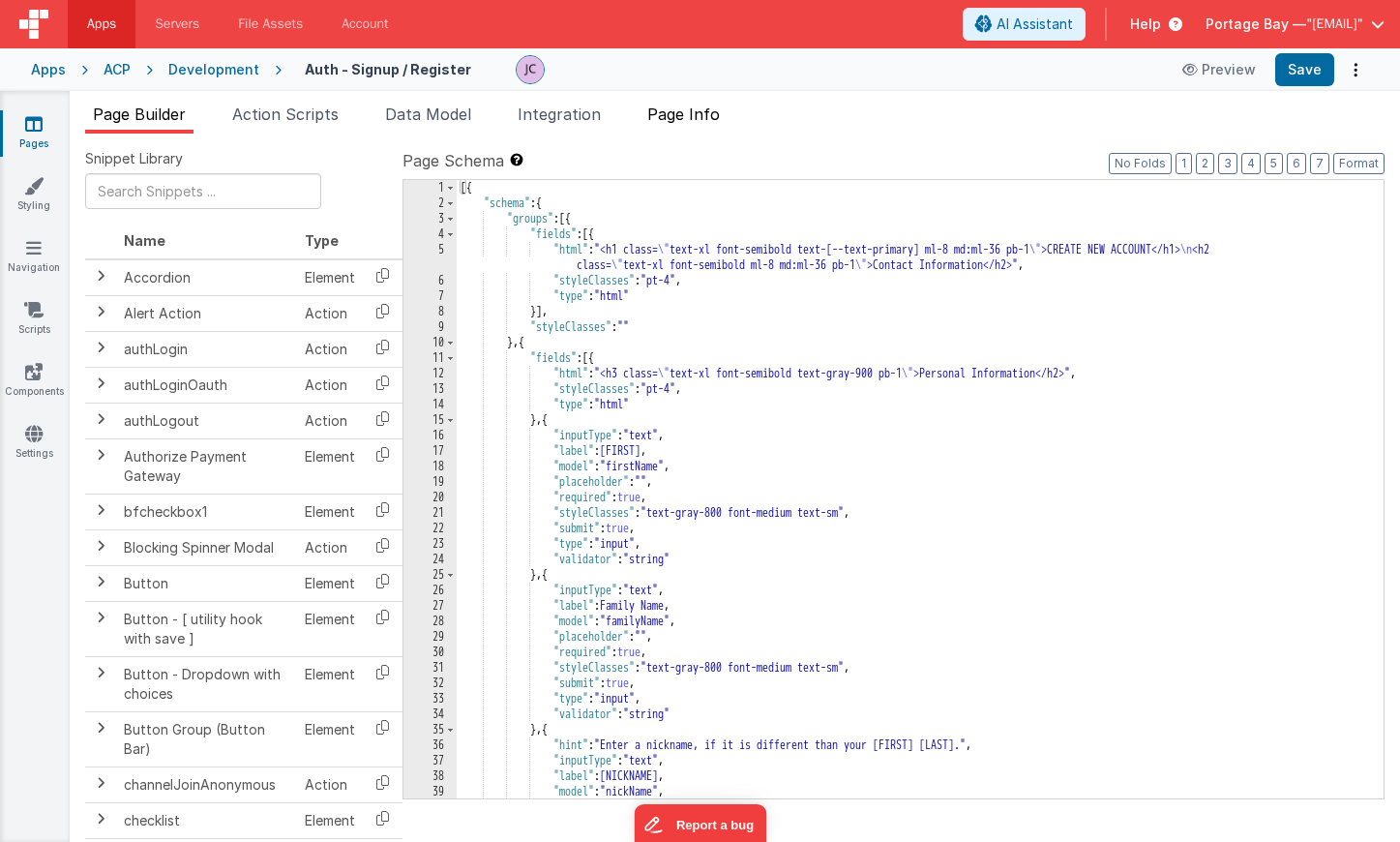 click on "Page Info" at bounding box center [683, 114] 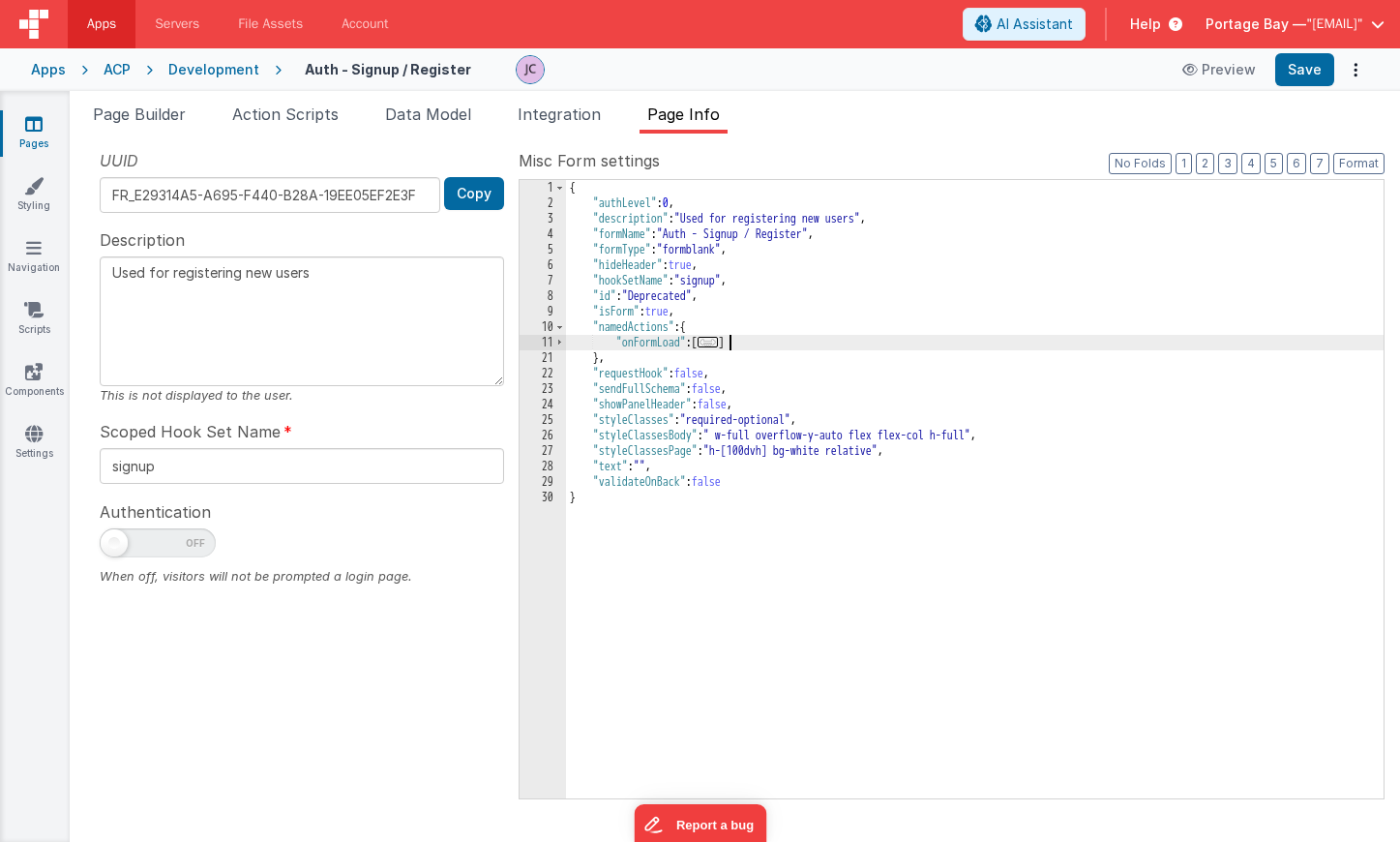 click on "..." at bounding box center (708, 342) 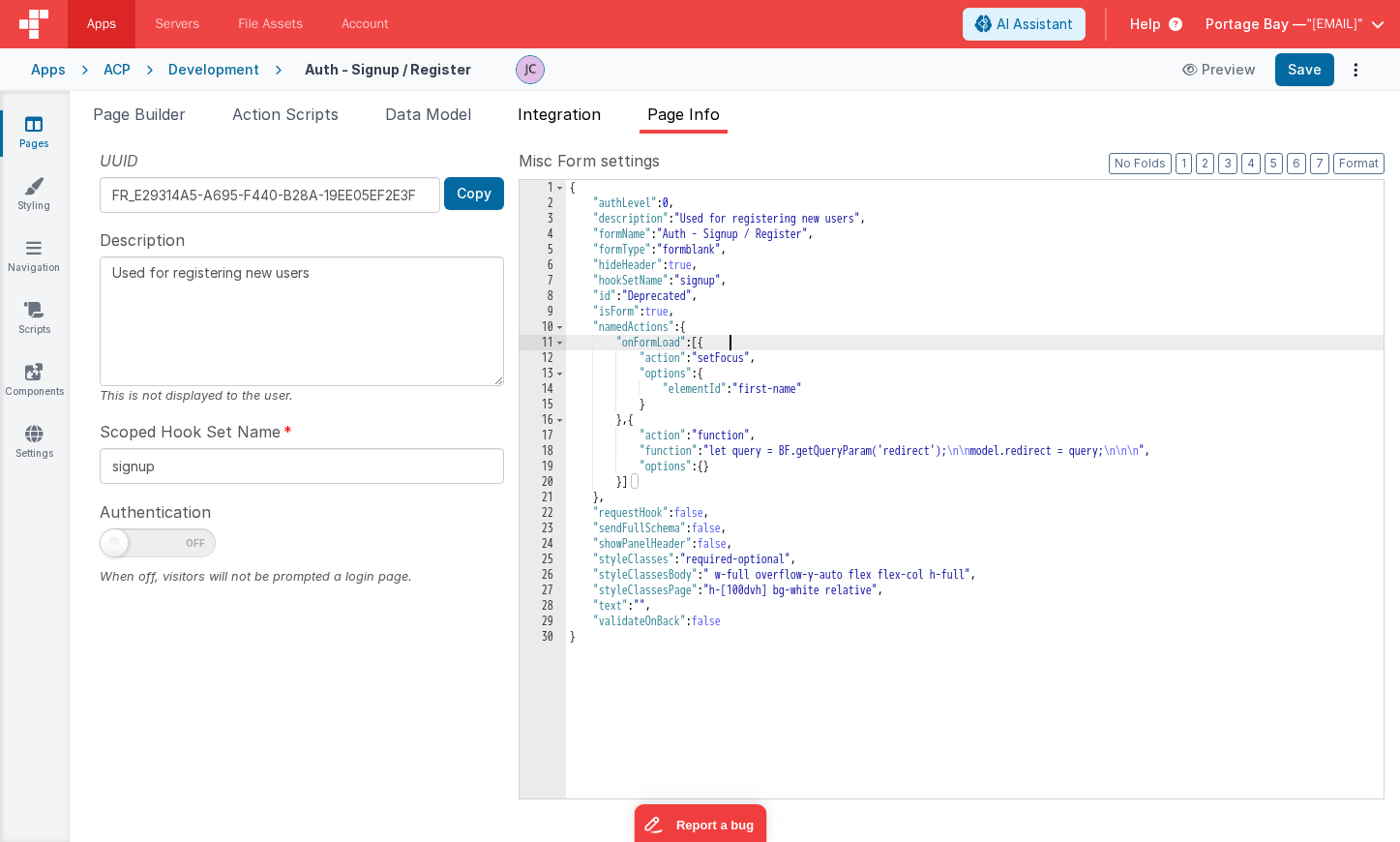 click on "Integration" at bounding box center [559, 114] 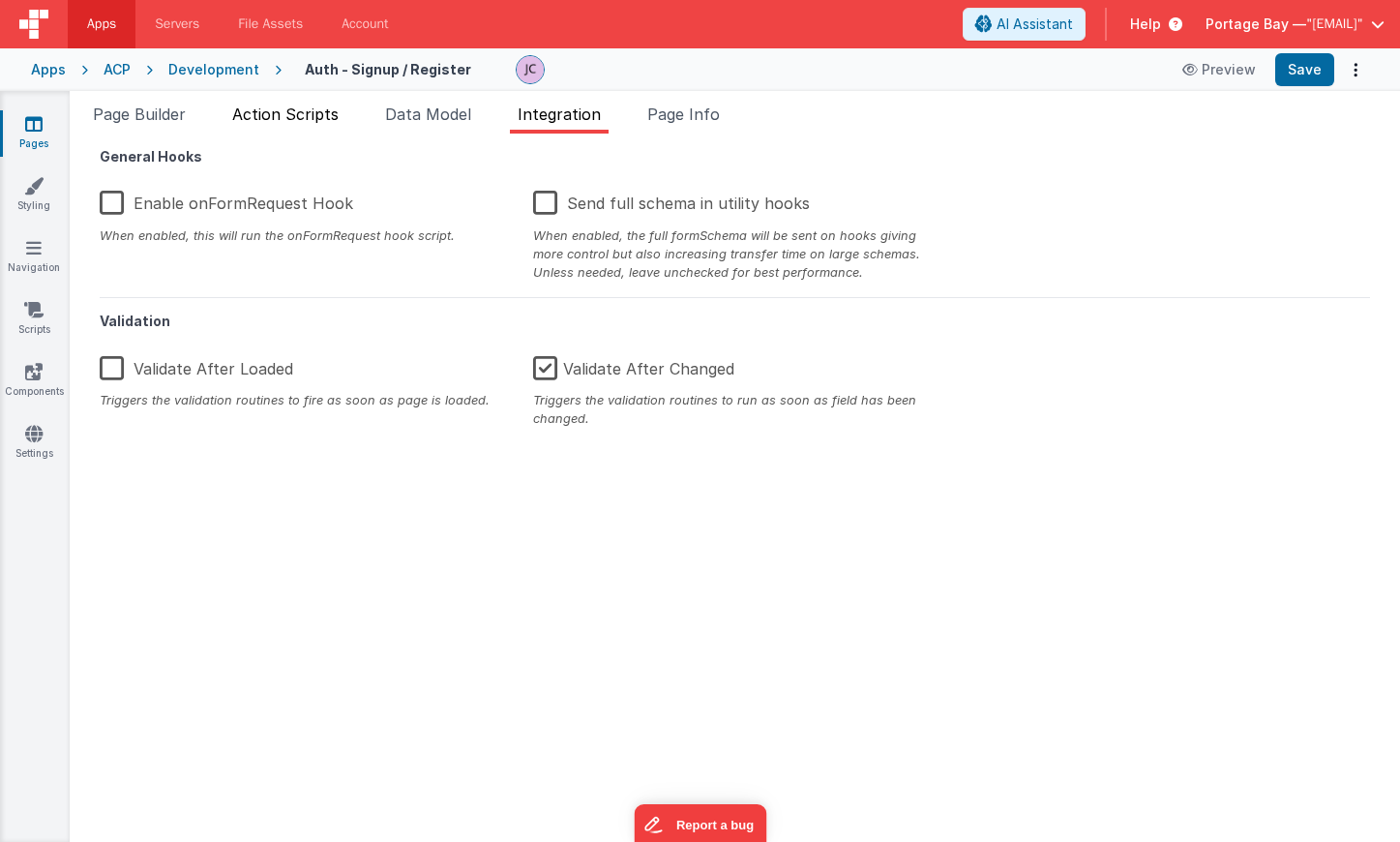 click on "Action Scripts" at bounding box center [285, 114] 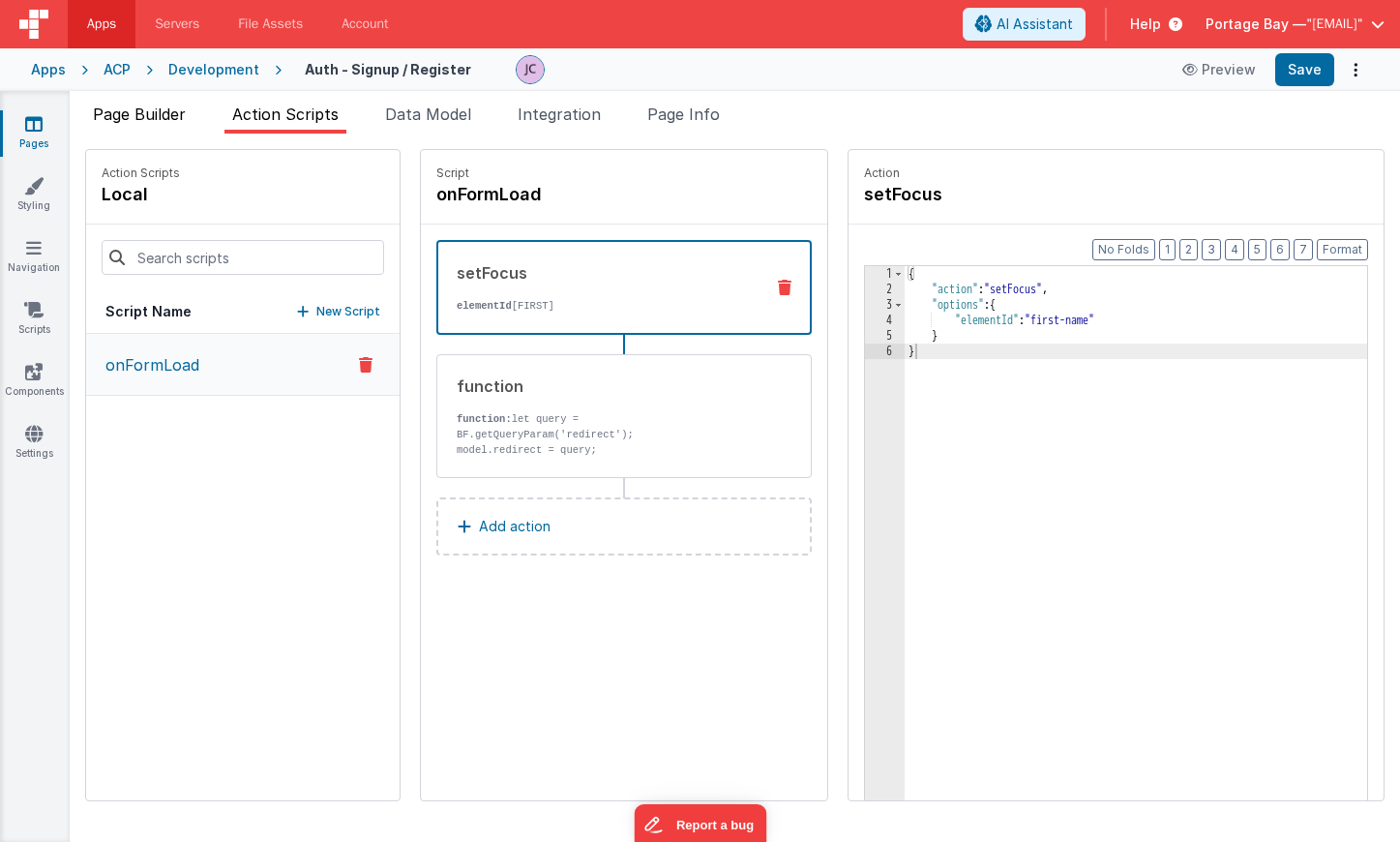 click on "Page Builder" at bounding box center (139, 114) 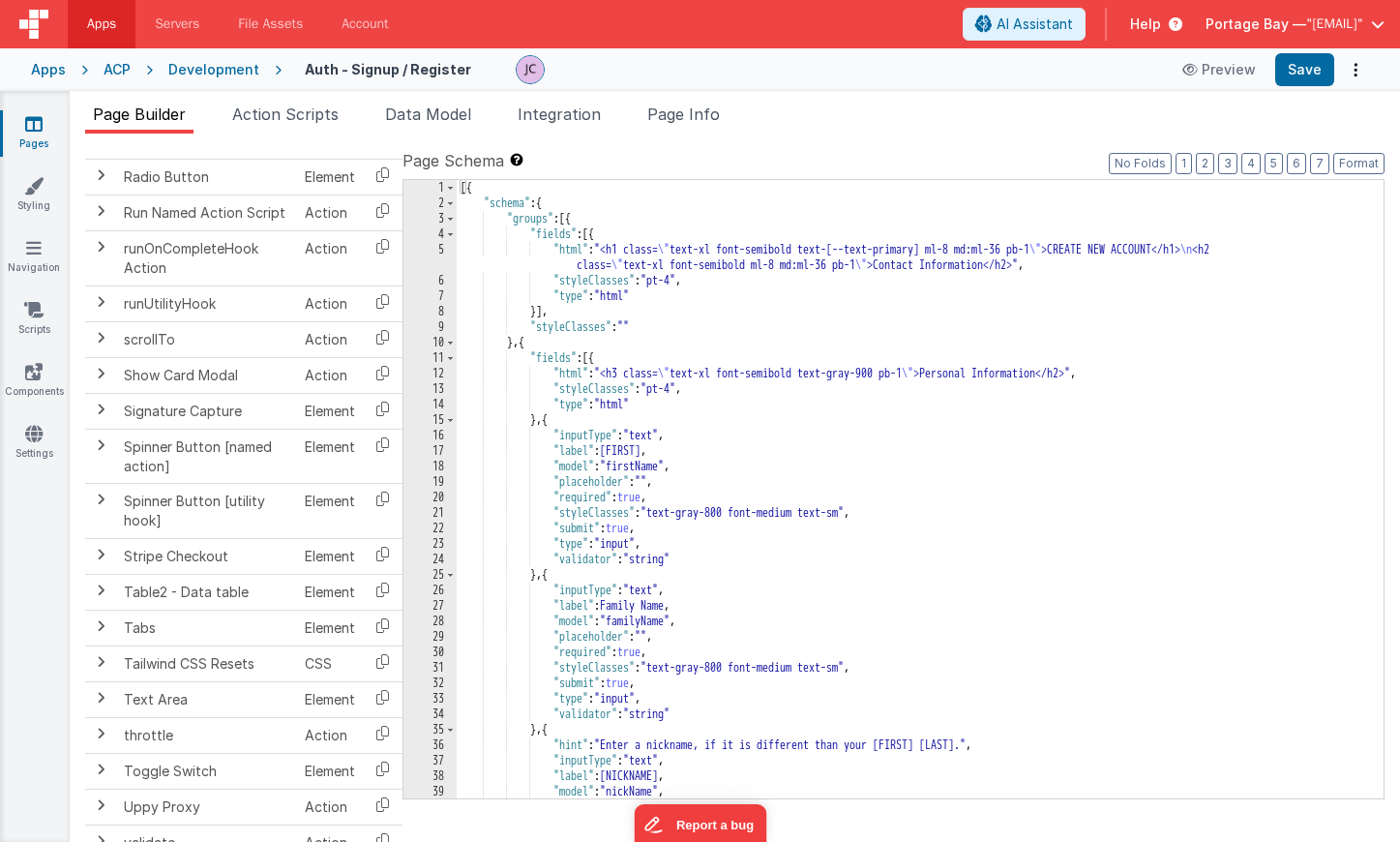 scroll, scrollTop: 2407, scrollLeft: 0, axis: vertical 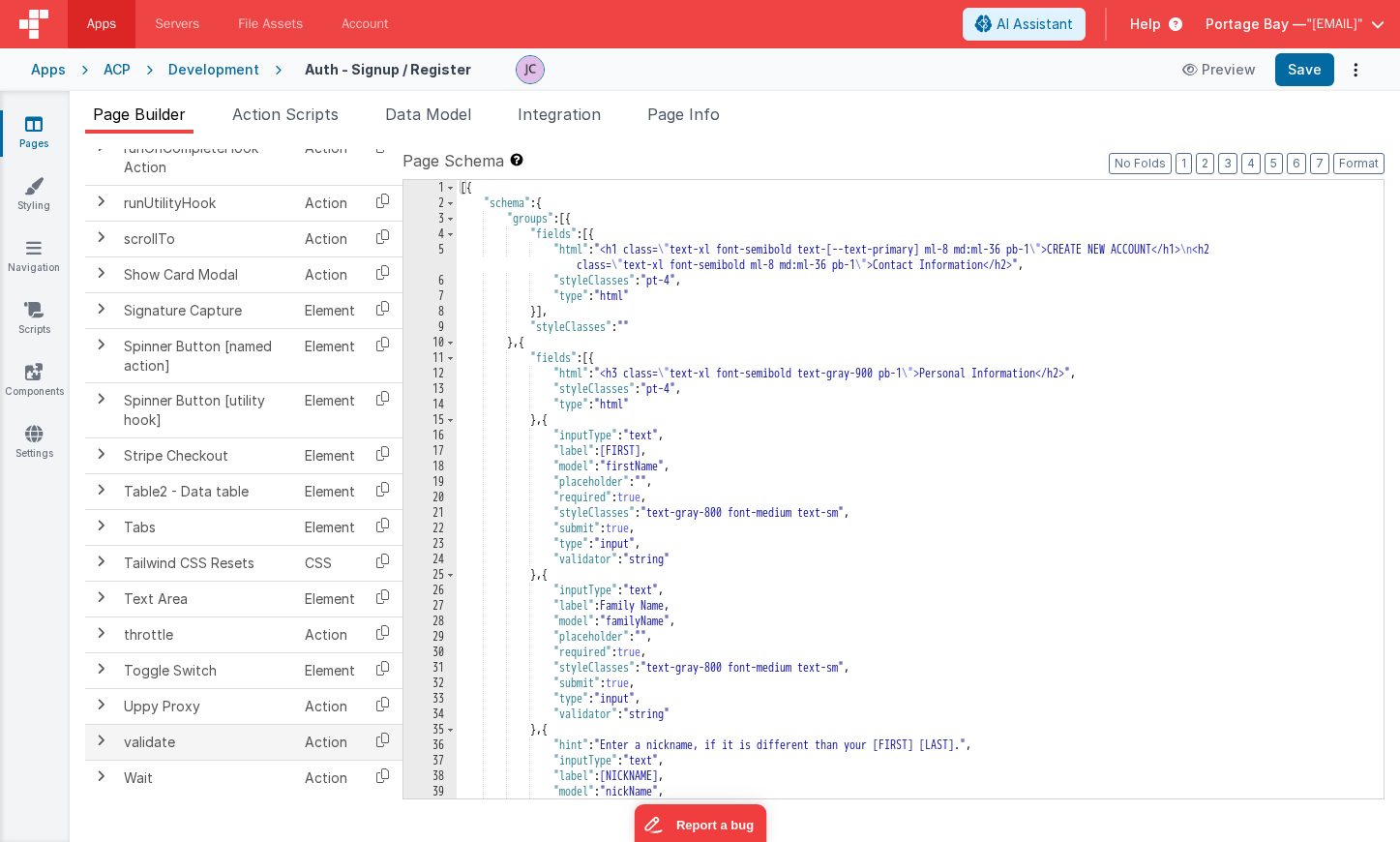 click at bounding box center (101, 740) 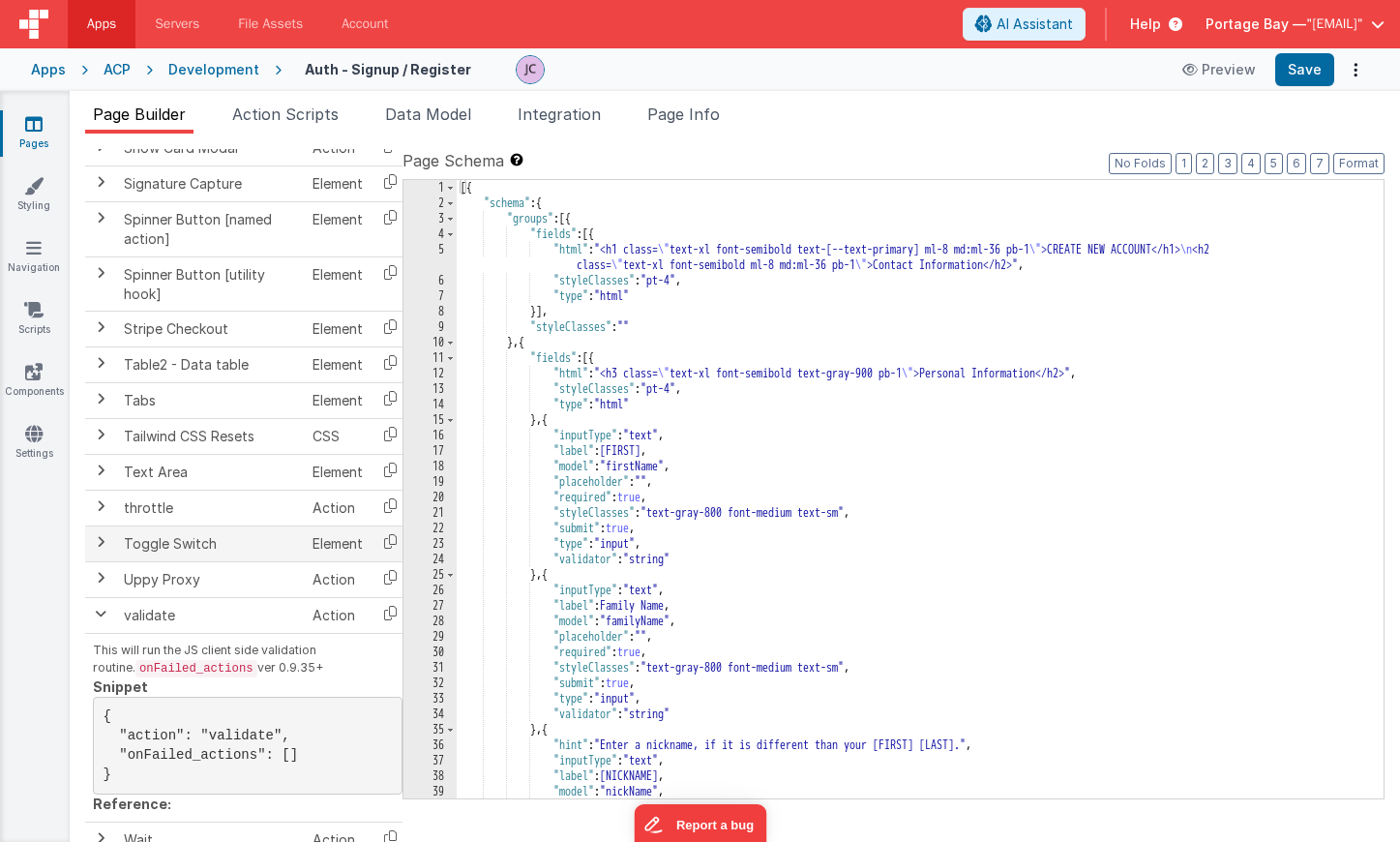 scroll, scrollTop: 2595, scrollLeft: 0, axis: vertical 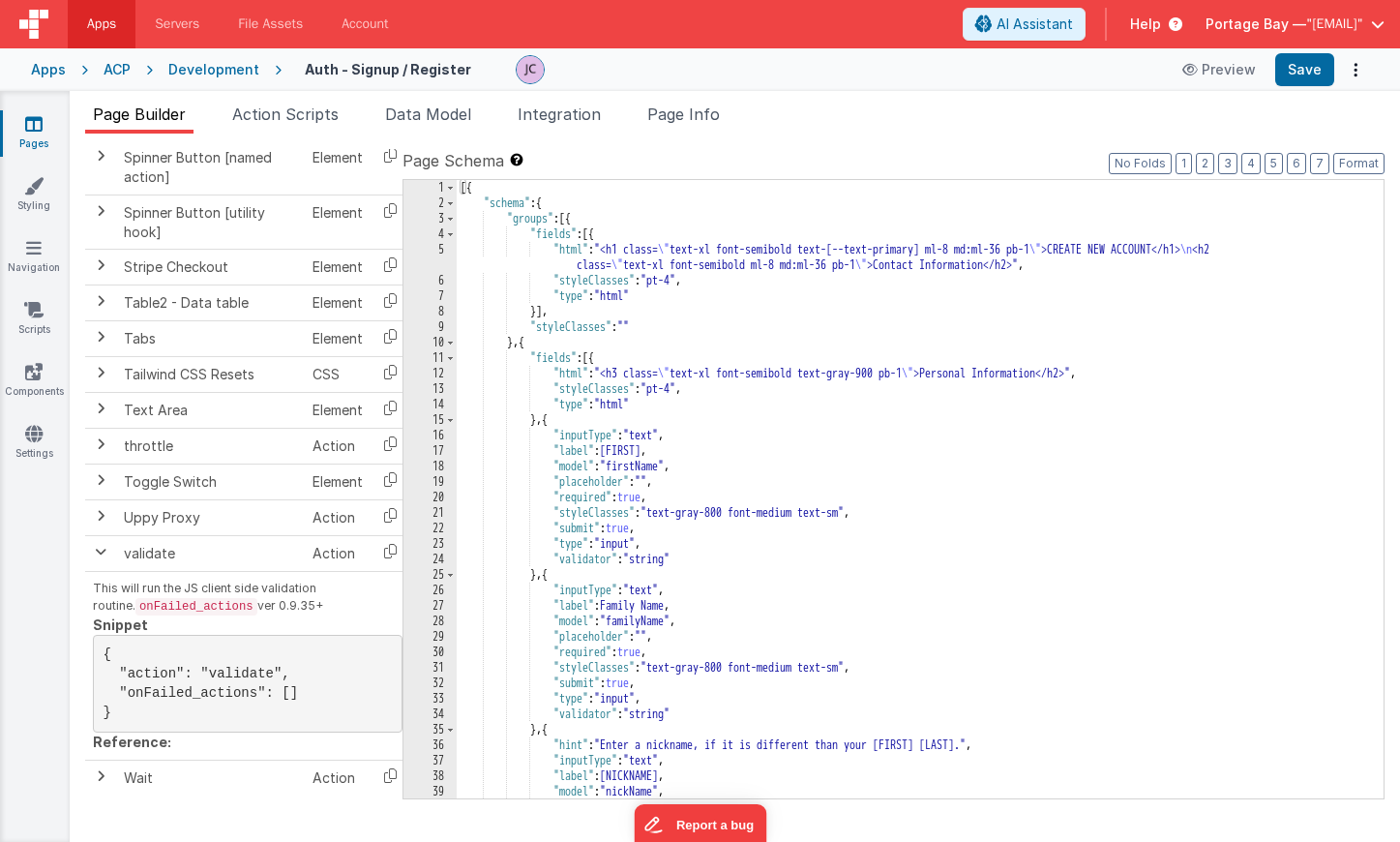 click on "ACP" at bounding box center (117, 70) 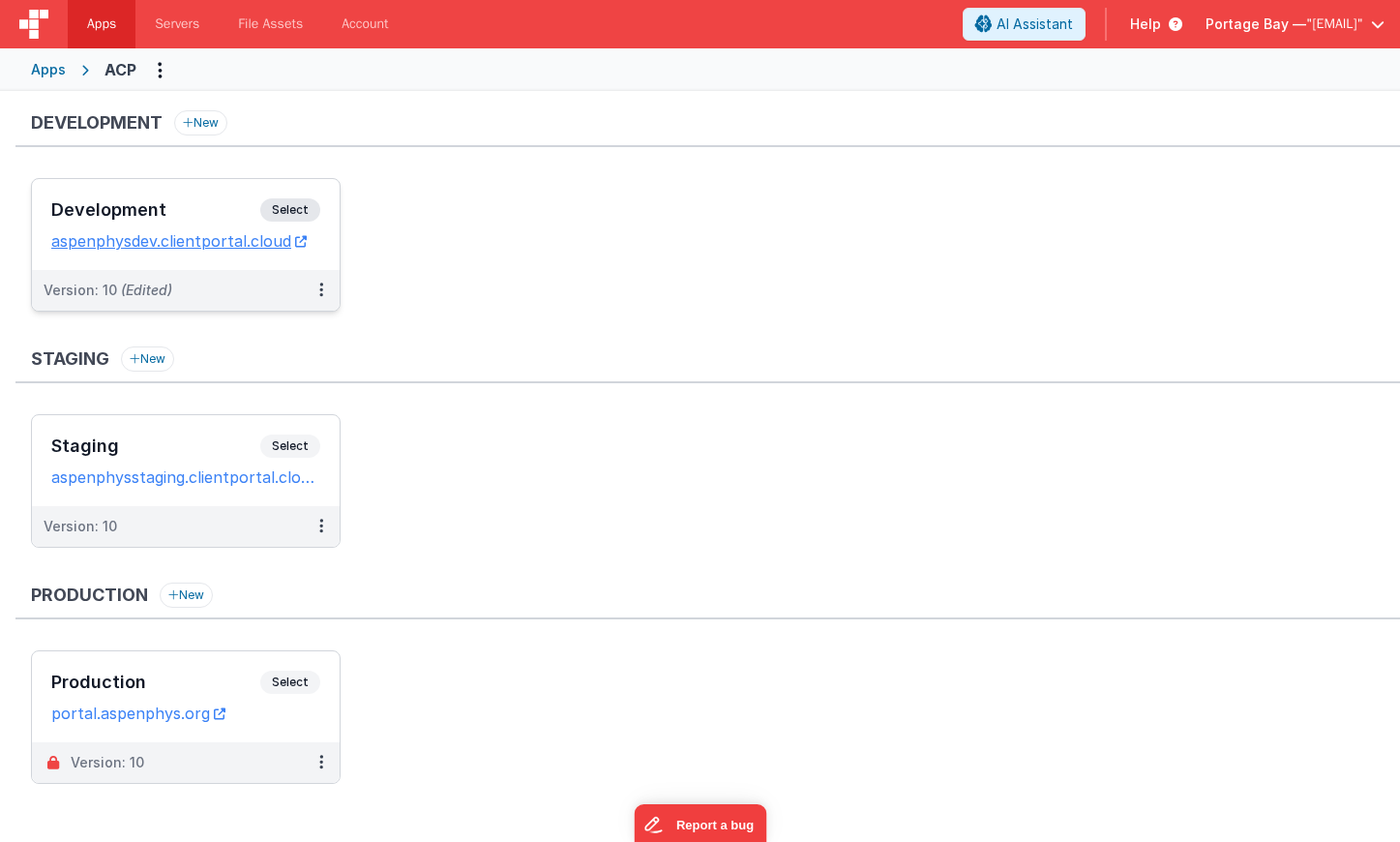 click on "Select" at bounding box center [290, 210] 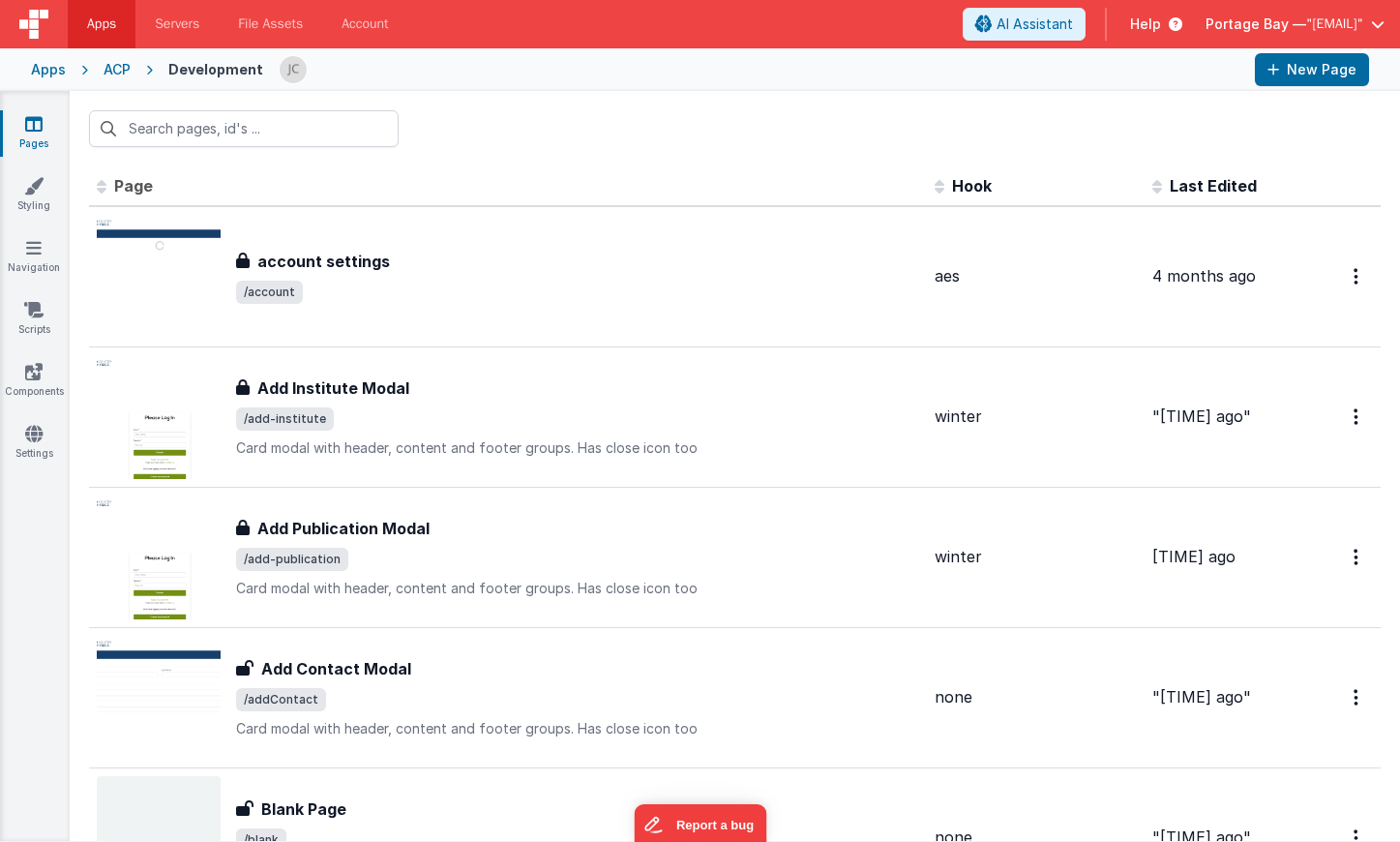 click on "ACP" at bounding box center (117, 70) 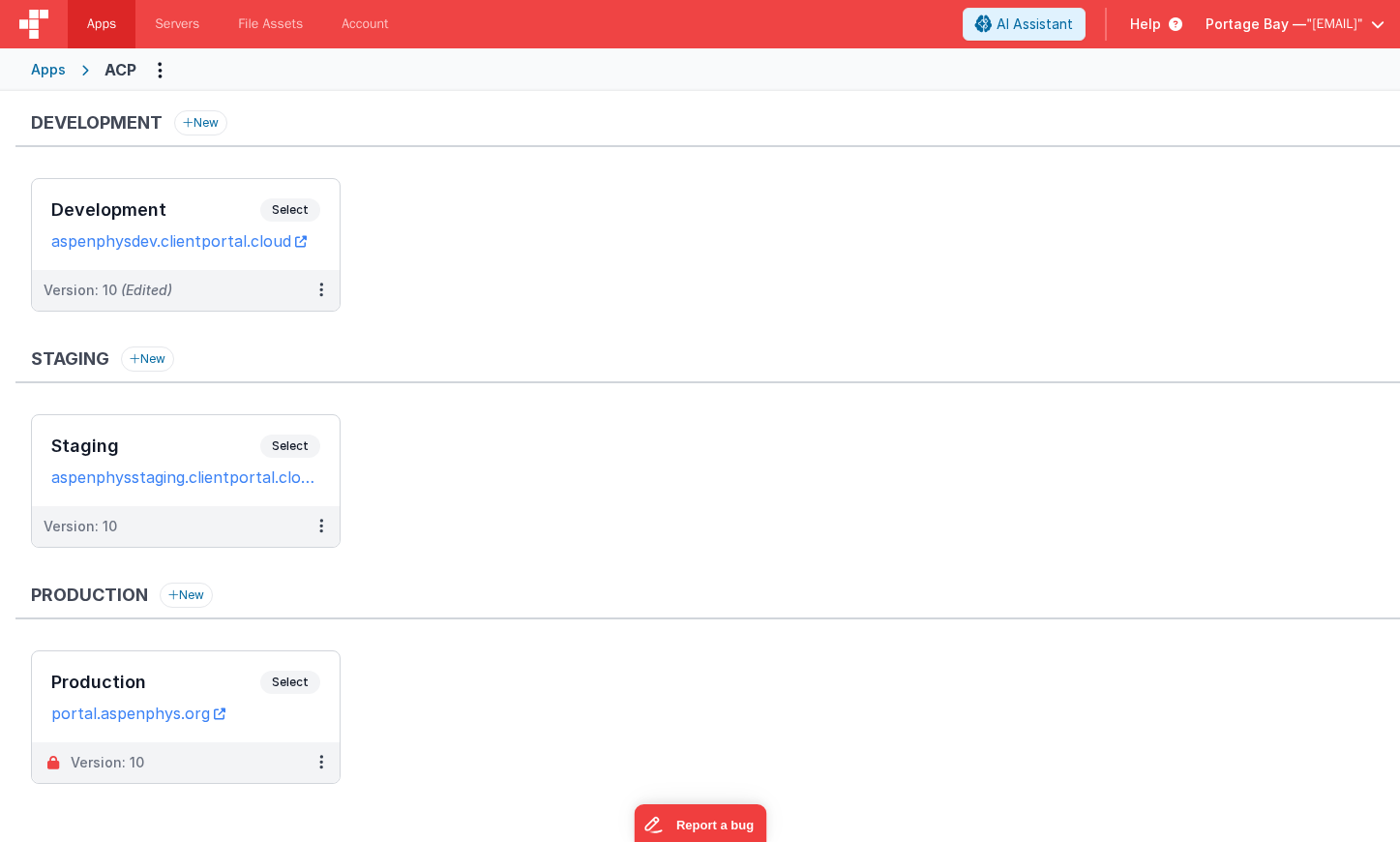 click on "Apps" at bounding box center [48, 70] 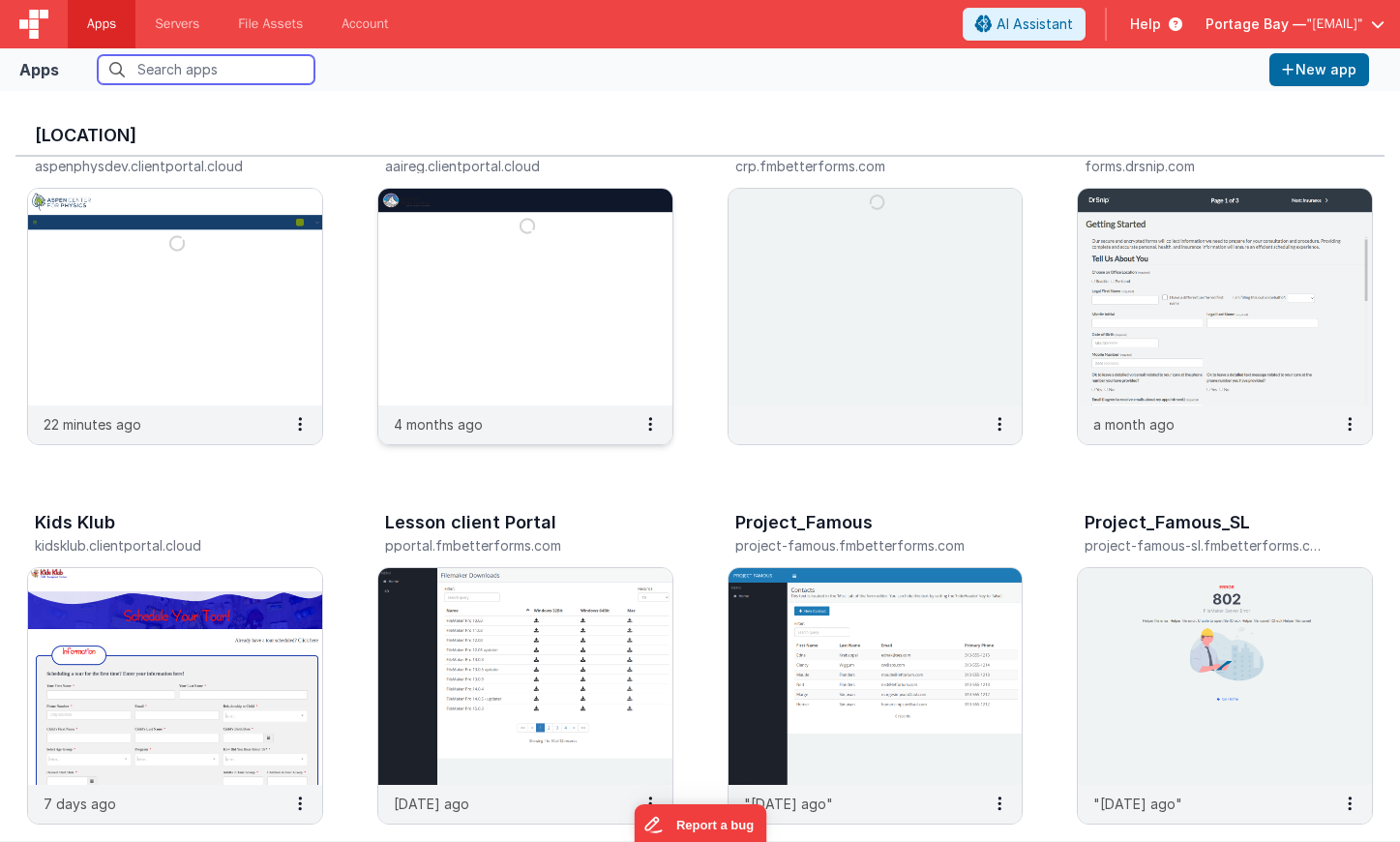 scroll, scrollTop: 113, scrollLeft: 0, axis: vertical 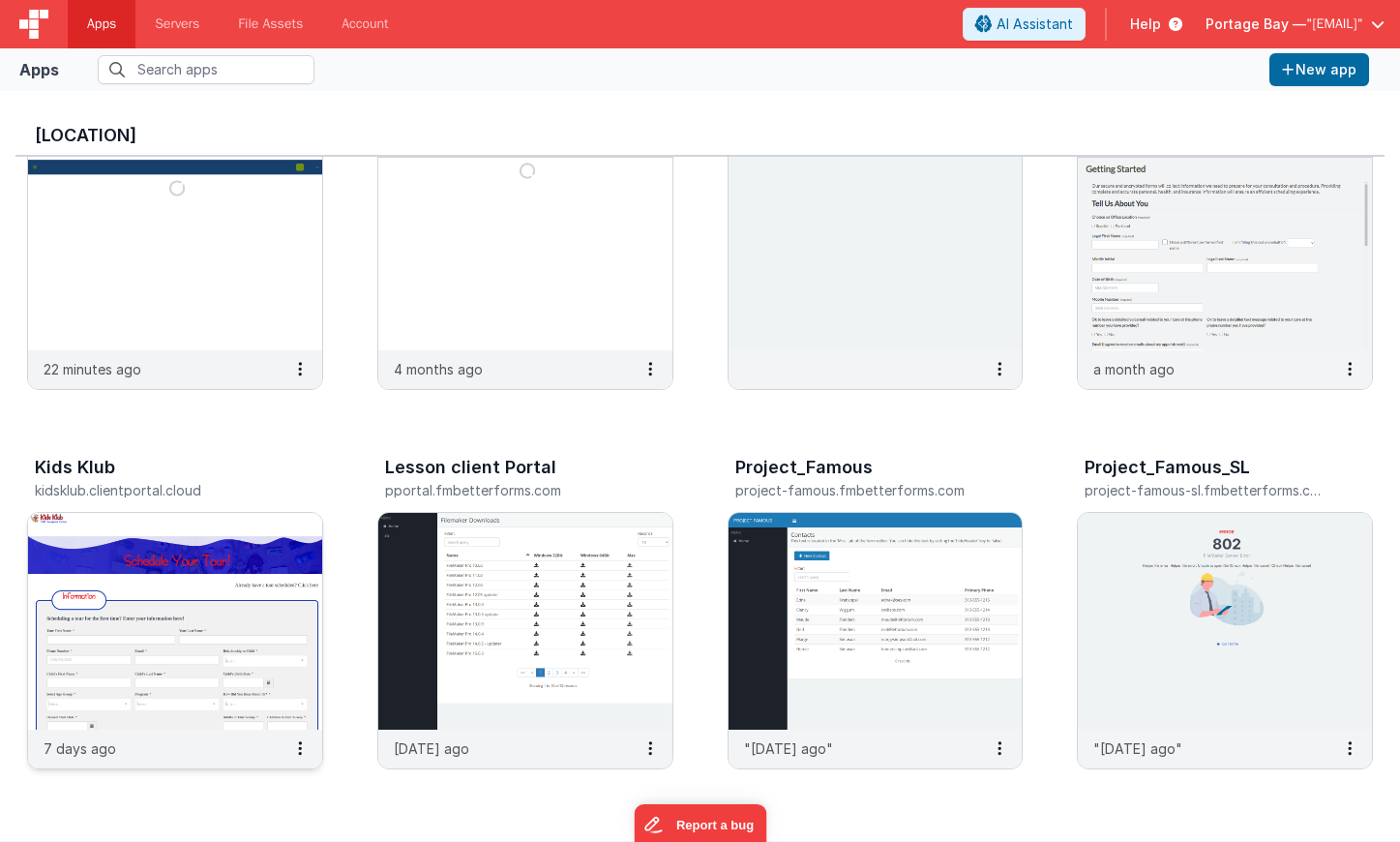 click at bounding box center (175, 621) 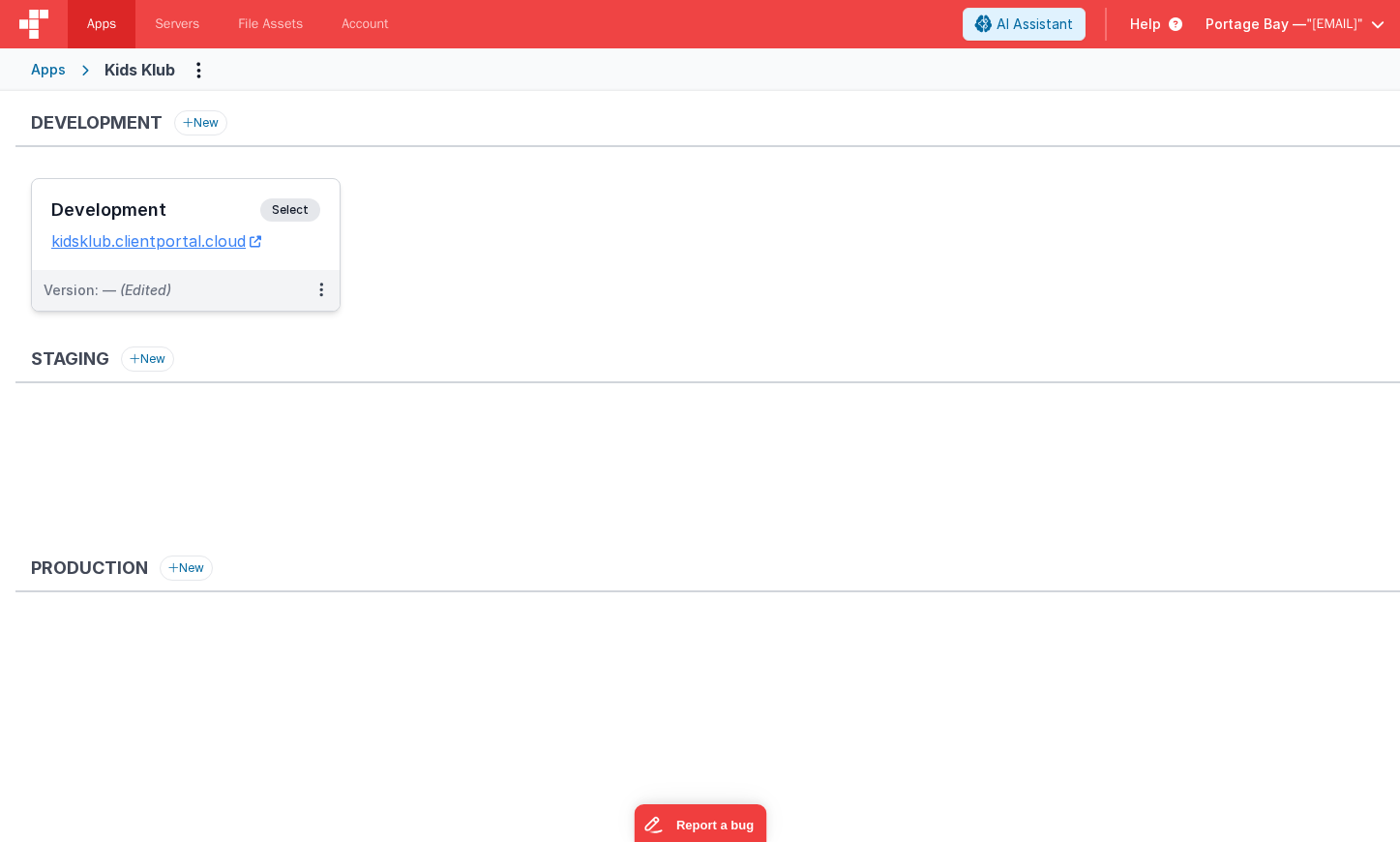 click on "Select" at bounding box center [290, 210] 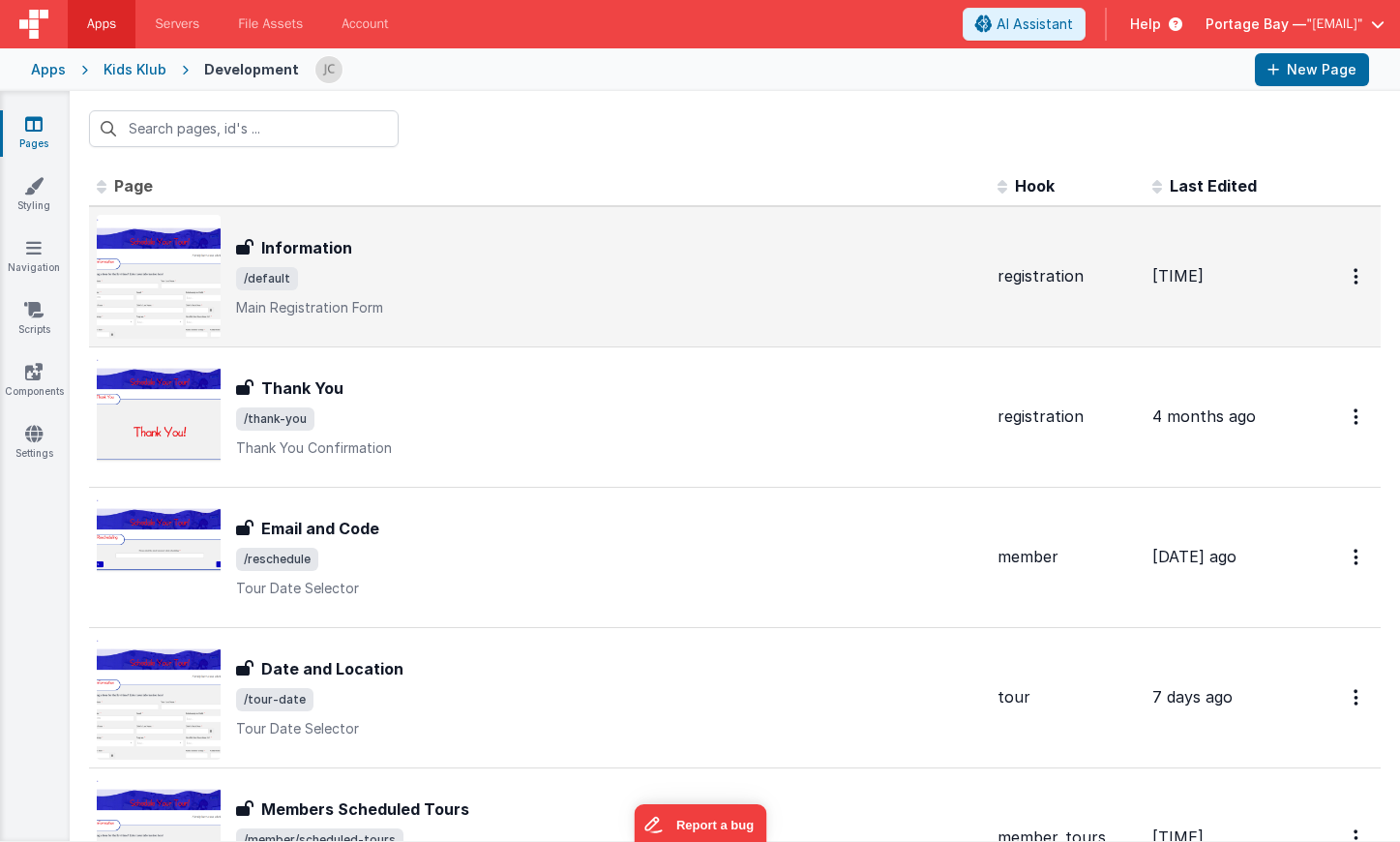 click on "Information
Information
/default   Main Registration Form" at bounding box center [609, 277] 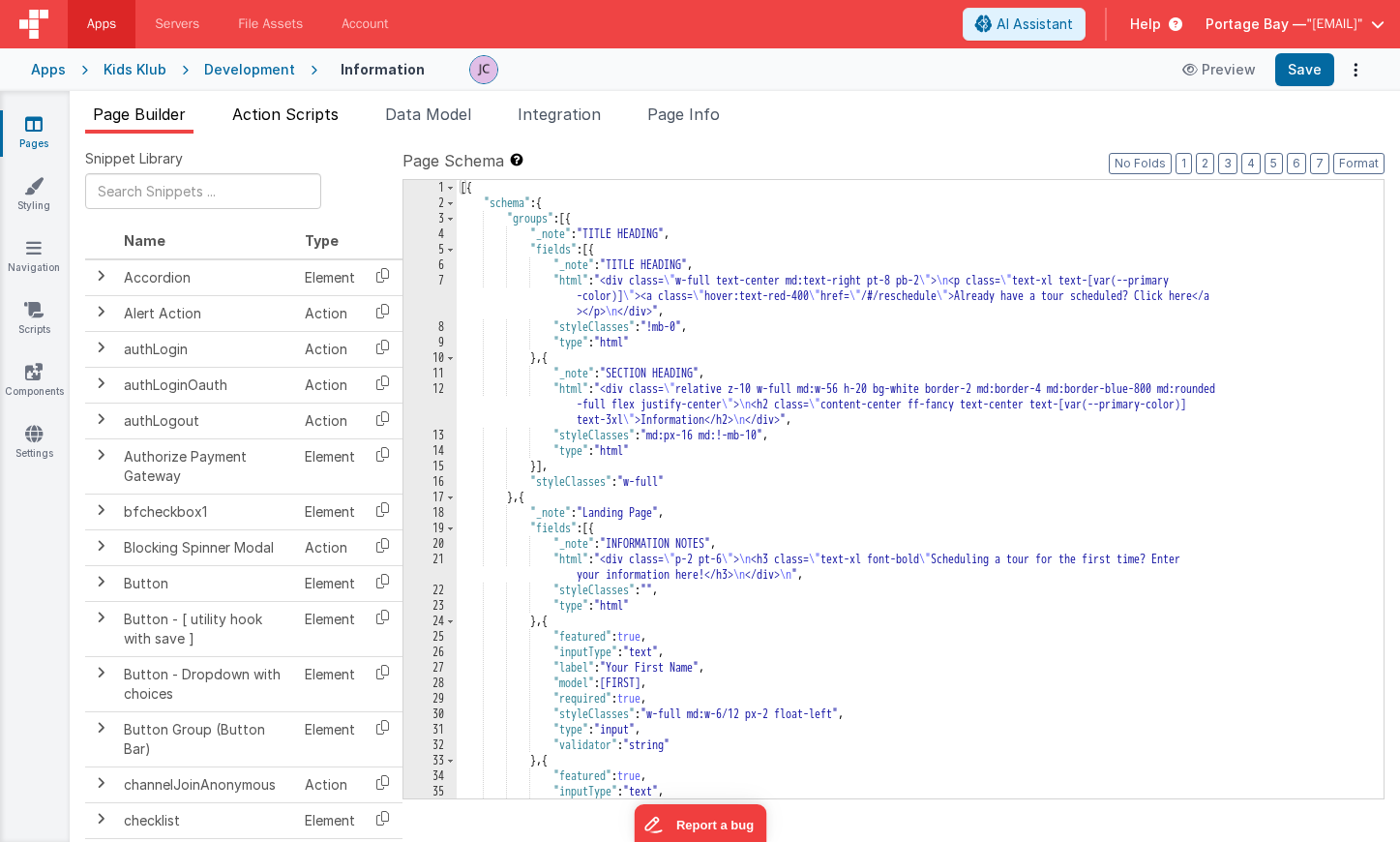 drag, startPoint x: 297, startPoint y: 101, endPoint x: 263, endPoint y: 111, distance: 35.44009 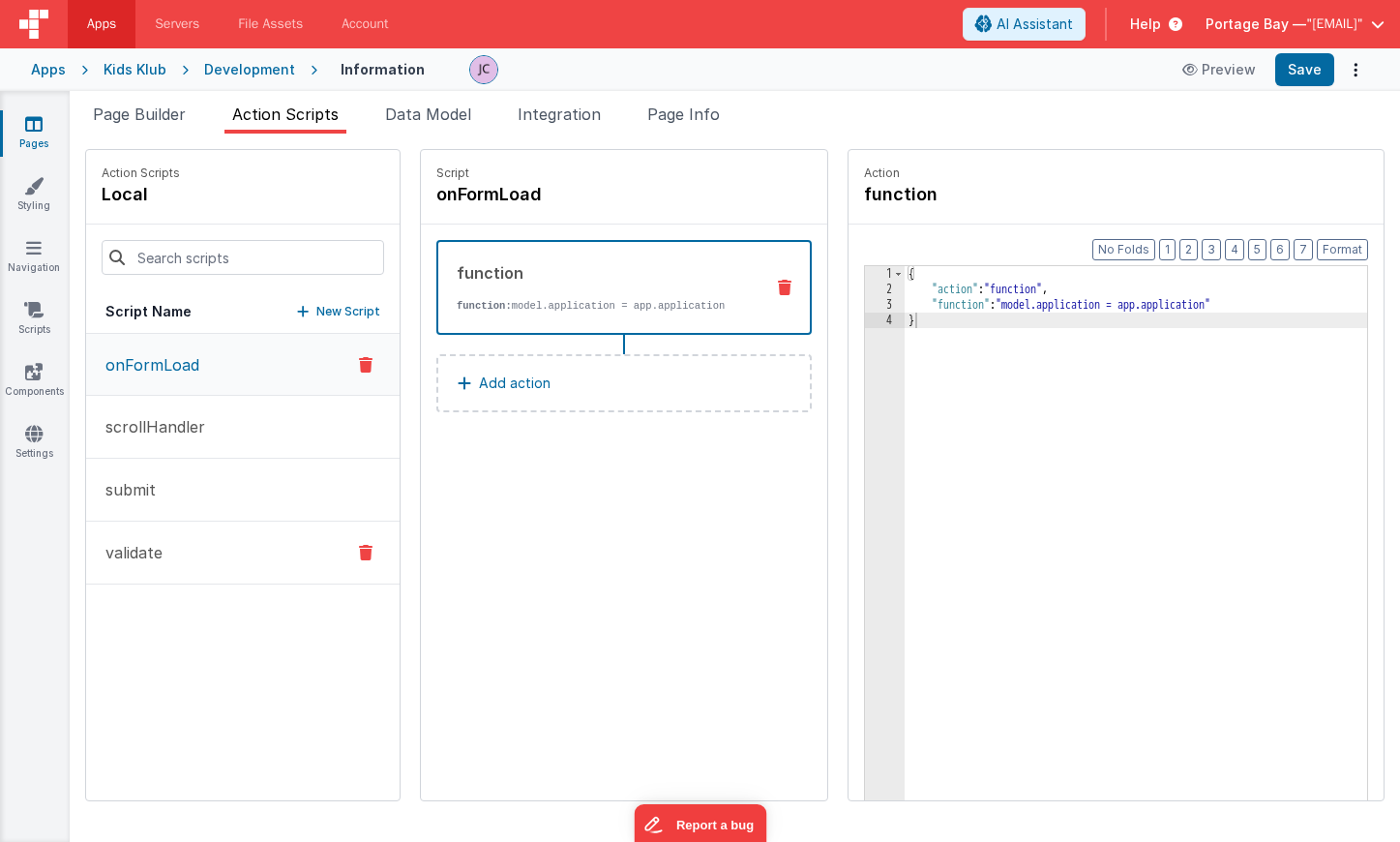click on "validate" at bounding box center [243, 553] 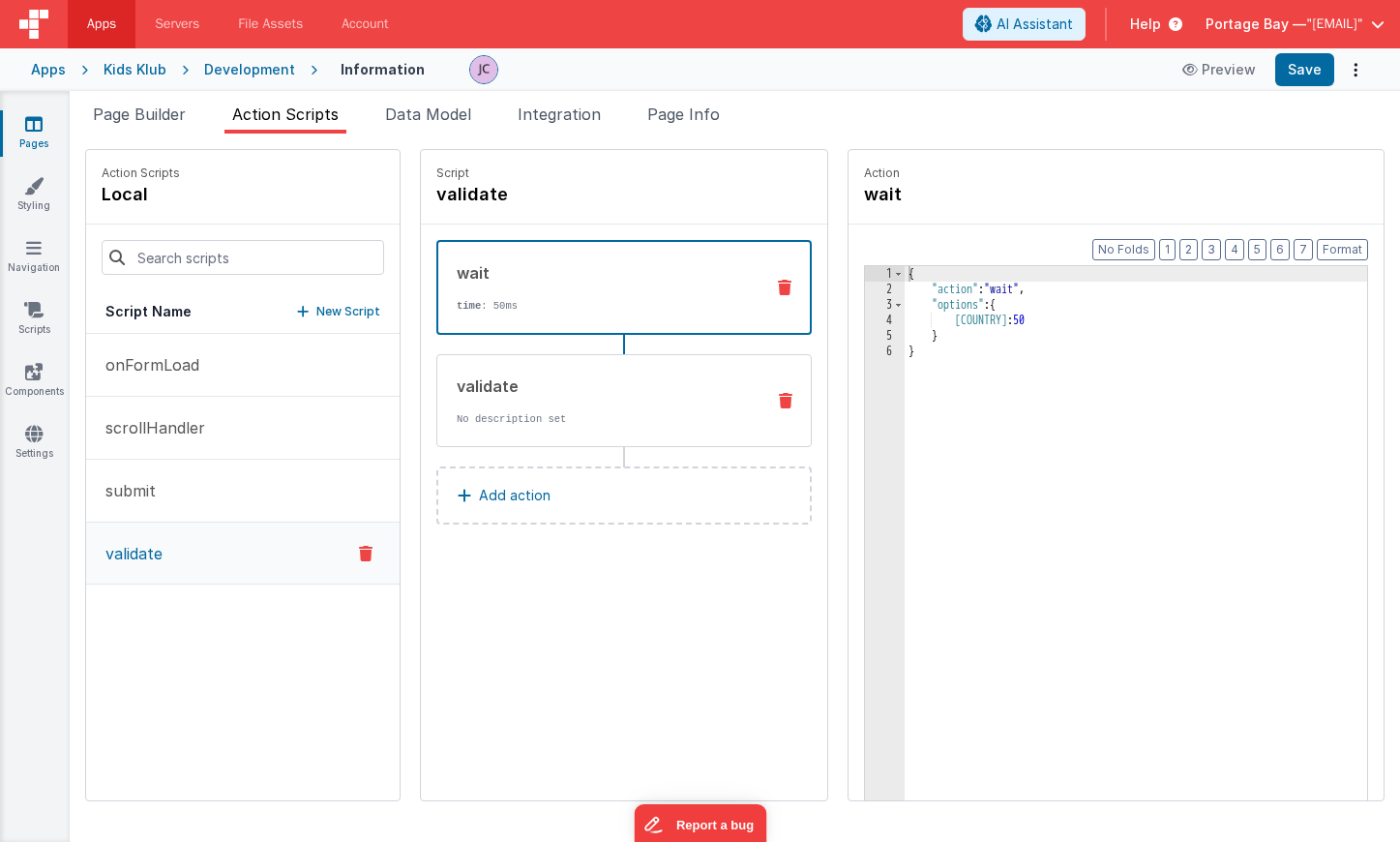 click on "validate" at bounding box center (603, 386) 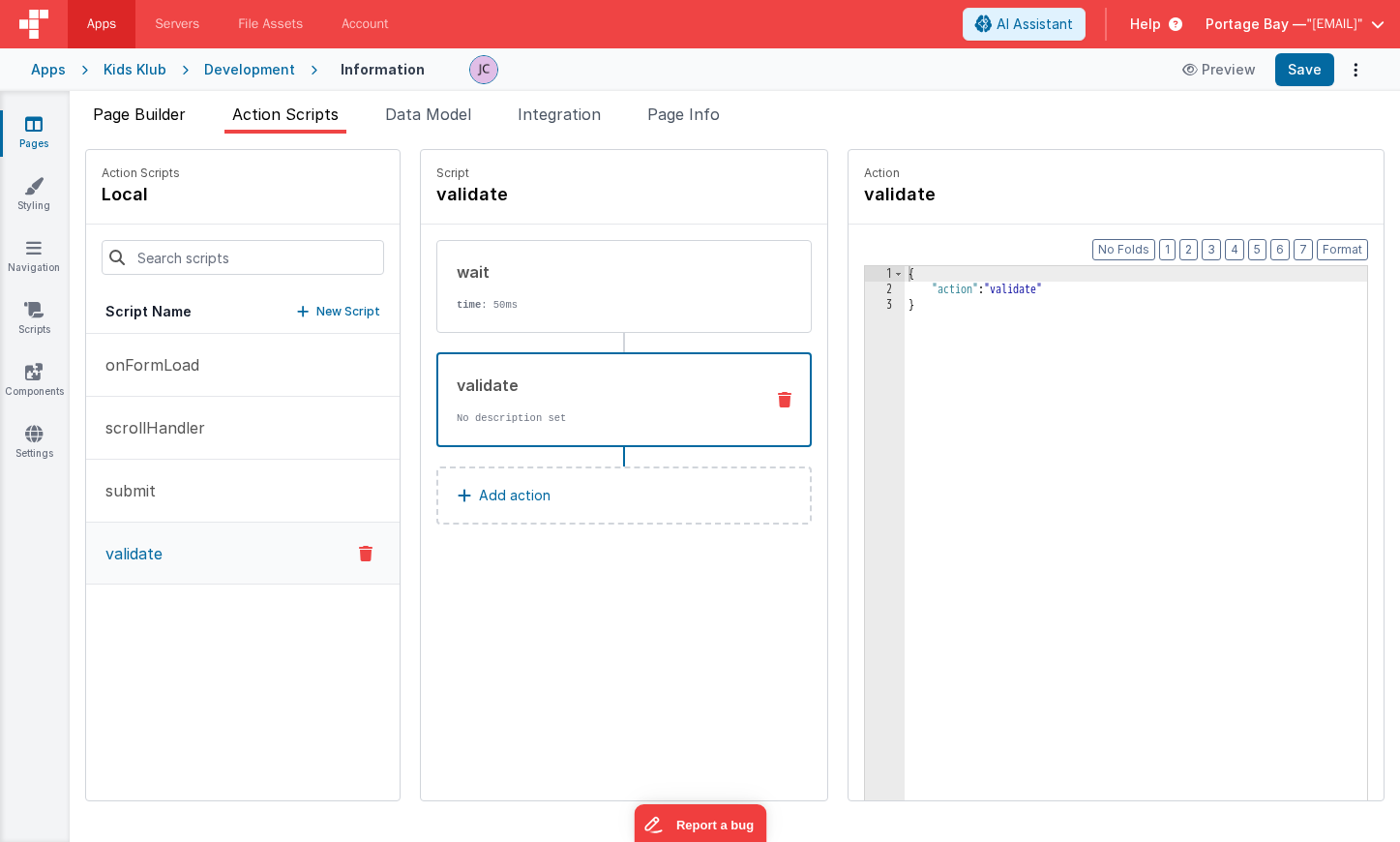 click on "Page Builder" at bounding box center [139, 114] 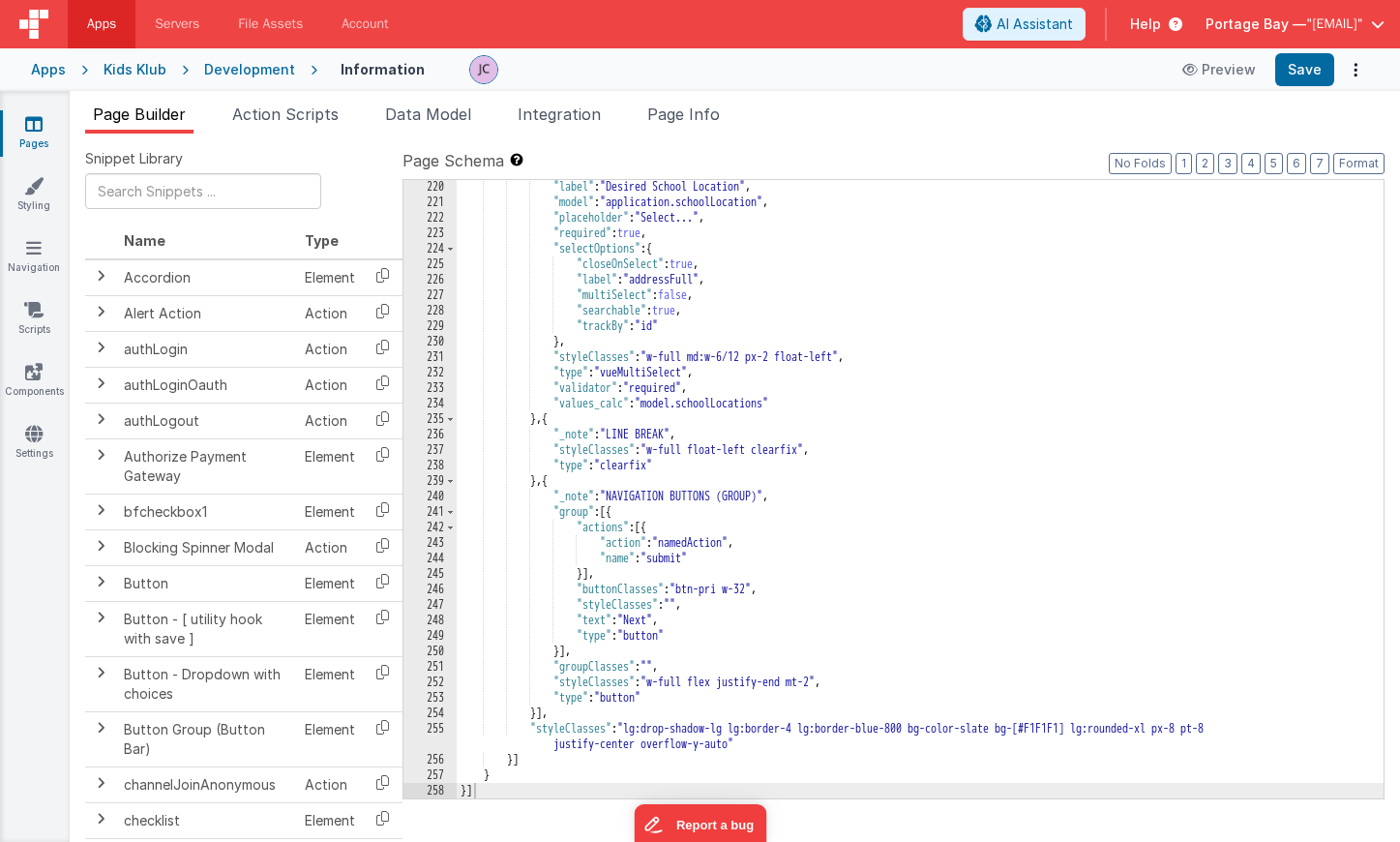 scroll, scrollTop: 3432, scrollLeft: 0, axis: vertical 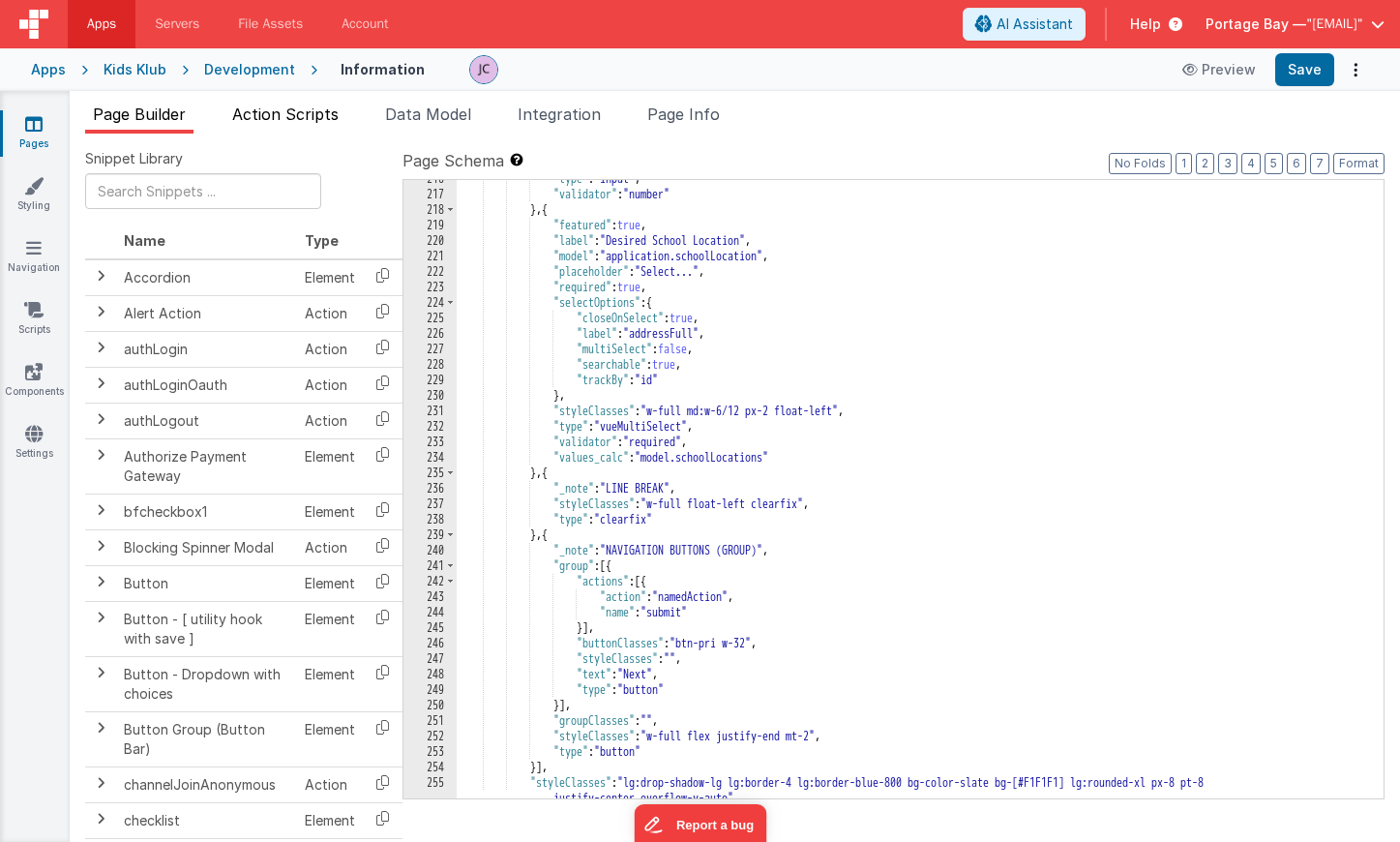 click on "Action Scripts" at bounding box center (285, 114) 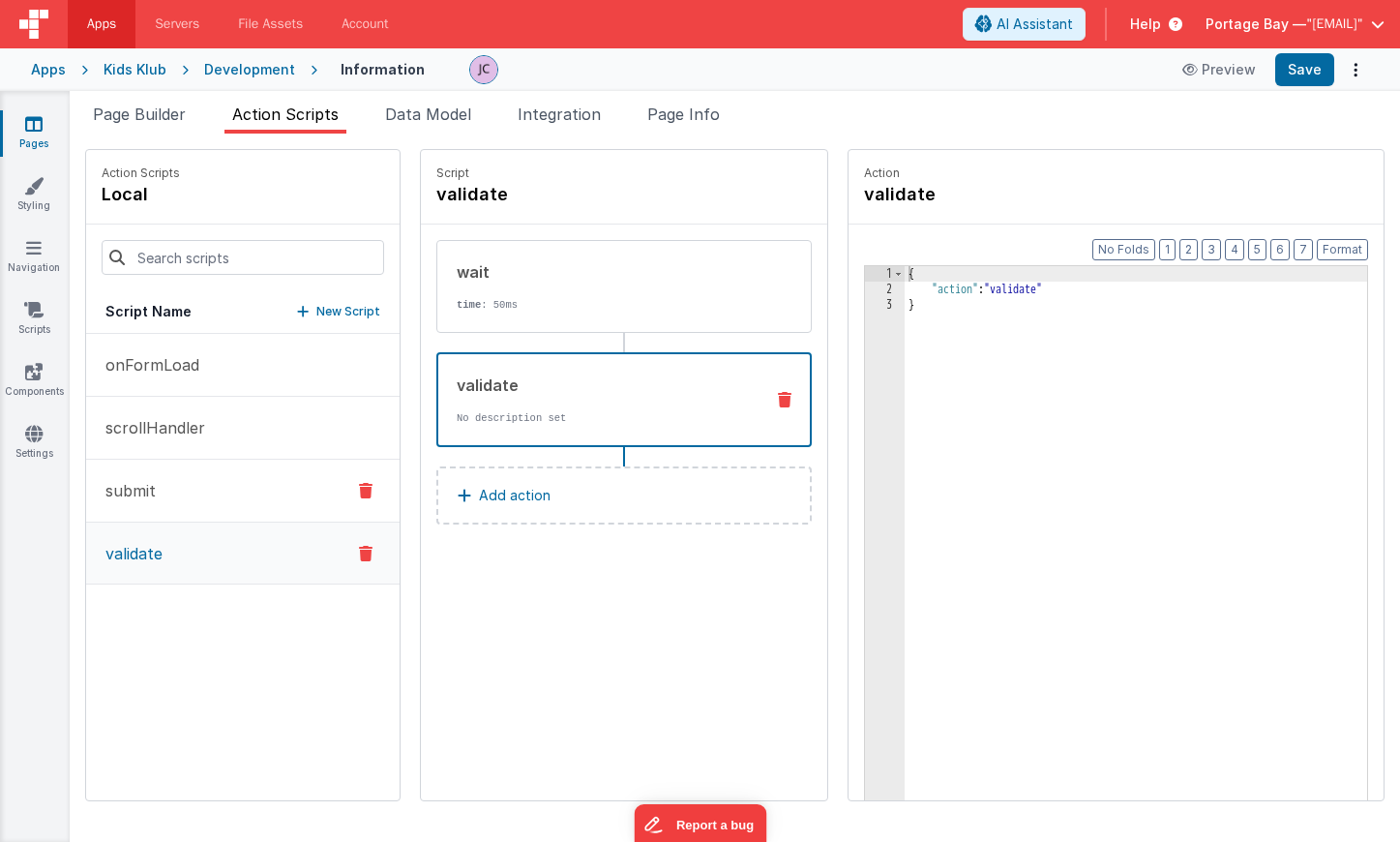 click on "submit" at bounding box center [243, 491] 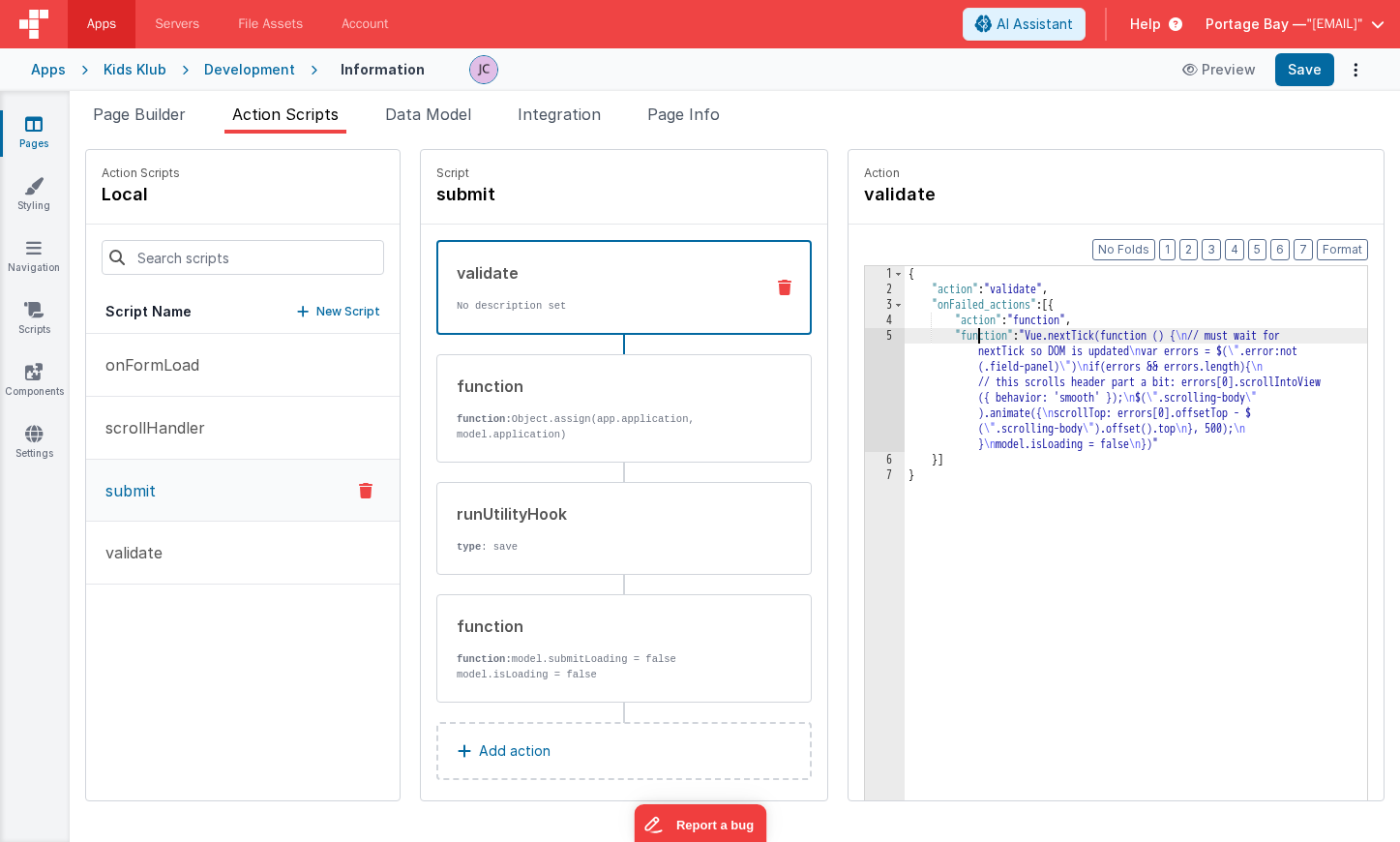 click on "{      "action" :  "validate" ,      "onFailed_actions" :  [{           "action" :  "function" ,           "function" :  "Vue.nextTick(function () { \n     // must wait for               nextTick so DOM is updated \n     var errors = $( \" .error:not              (.field-panel) \" ) \n     if(errors && errors.length){ \n                       // this scrolls header part a bit: errors[0].scrollIntoView              ({ behavior: 'smooth' }); \n         $( \" .scrolling-body \"              ).animate({ \n             scrollTop: errors[0].offsetTop - $              ( \" .scrolling-body \" ).offset().top \n         }, 500); \n                   } \n     model.isLoading = false \n })"      }] }" at bounding box center [1161, 579] 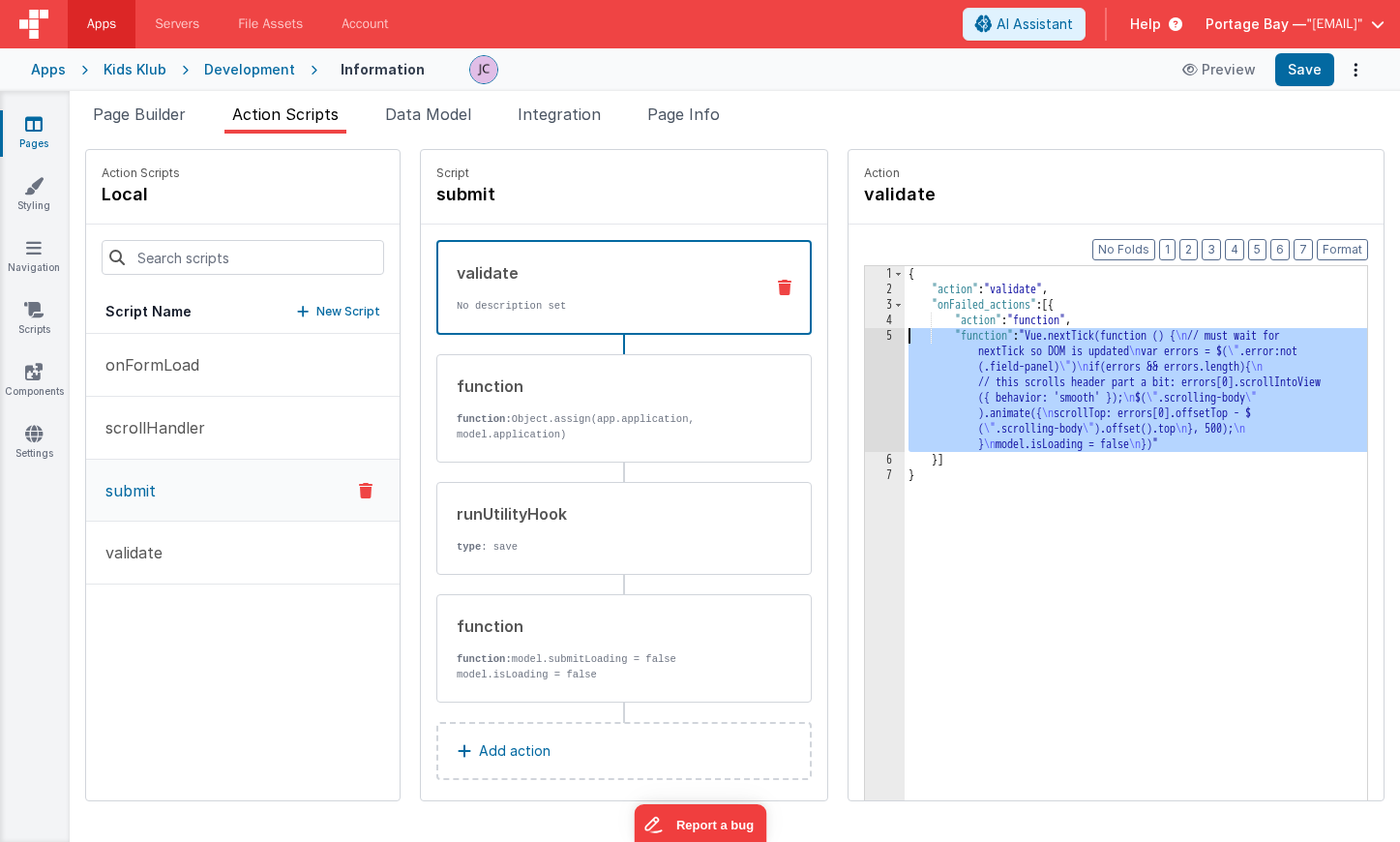 click on "5" at bounding box center [884, 390] 